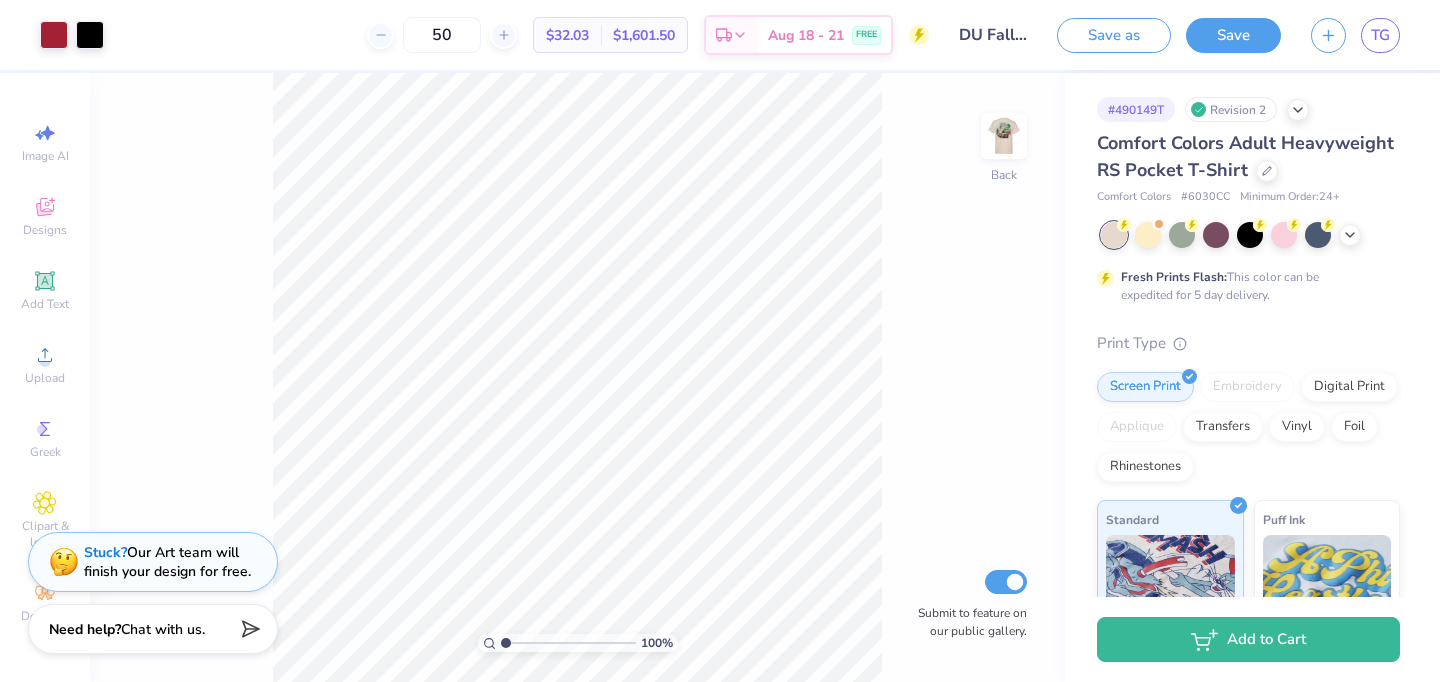 scroll, scrollTop: 0, scrollLeft: 0, axis: both 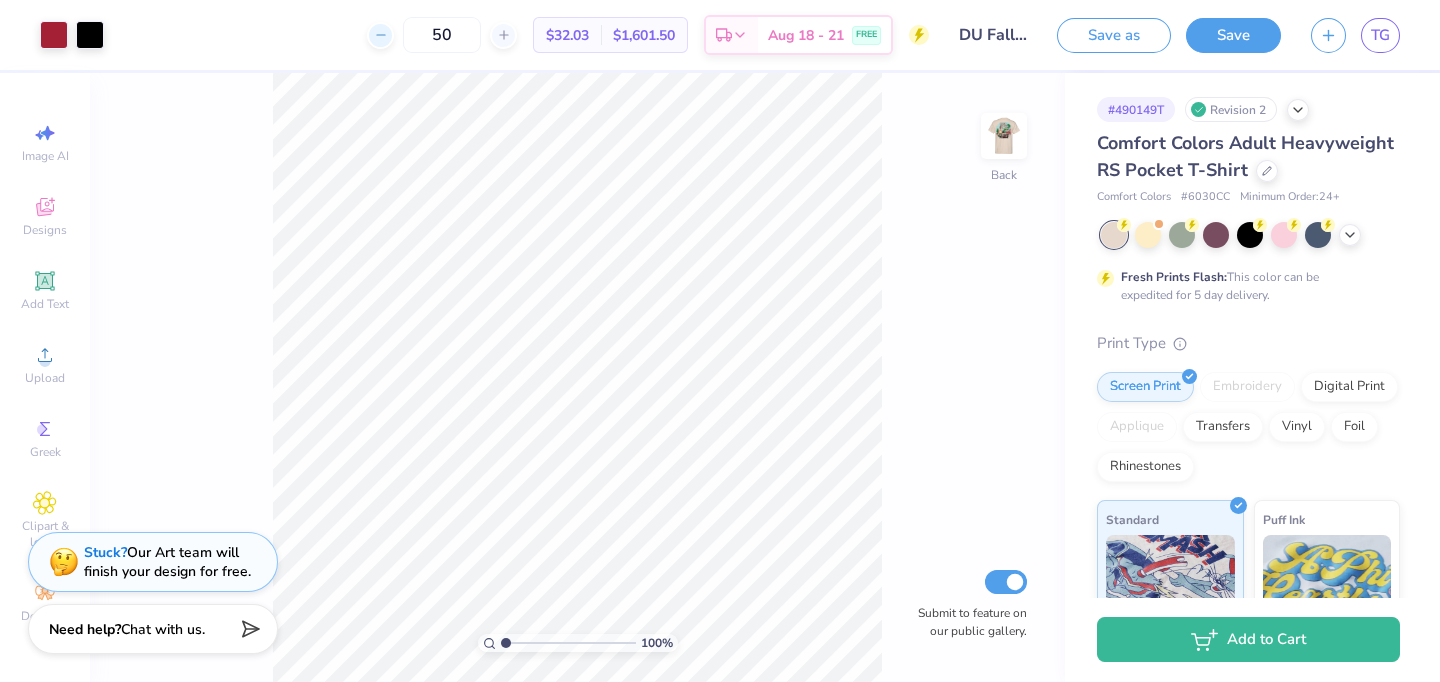 click 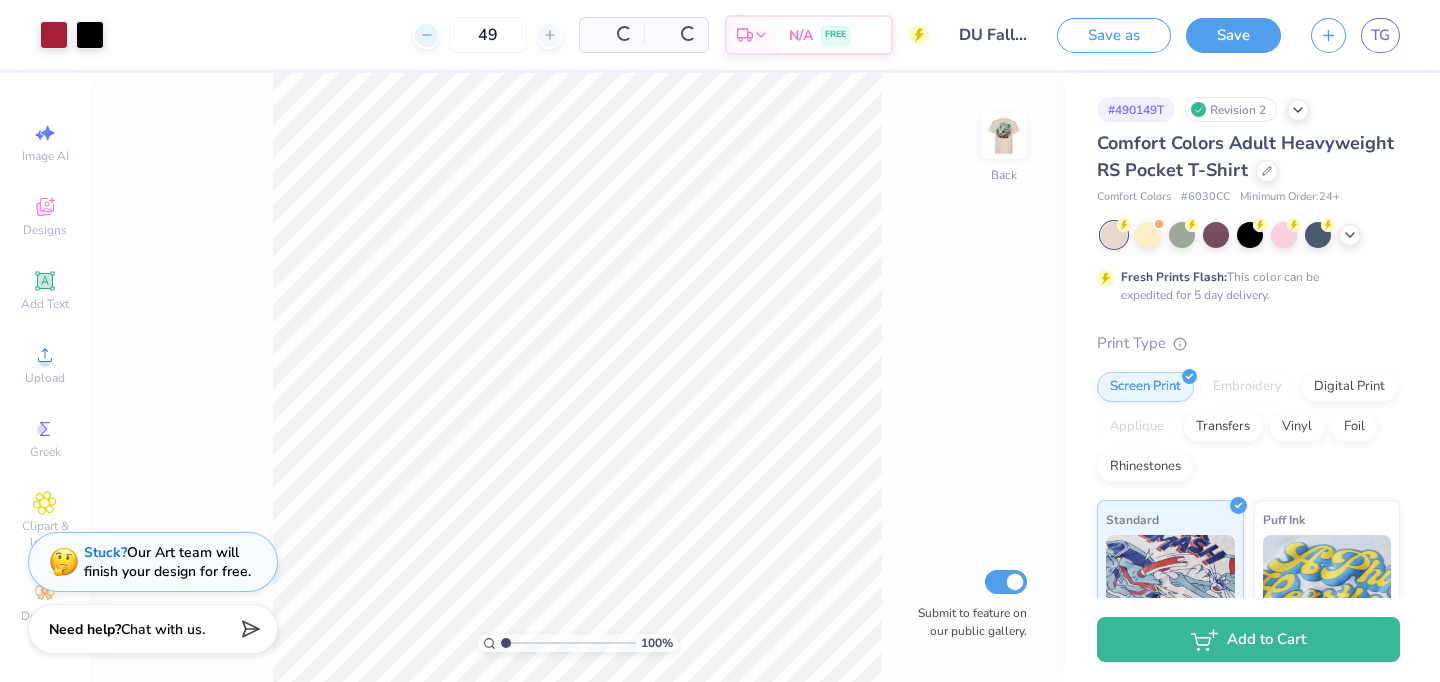 click on "49 Per Item Total Est.  Delivery N/A FREE" at bounding box center [524, 35] 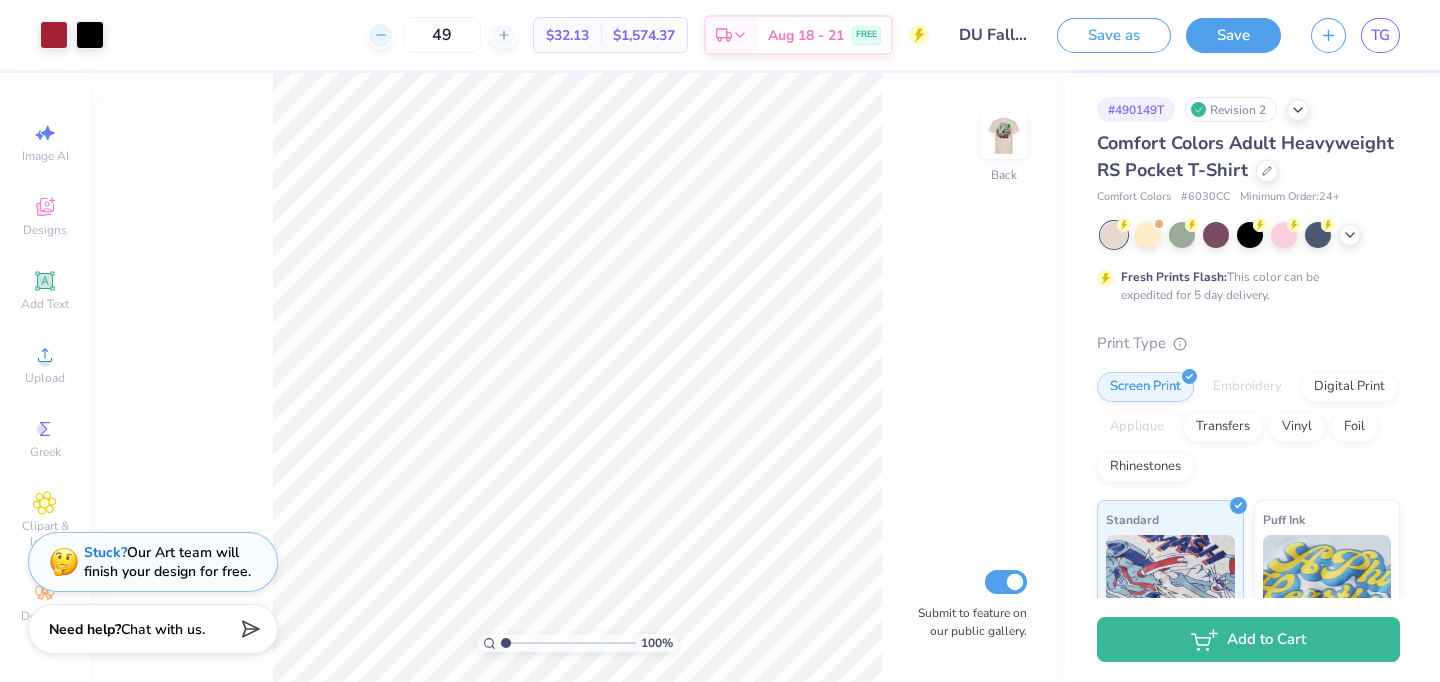 click 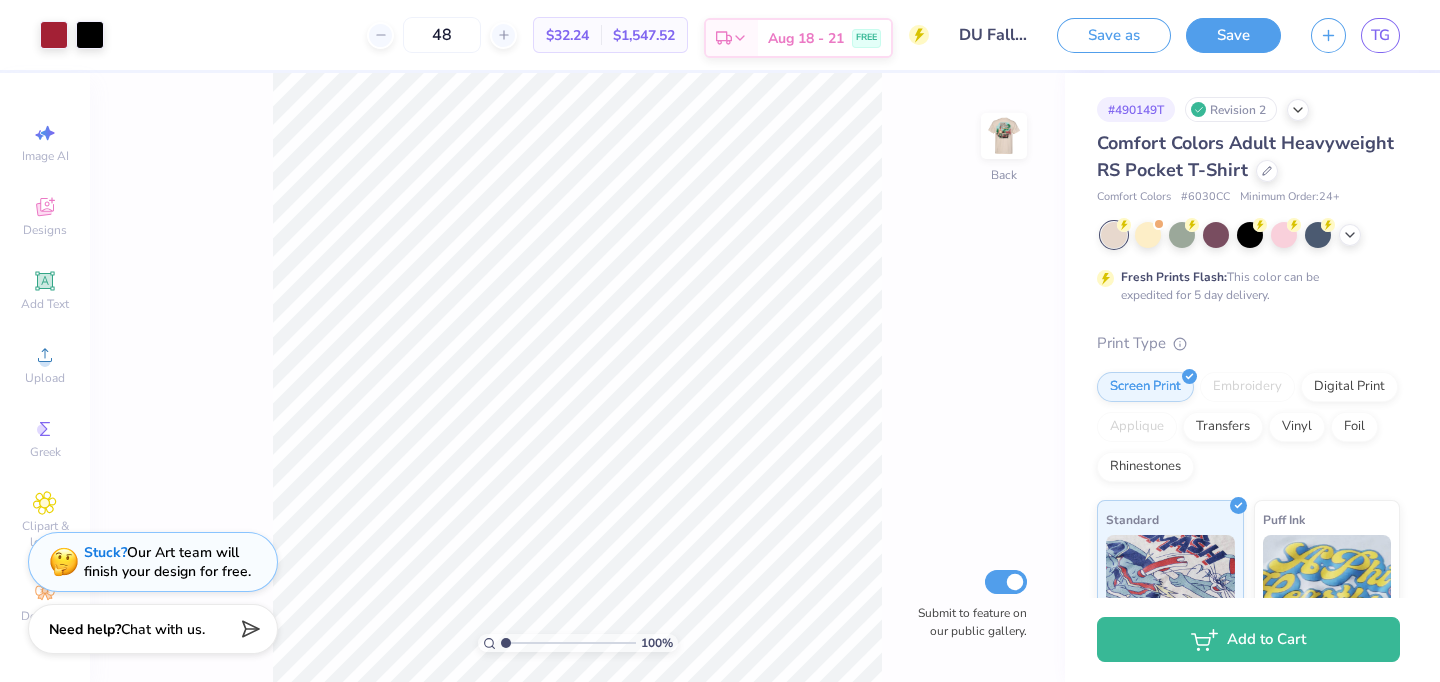 click on "Aug 18 - 21" at bounding box center (806, 38) 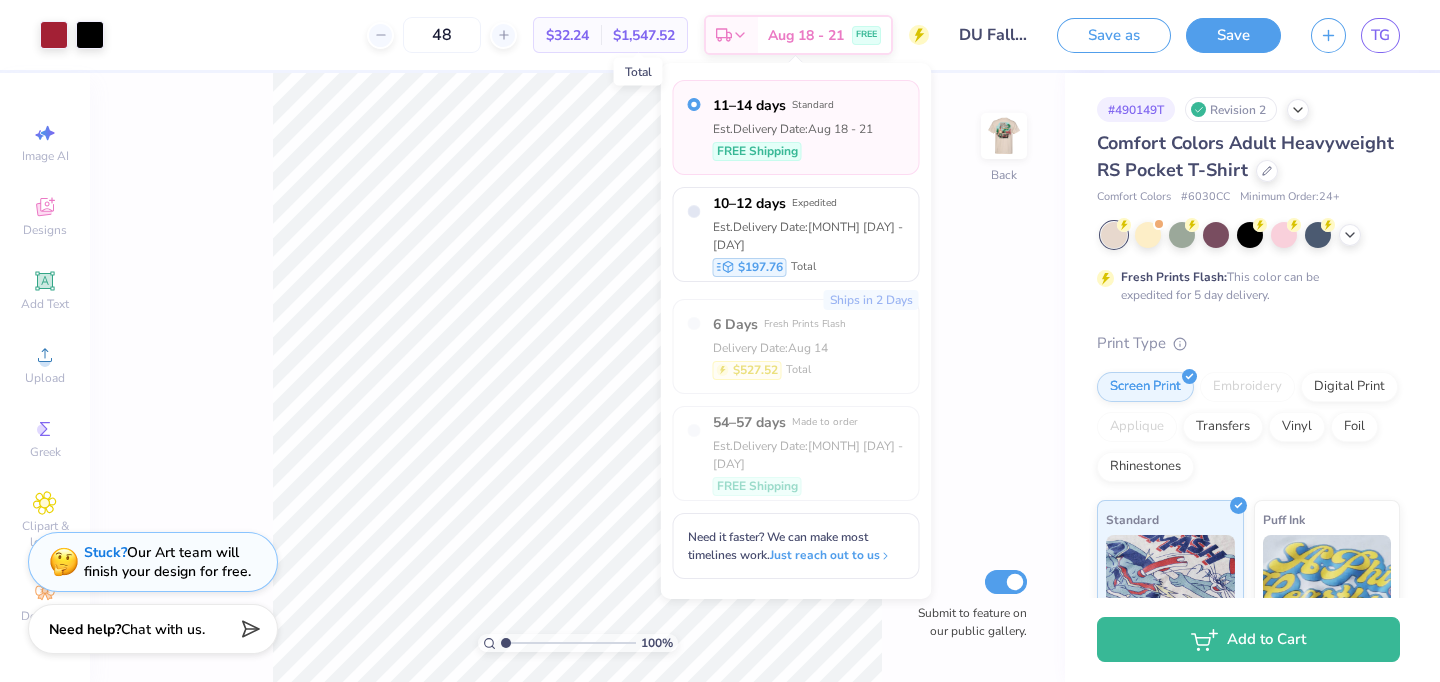 click on "$1,547.52" at bounding box center [644, 35] 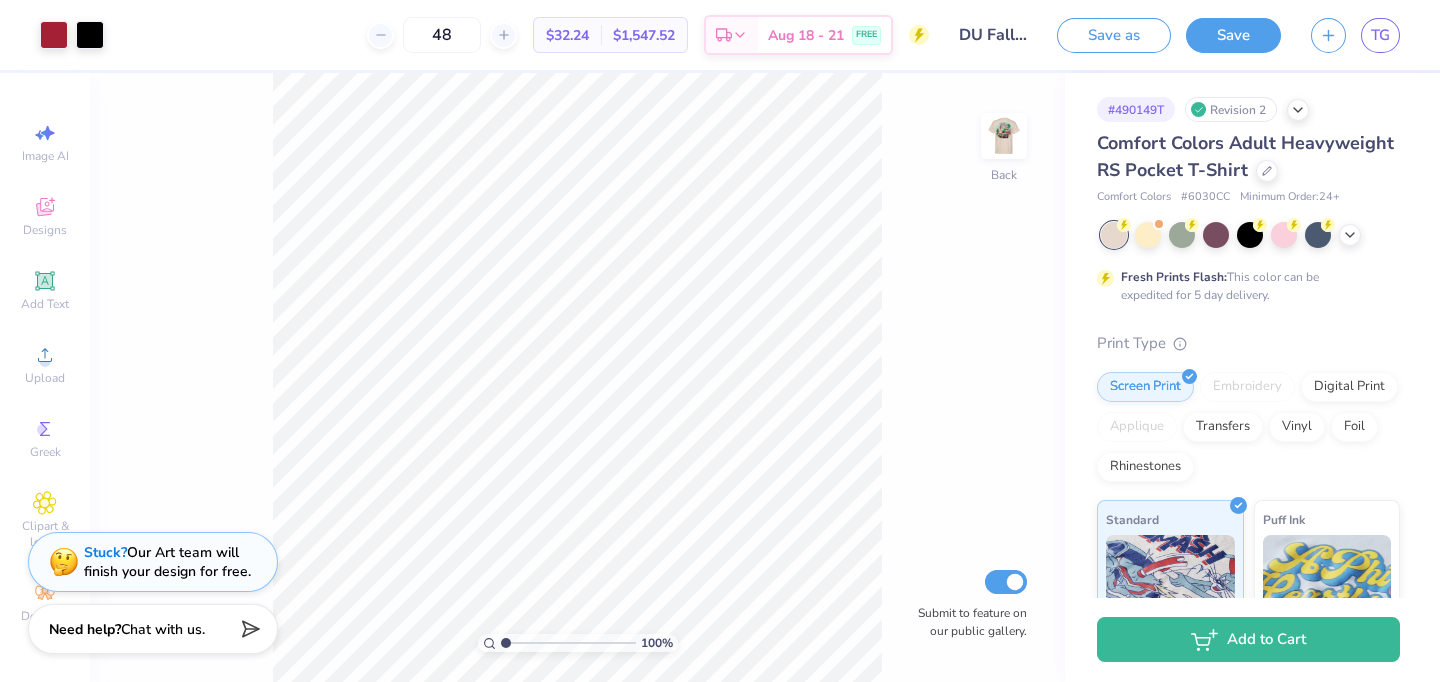 click on "$32.24 Per Item" at bounding box center [567, 35] 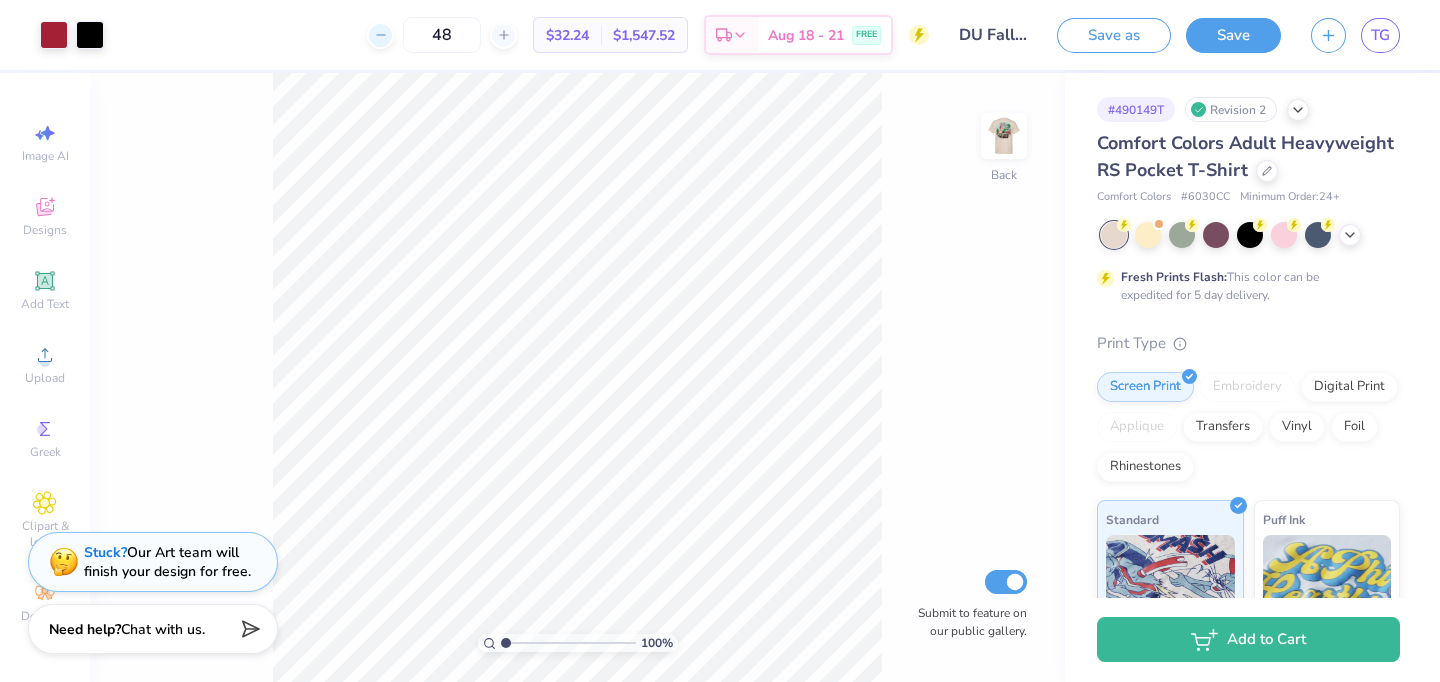 click 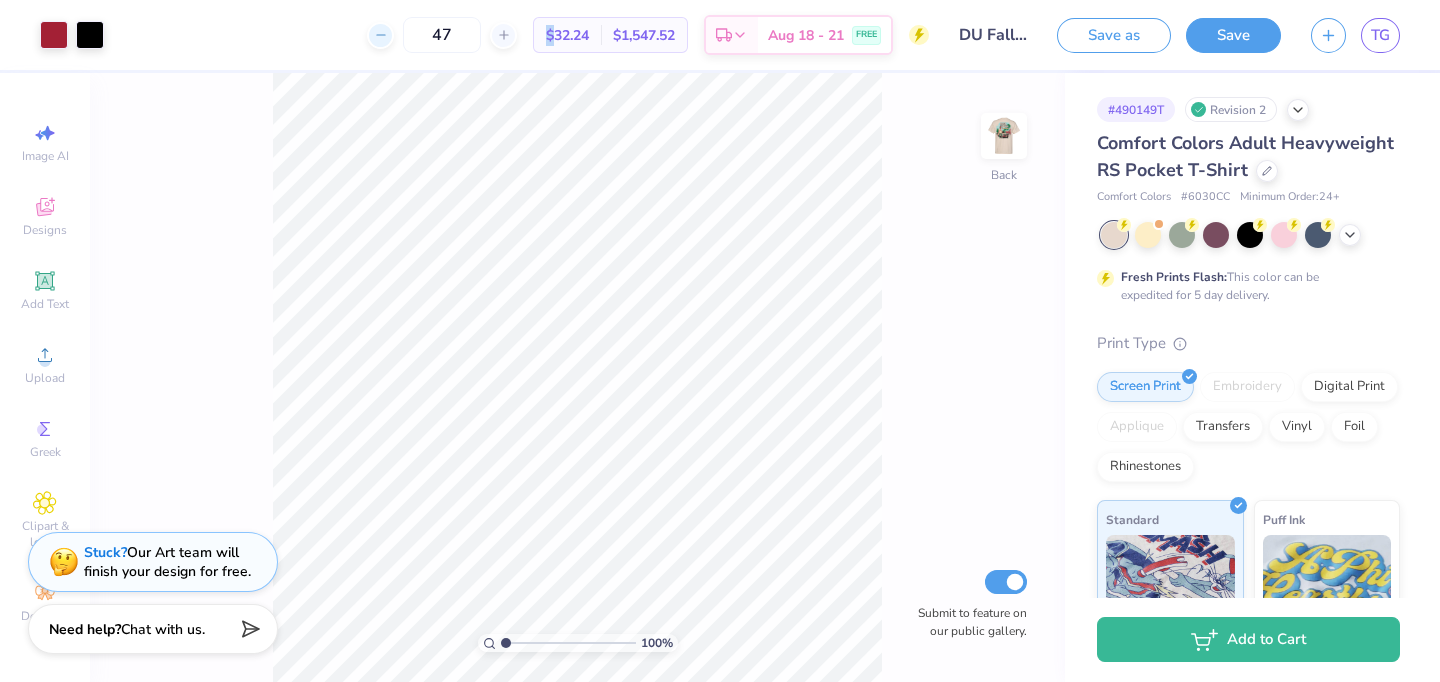 click 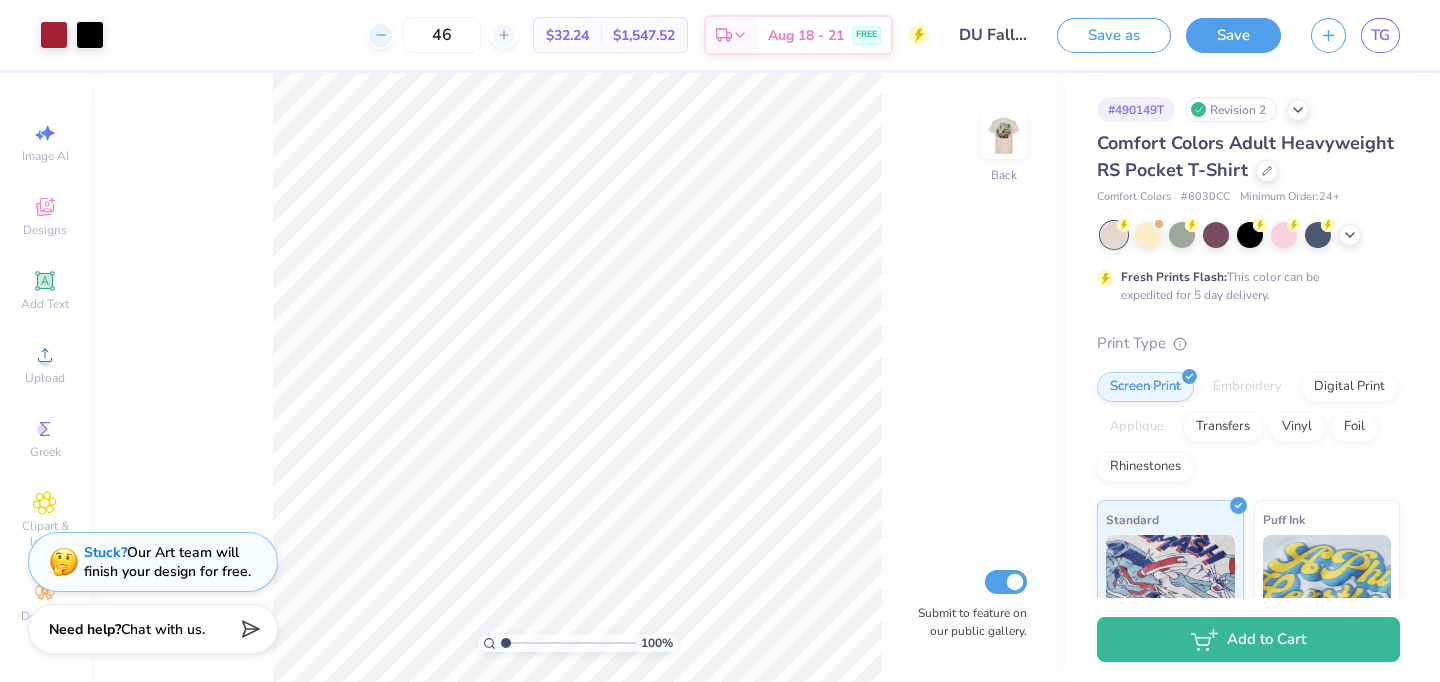 click 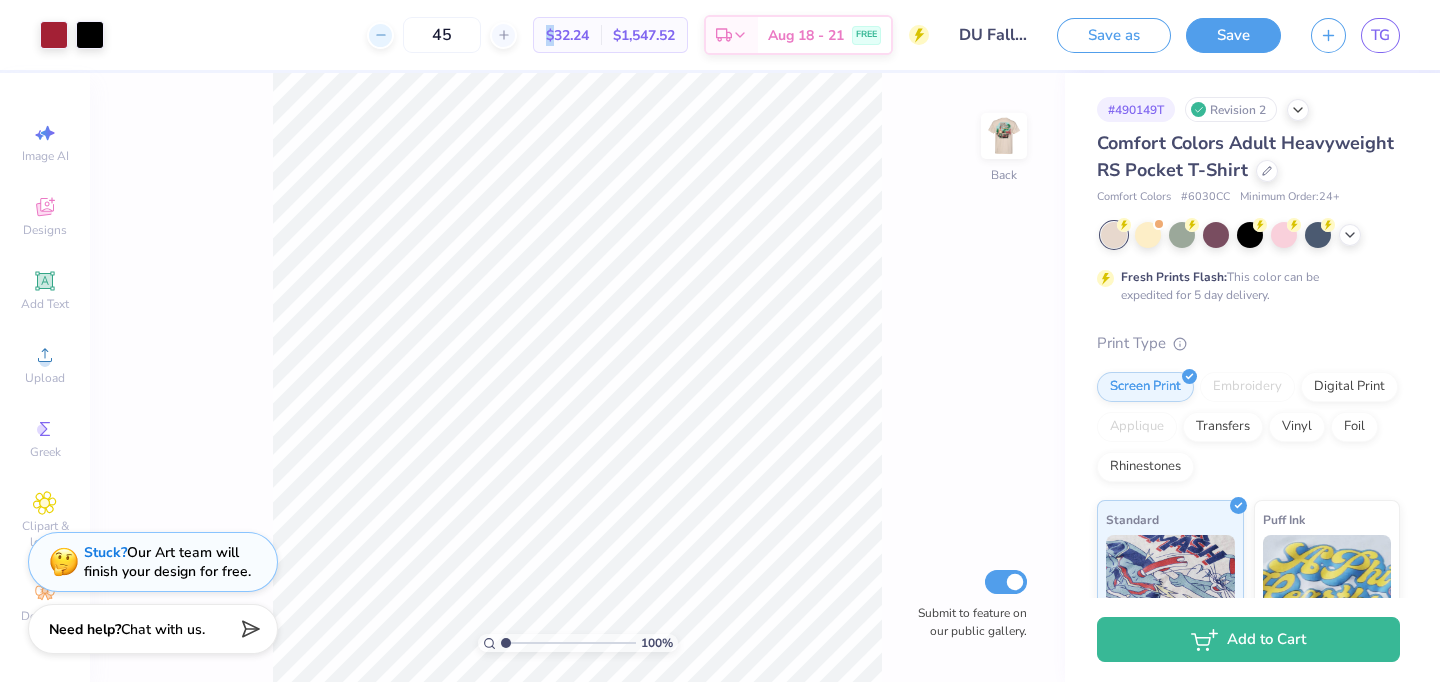 click 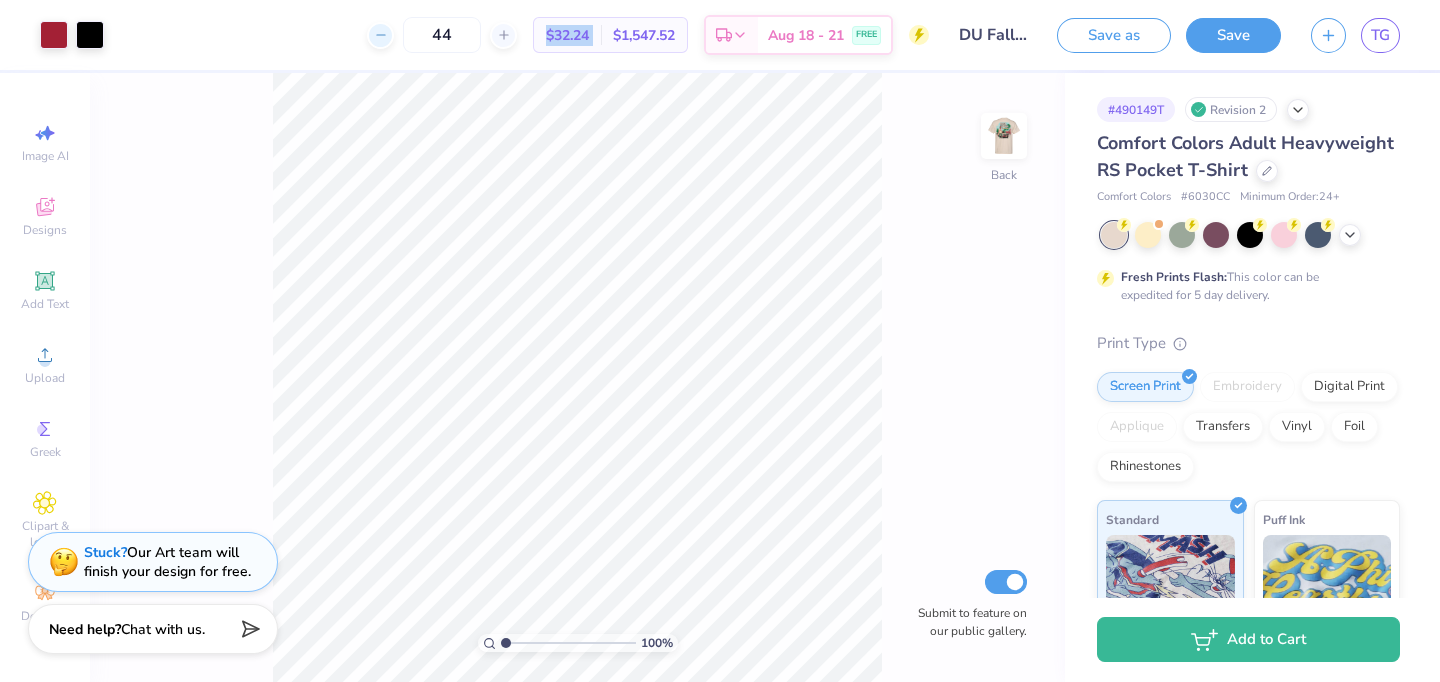 click 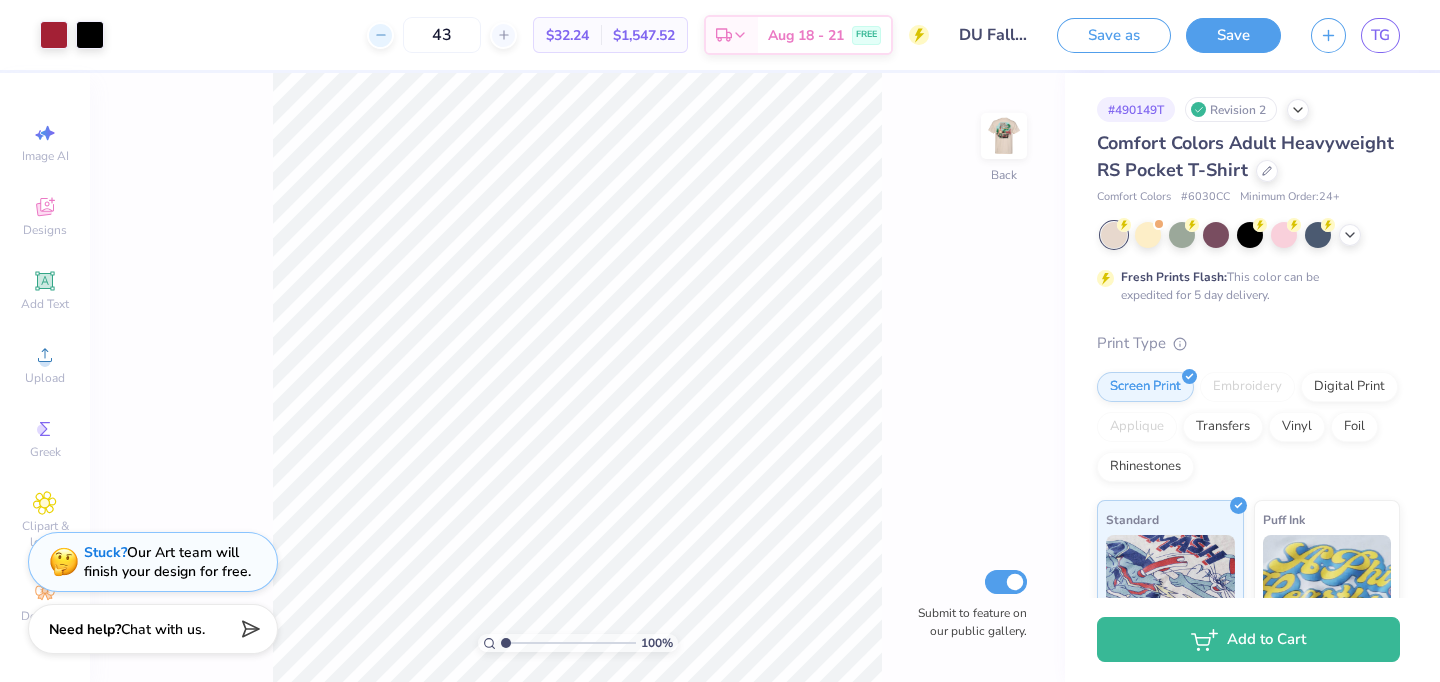 click on "43 $32.24 Per Item $1,547.52 Total Est.  Delivery [DATE] - [DATE] FREE" at bounding box center (524, 35) 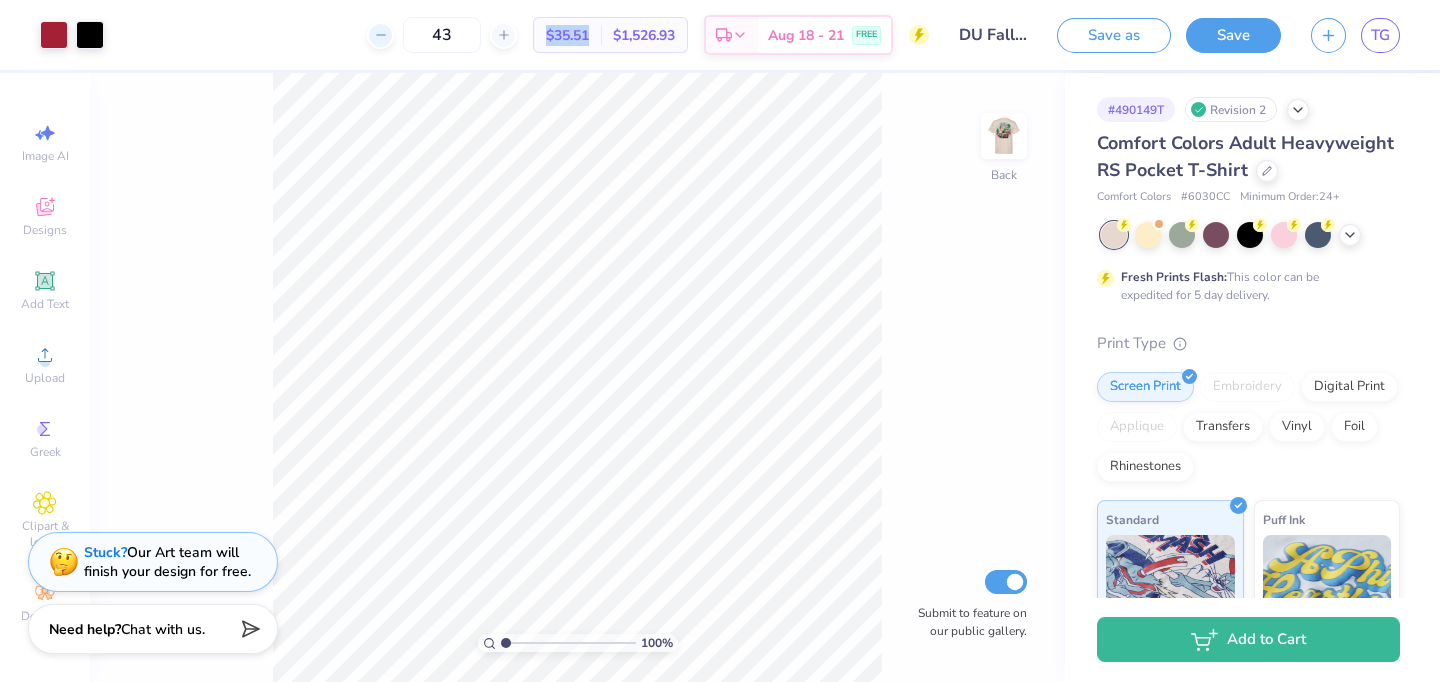 click on "43 $35.51 Per Item $1,526.93 Total Est.  Delivery [DATE] - [DATE] FREE" at bounding box center [524, 35] 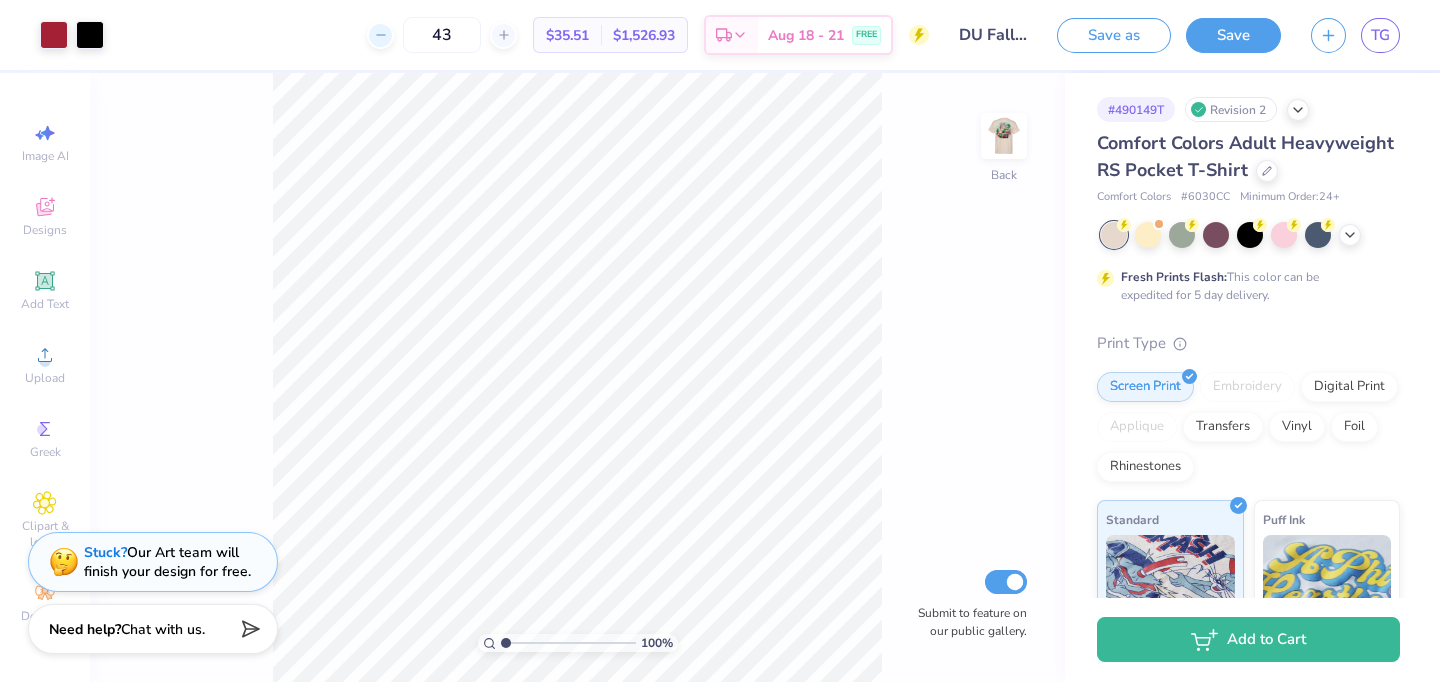 click 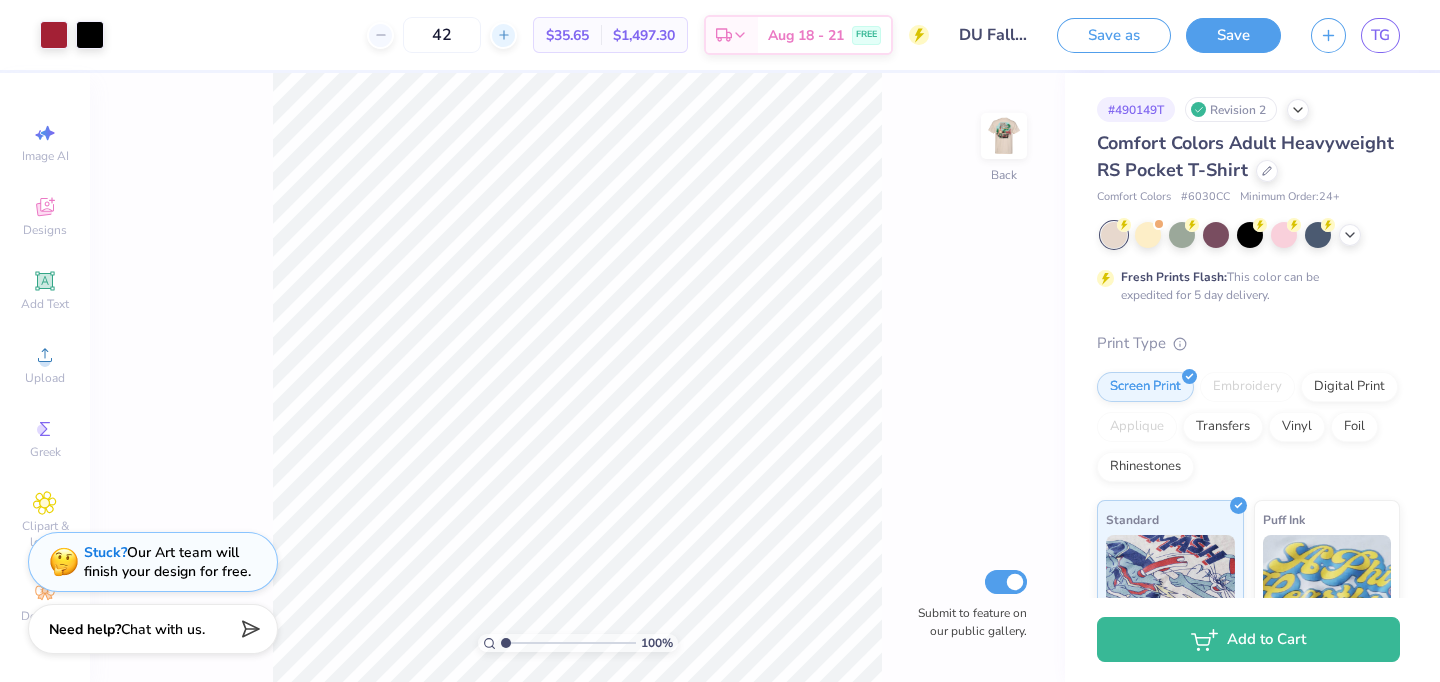 click 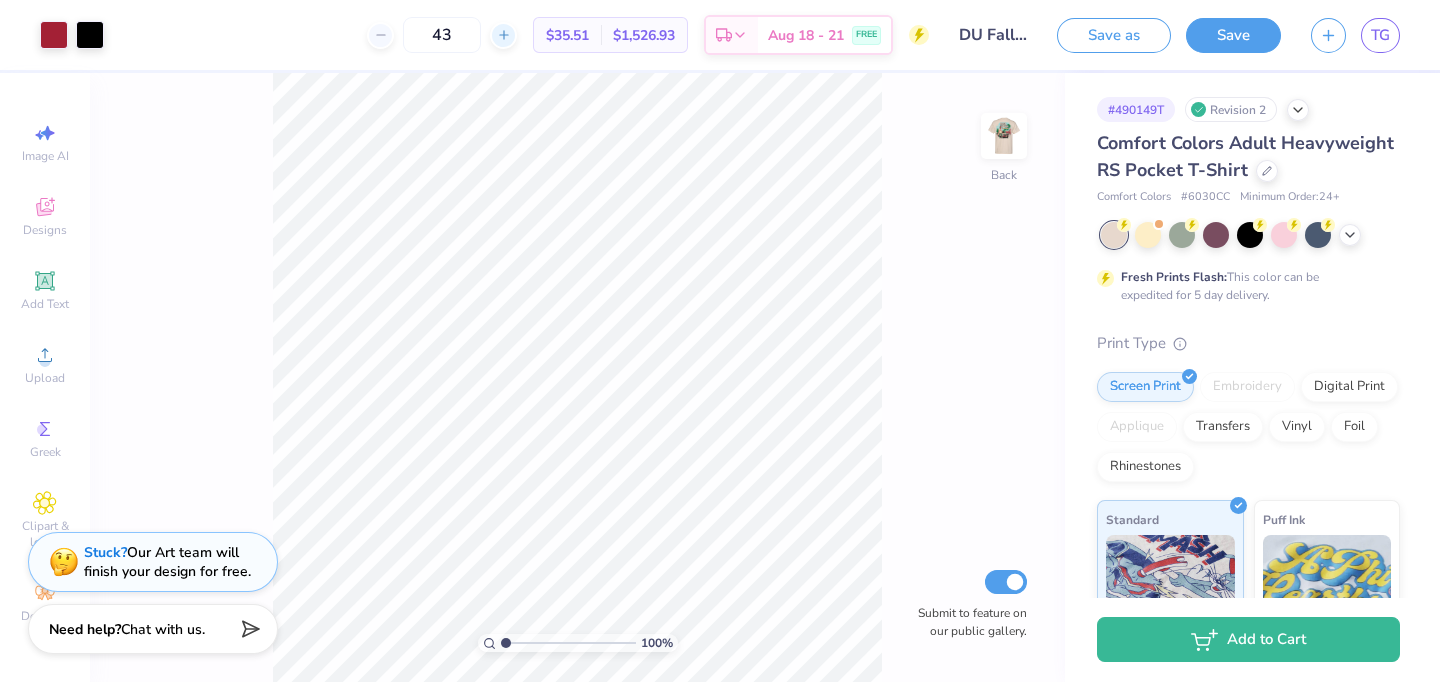 click 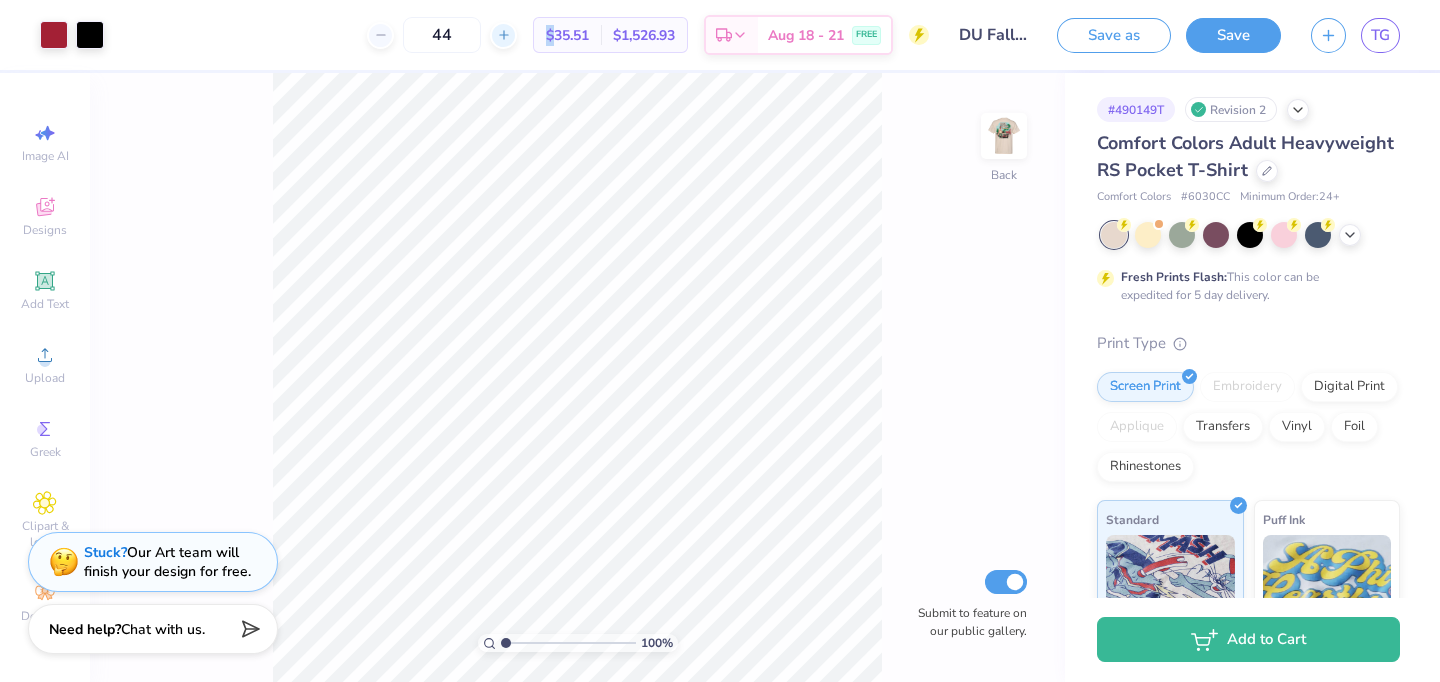 click 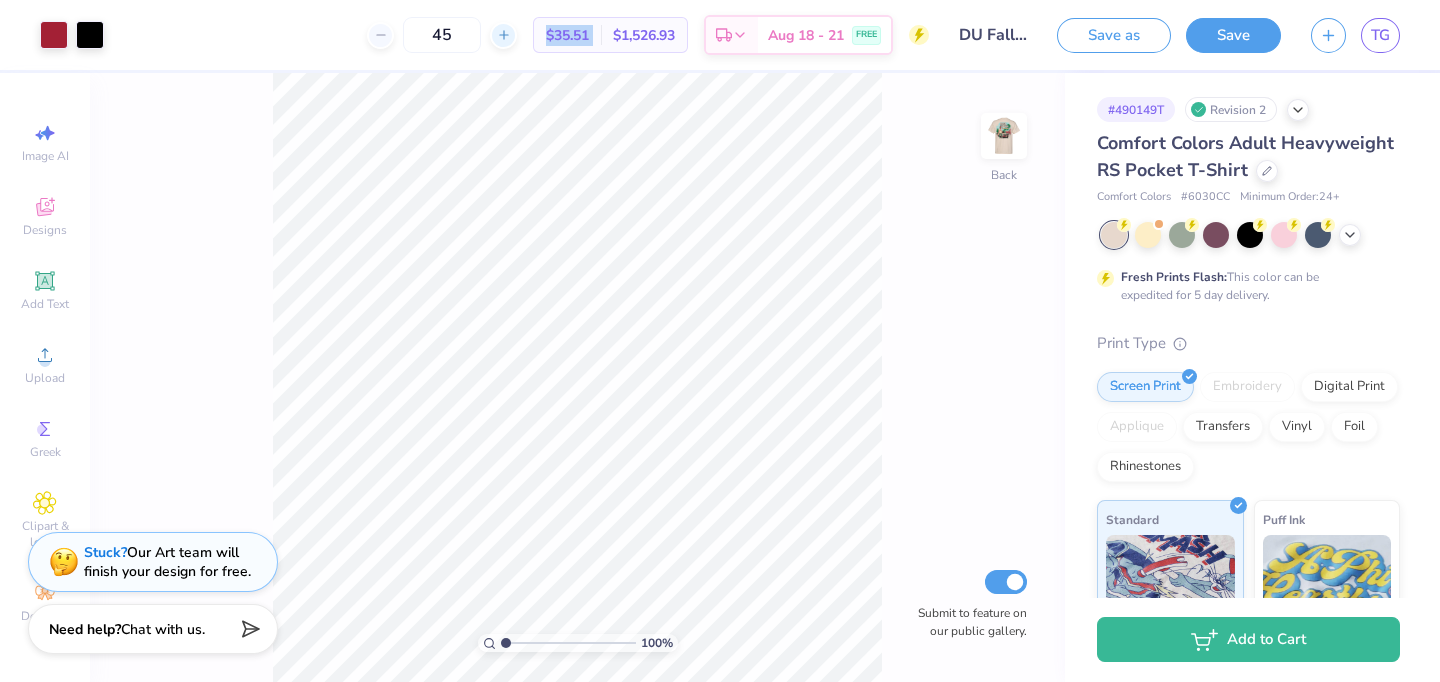 click 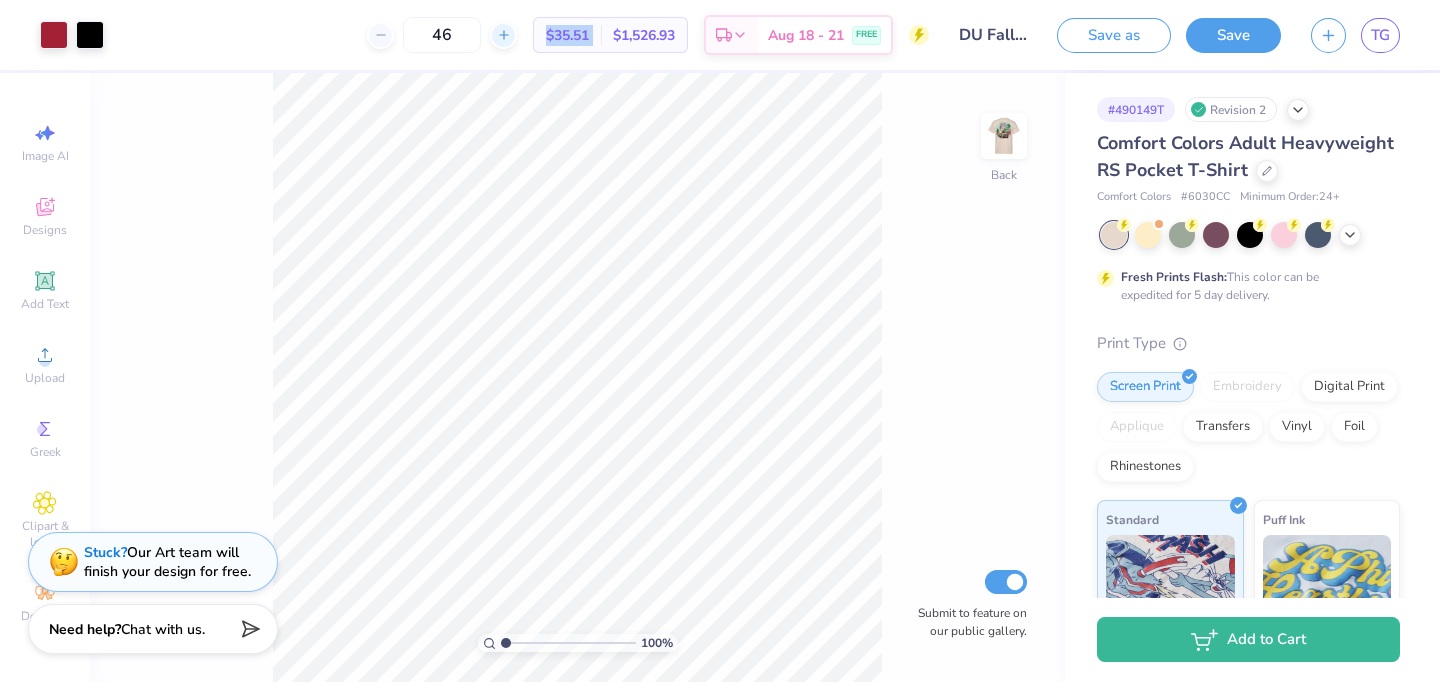 click 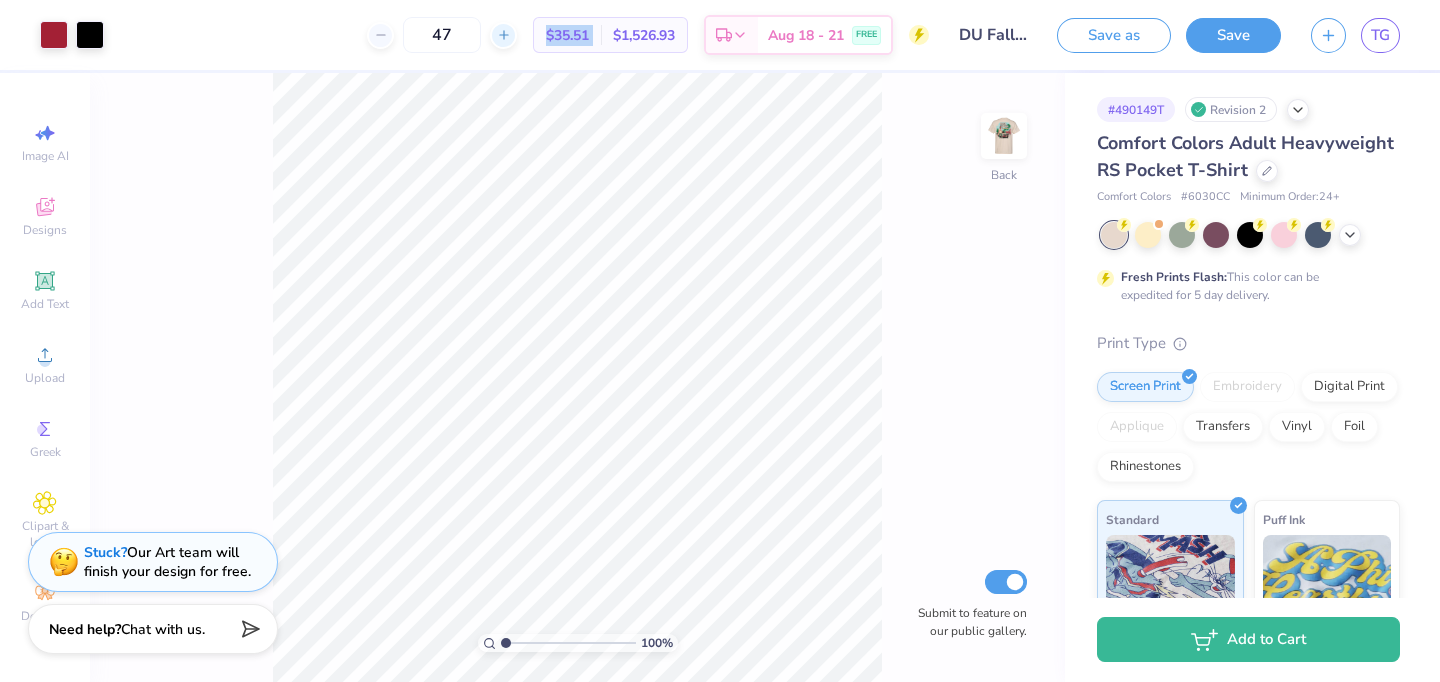 click 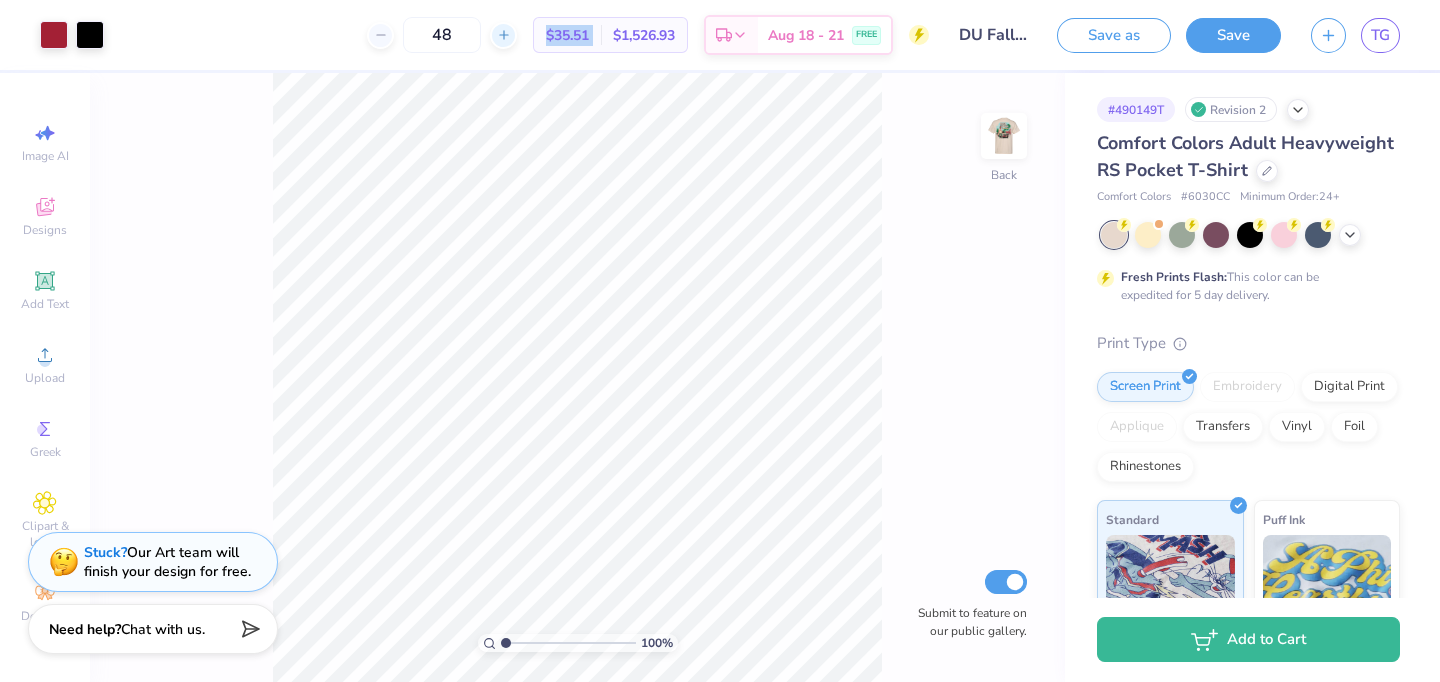click 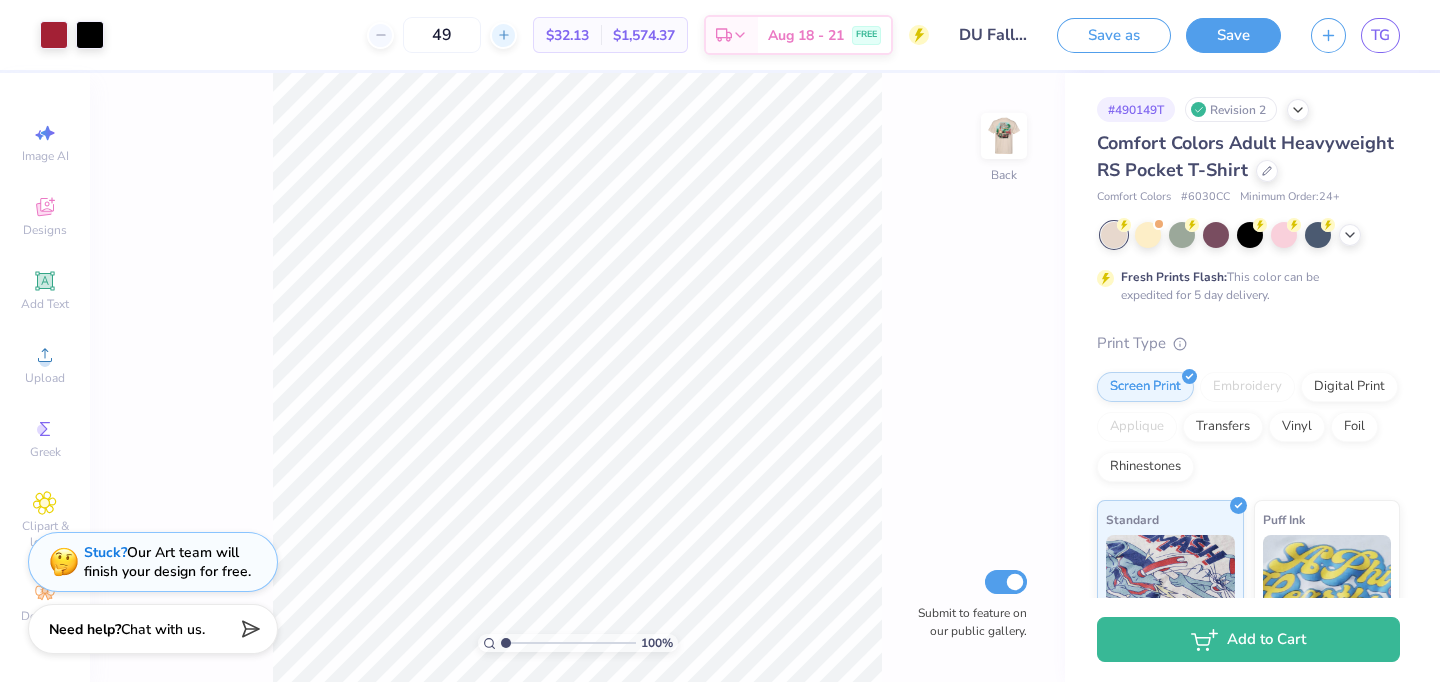 click 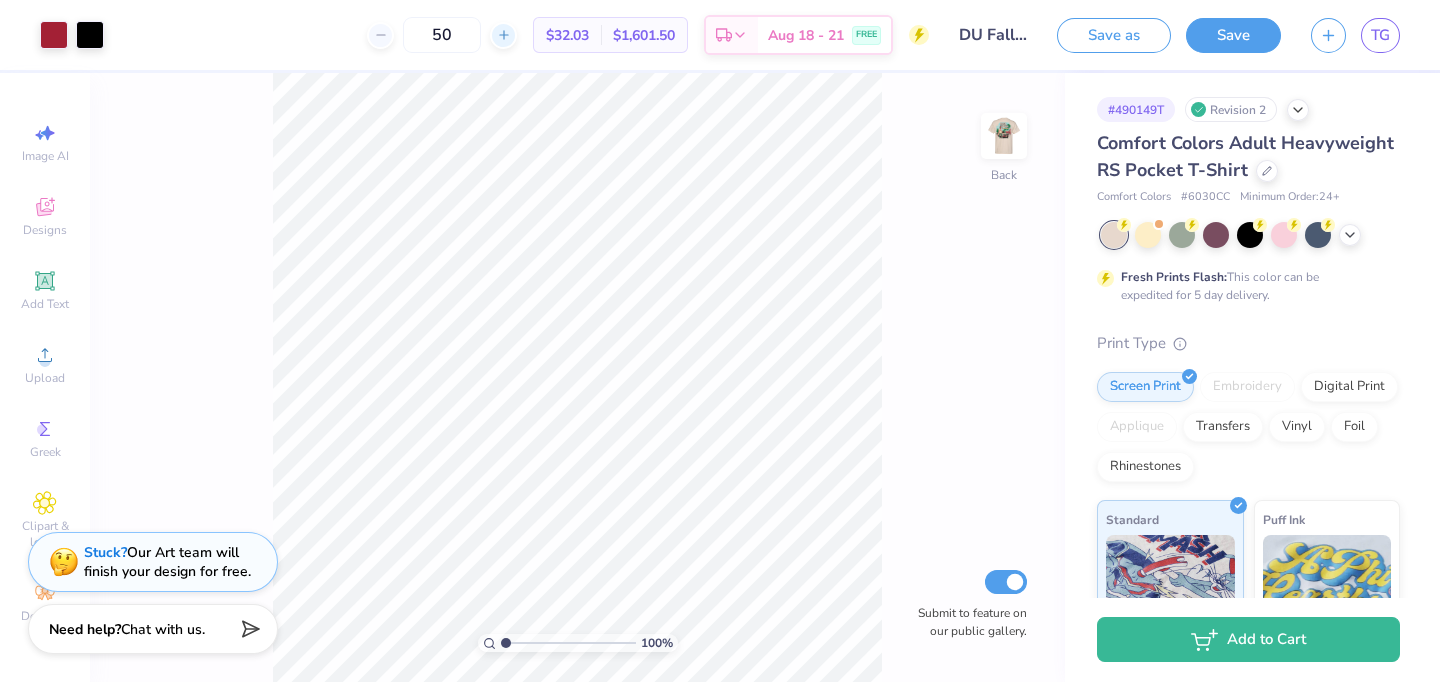 click at bounding box center (503, 35) 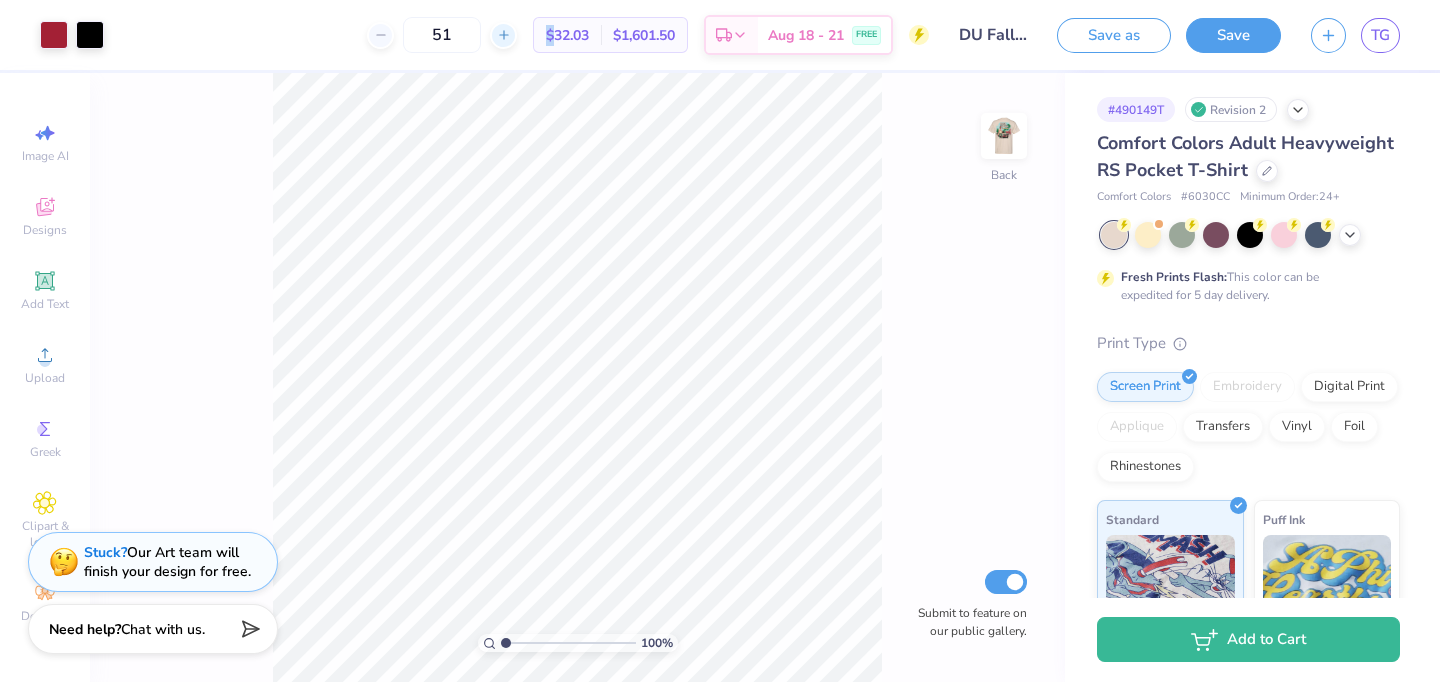 click at bounding box center (503, 35) 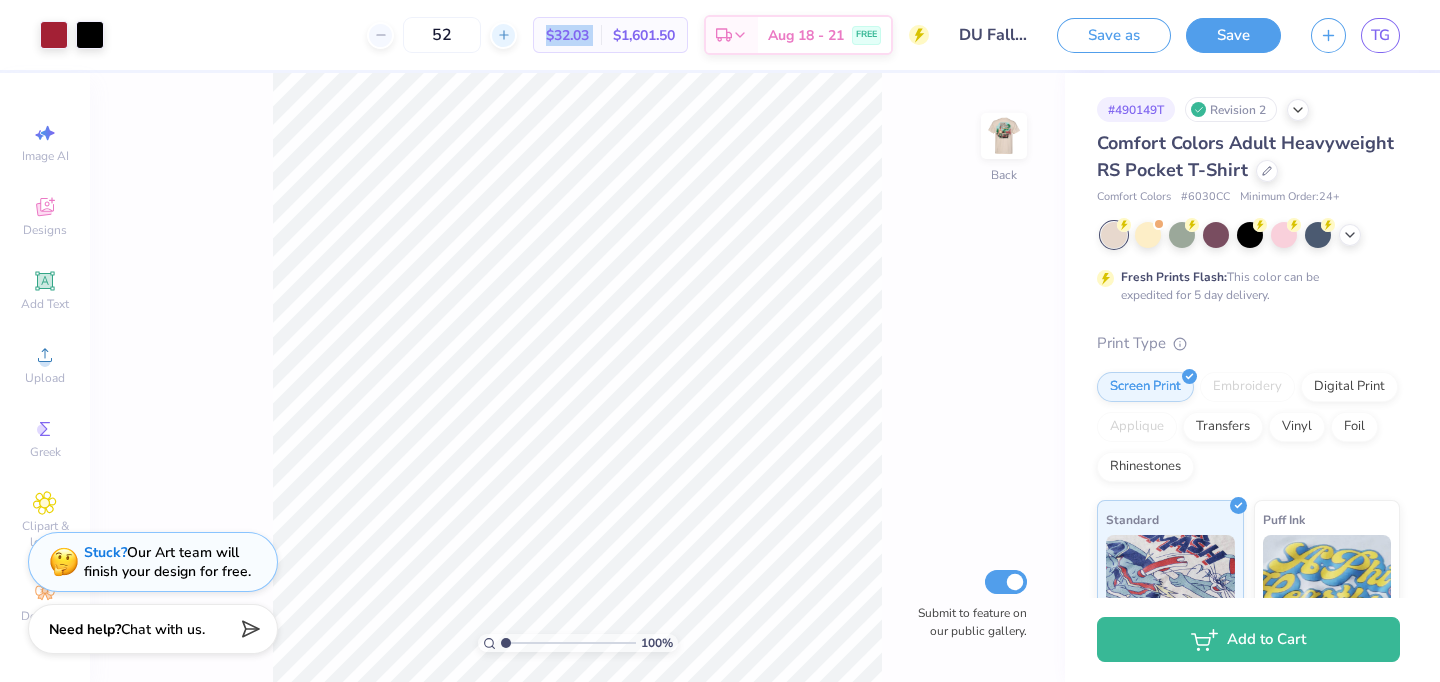 click at bounding box center (503, 35) 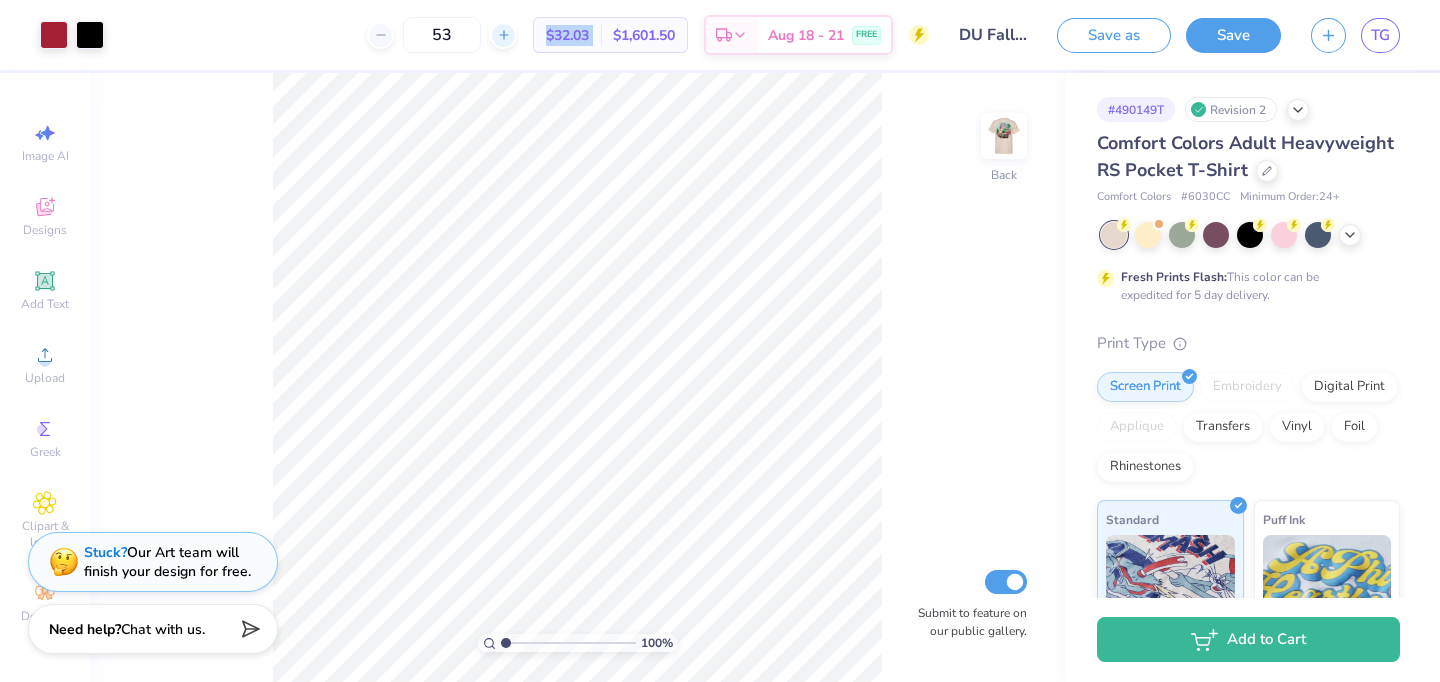 click at bounding box center (503, 35) 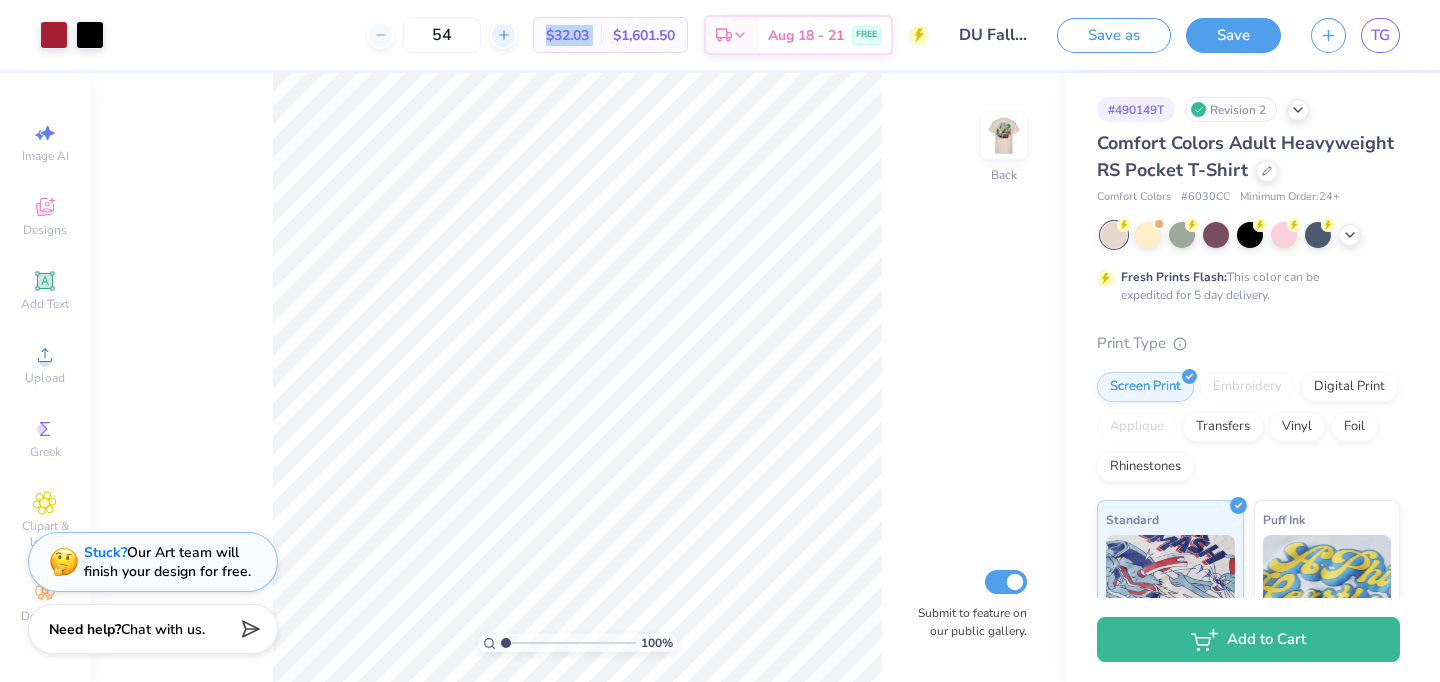 click at bounding box center (503, 35) 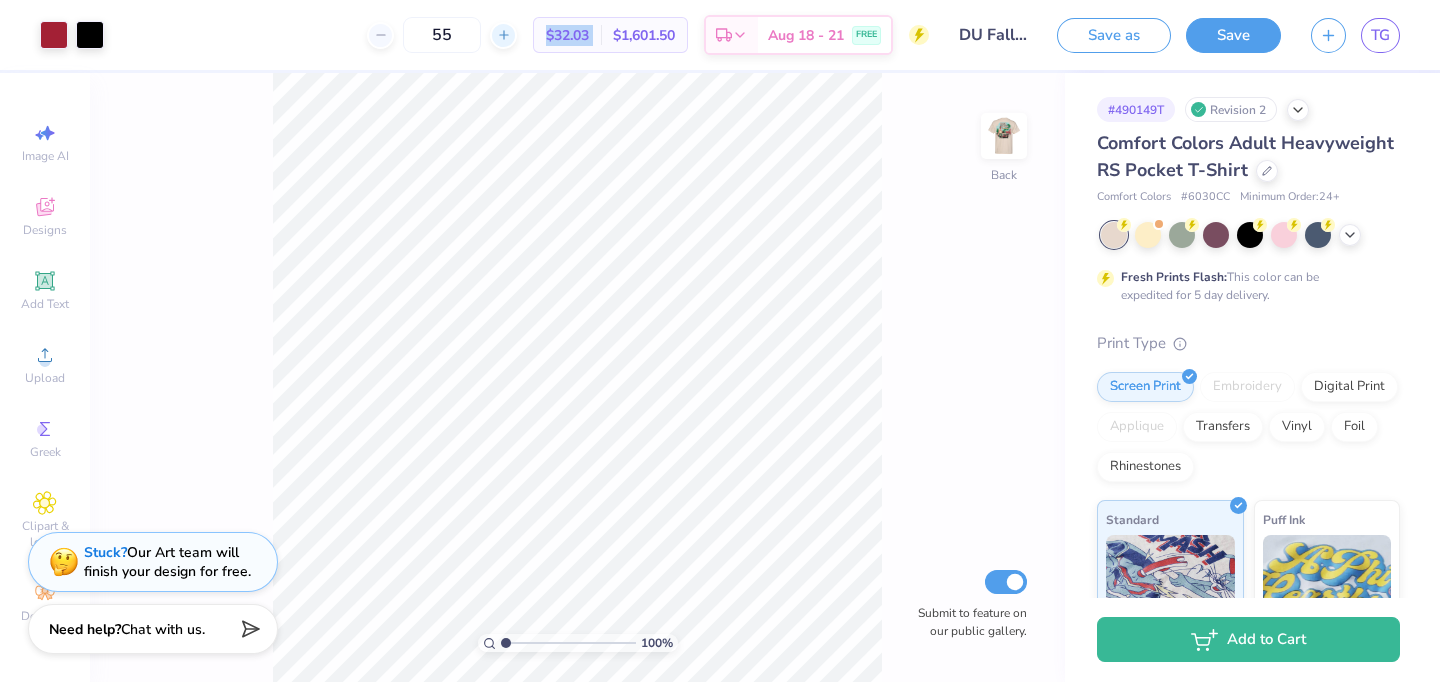 click at bounding box center [503, 35] 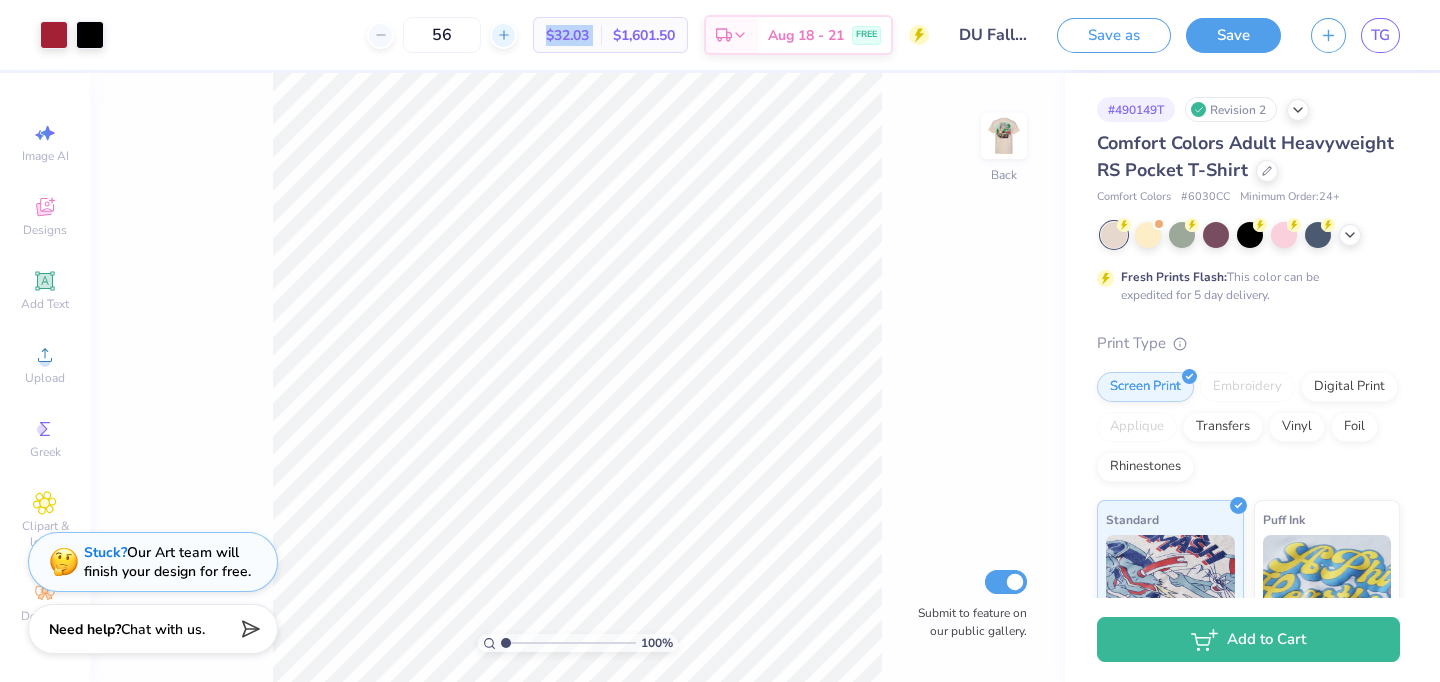click at bounding box center [503, 35] 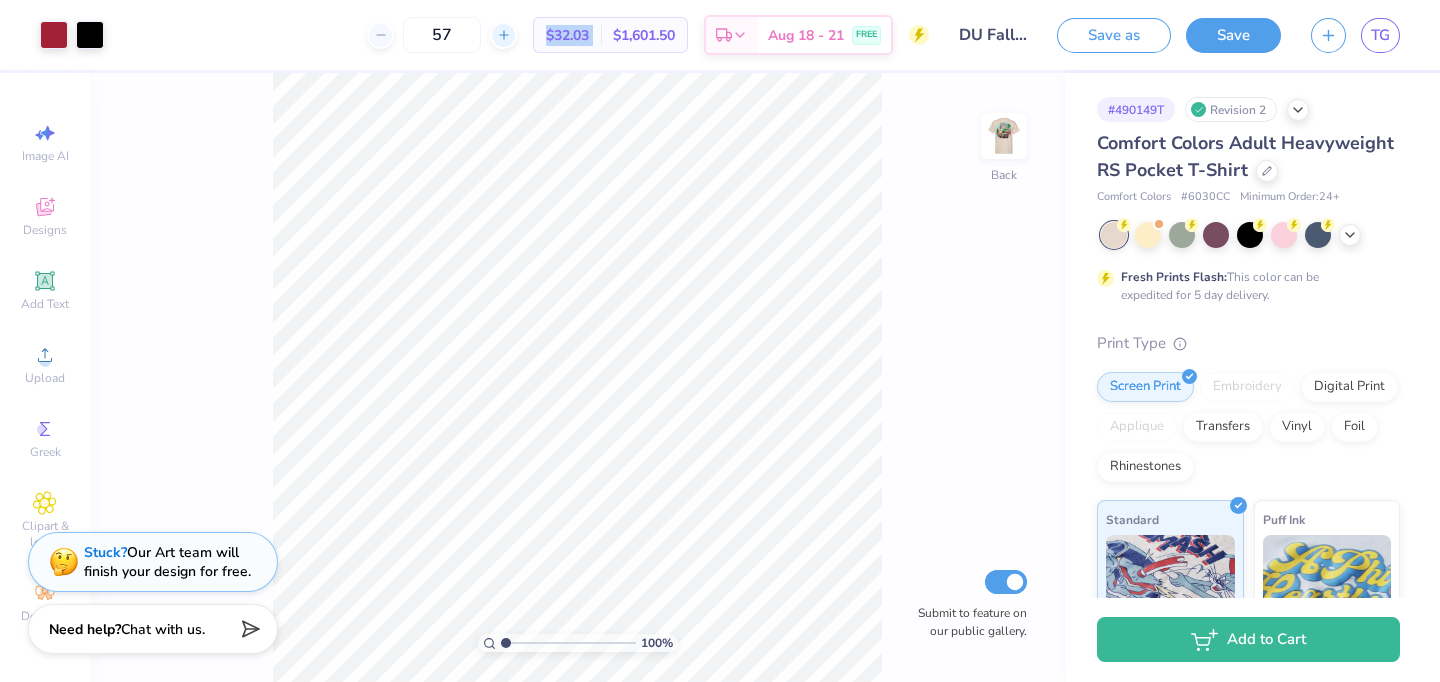 click at bounding box center [503, 35] 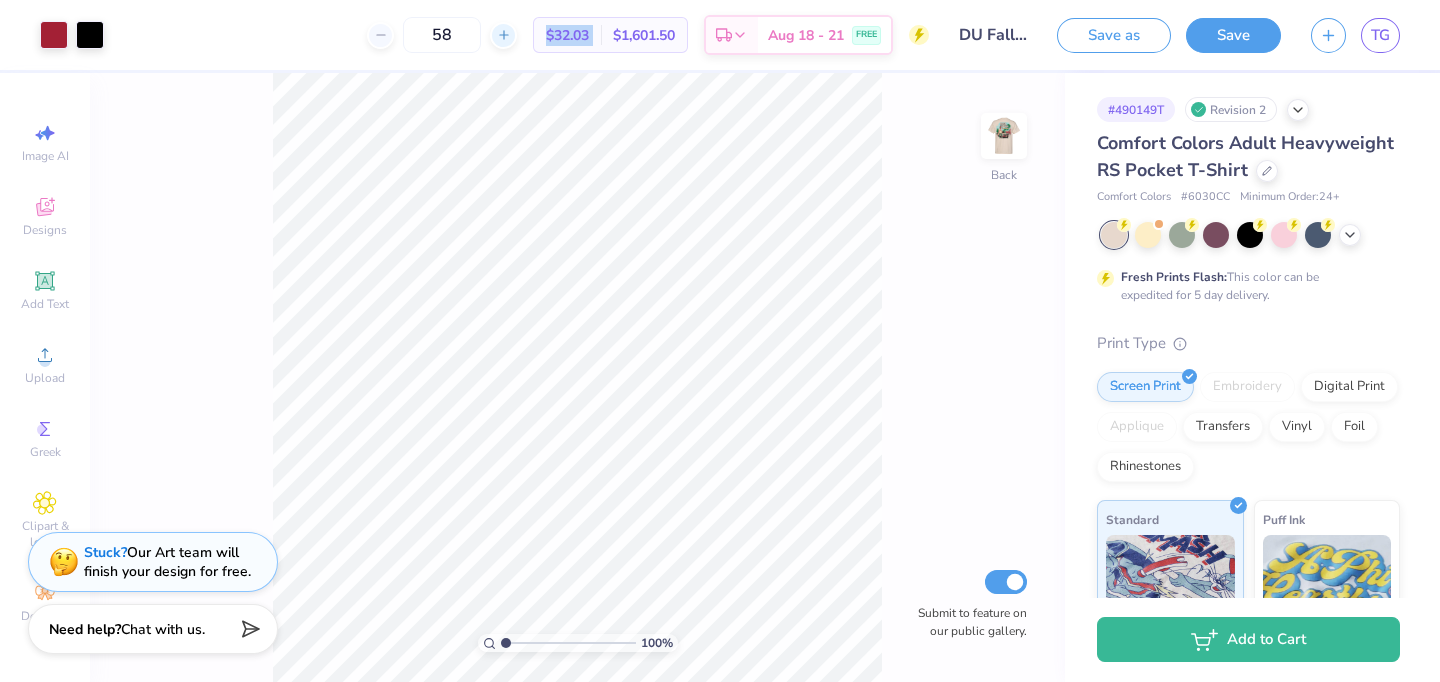 click at bounding box center [503, 35] 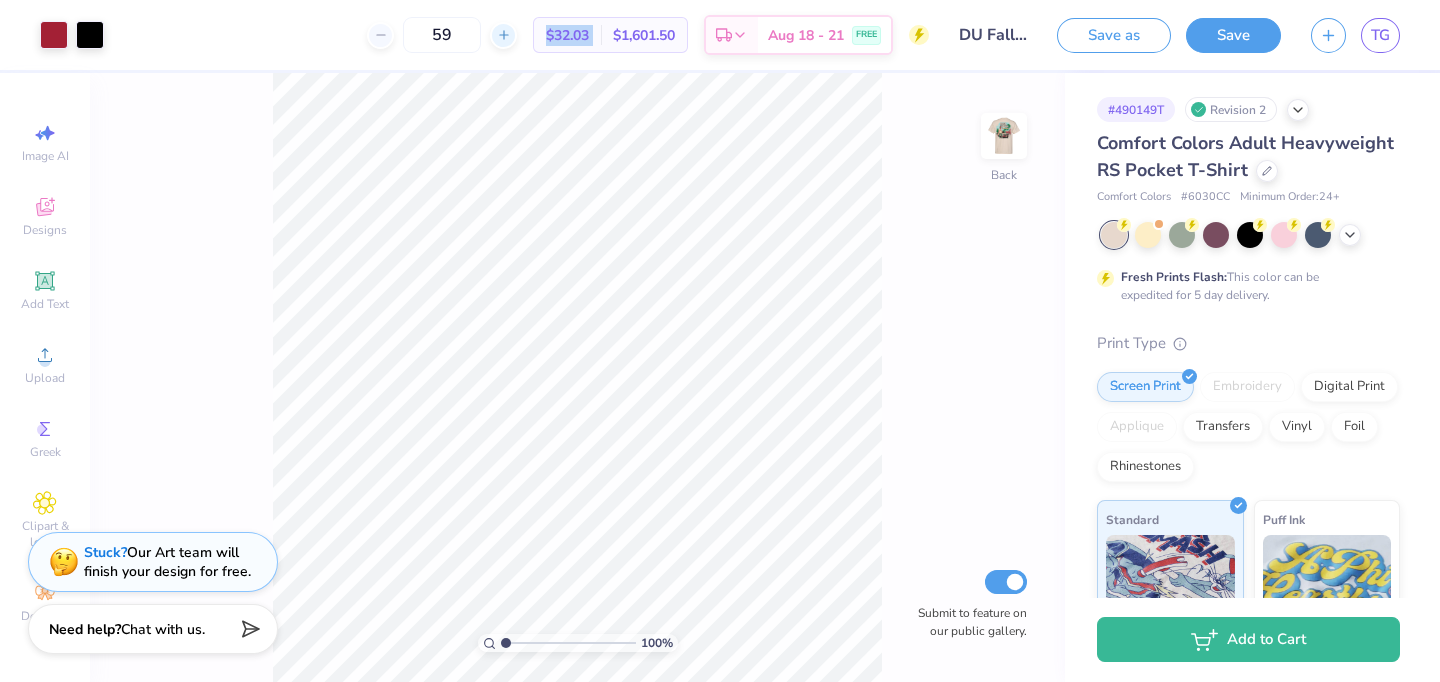 click at bounding box center (503, 35) 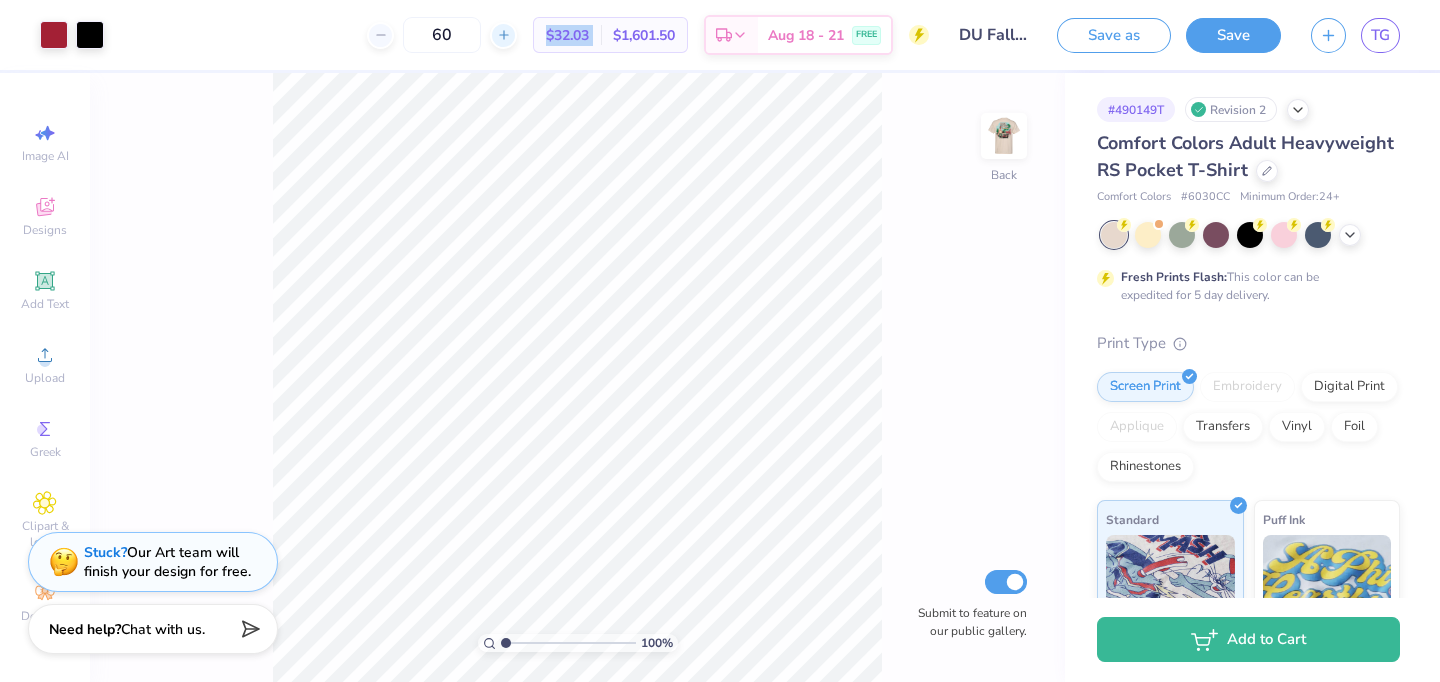 click at bounding box center [503, 35] 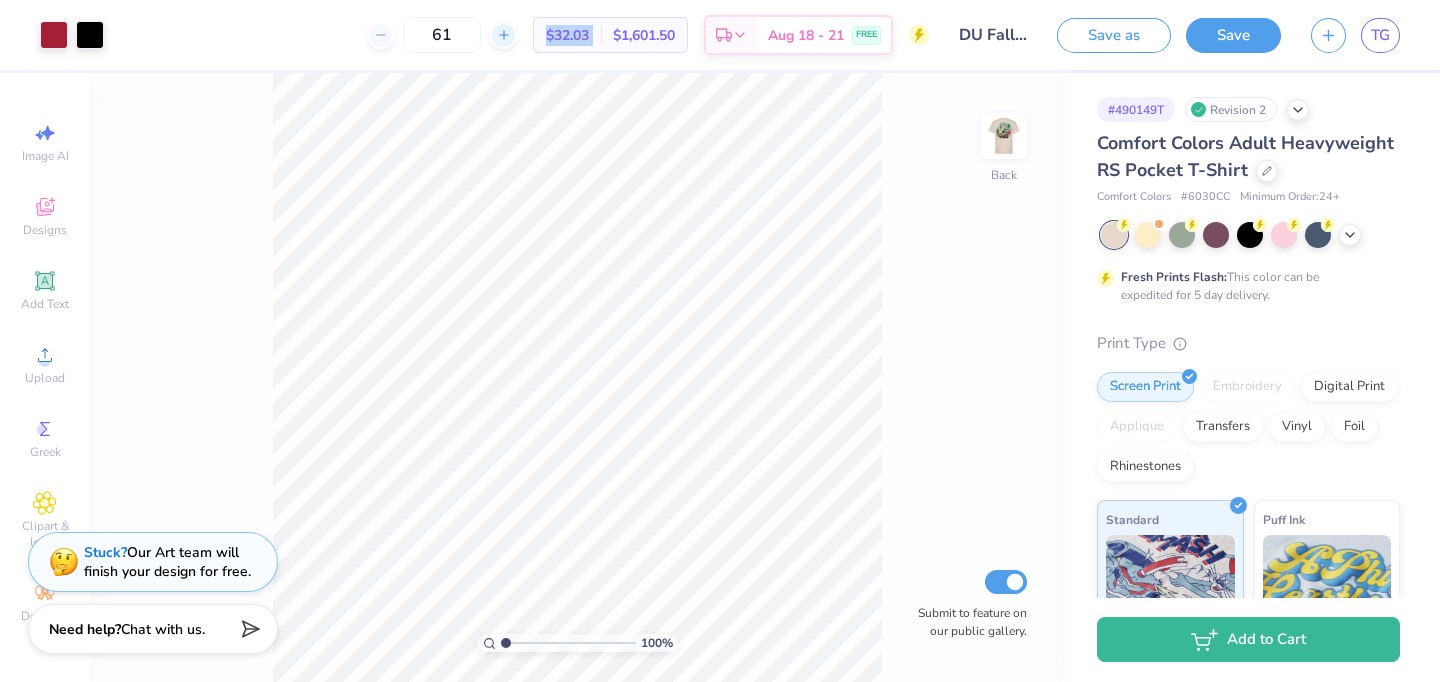 click at bounding box center (503, 35) 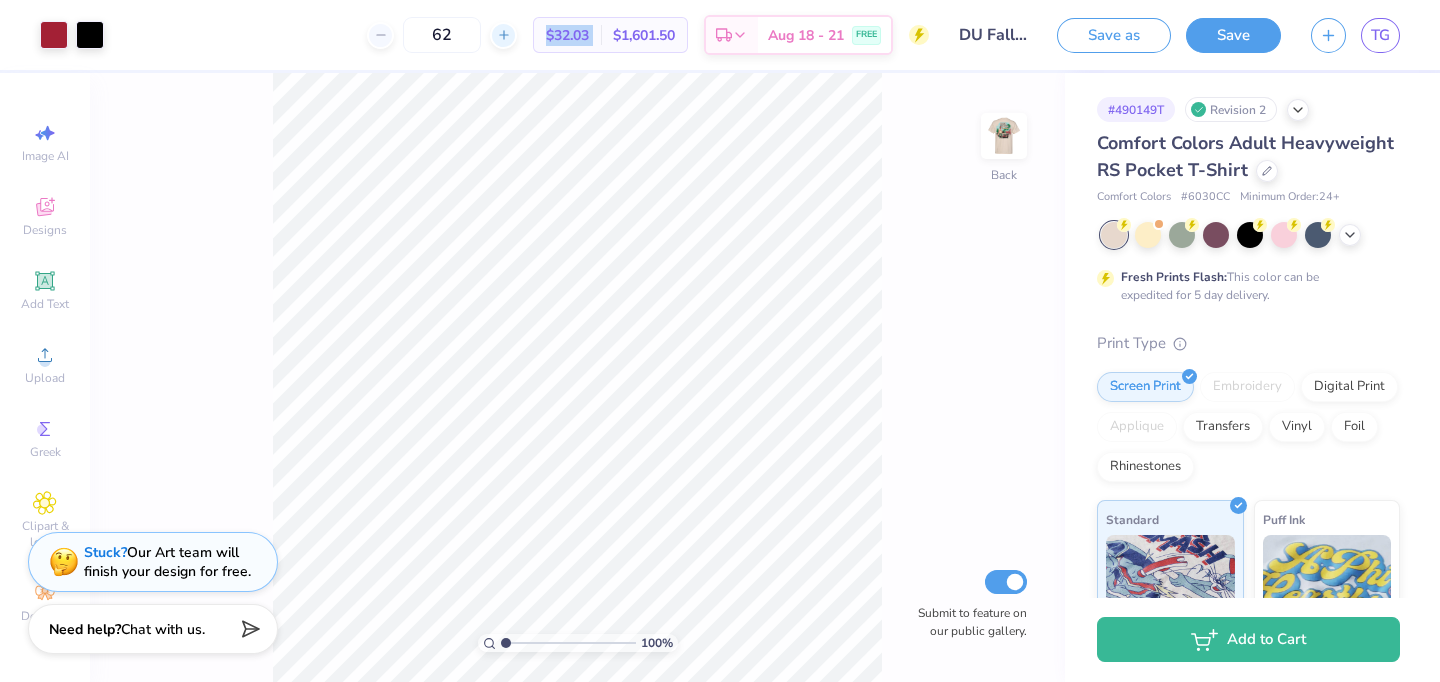 click at bounding box center [503, 35] 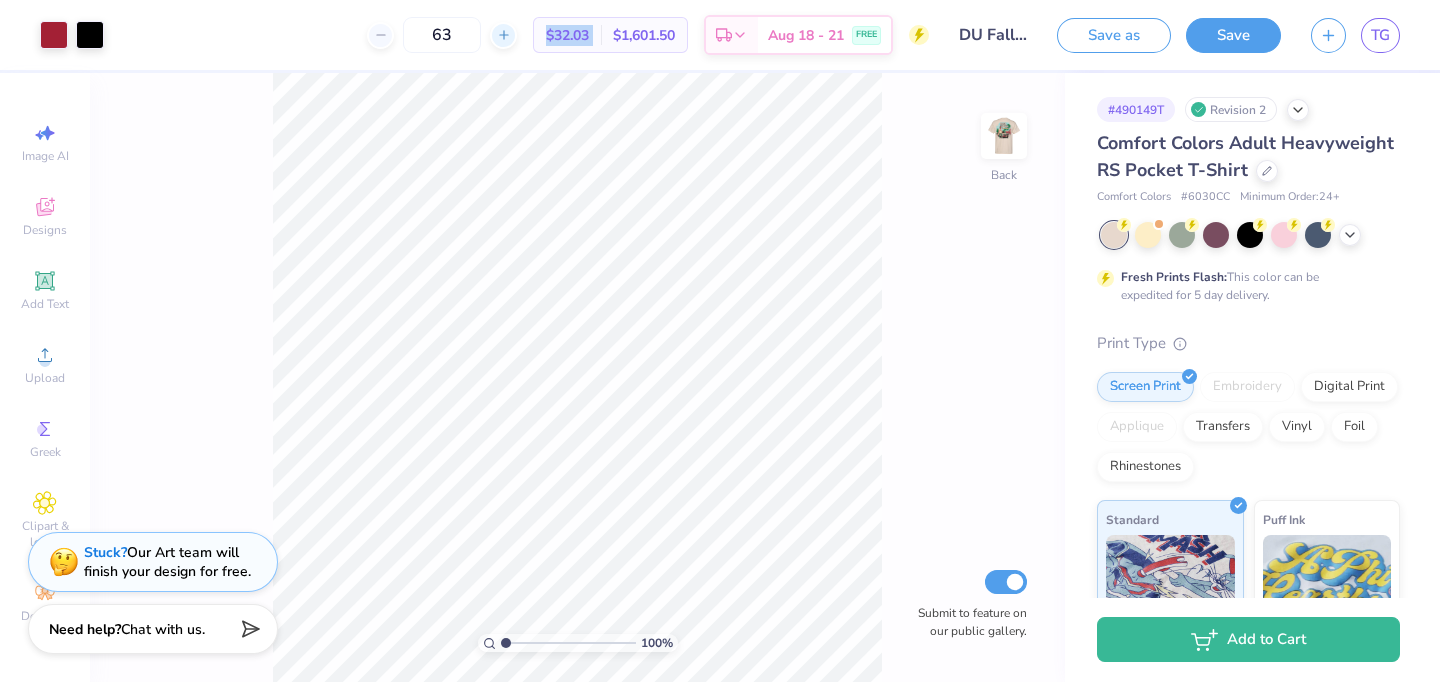 click at bounding box center (503, 35) 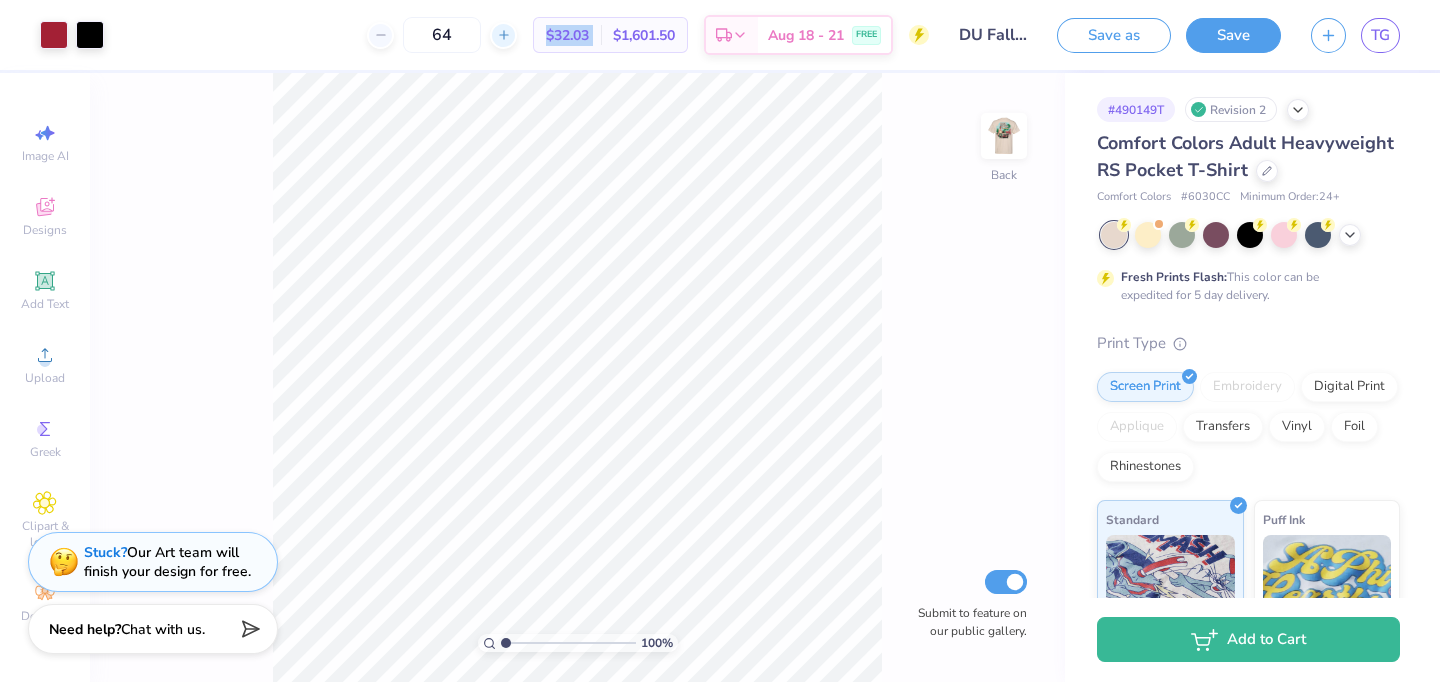 click at bounding box center (503, 35) 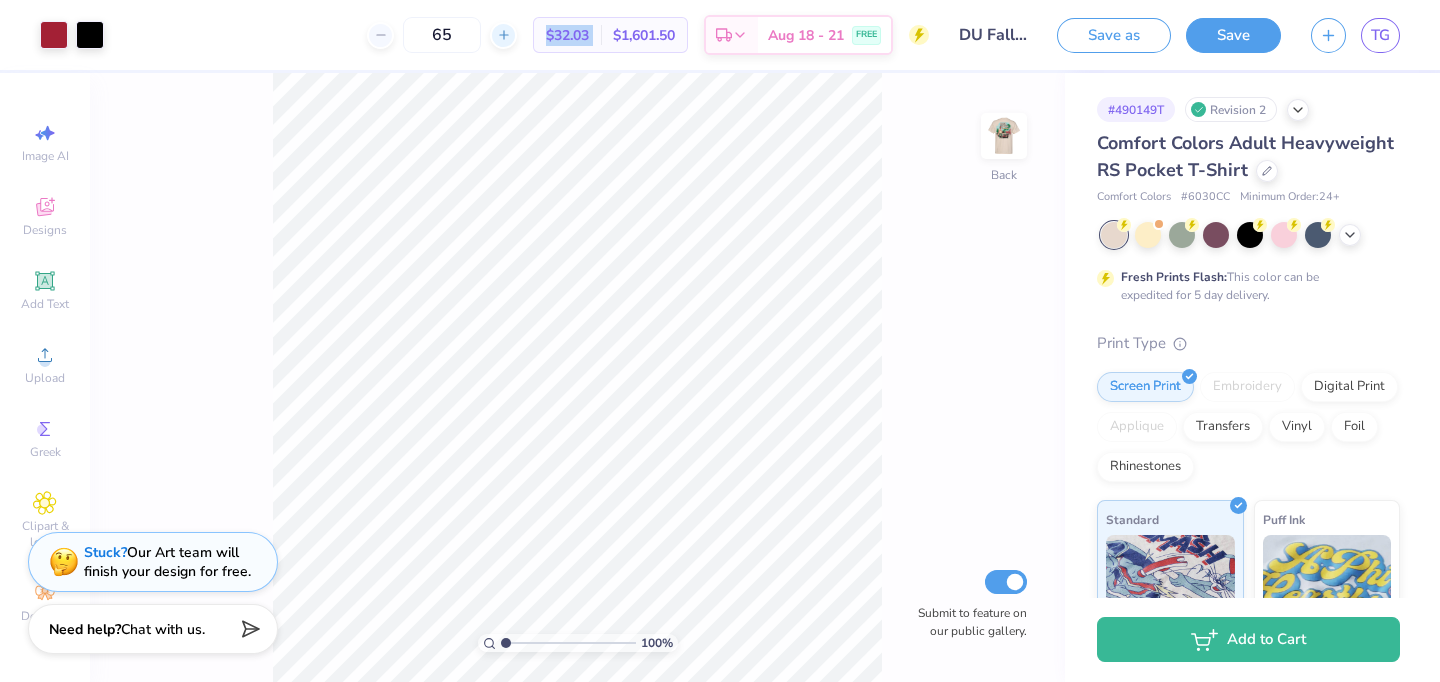 click at bounding box center [503, 35] 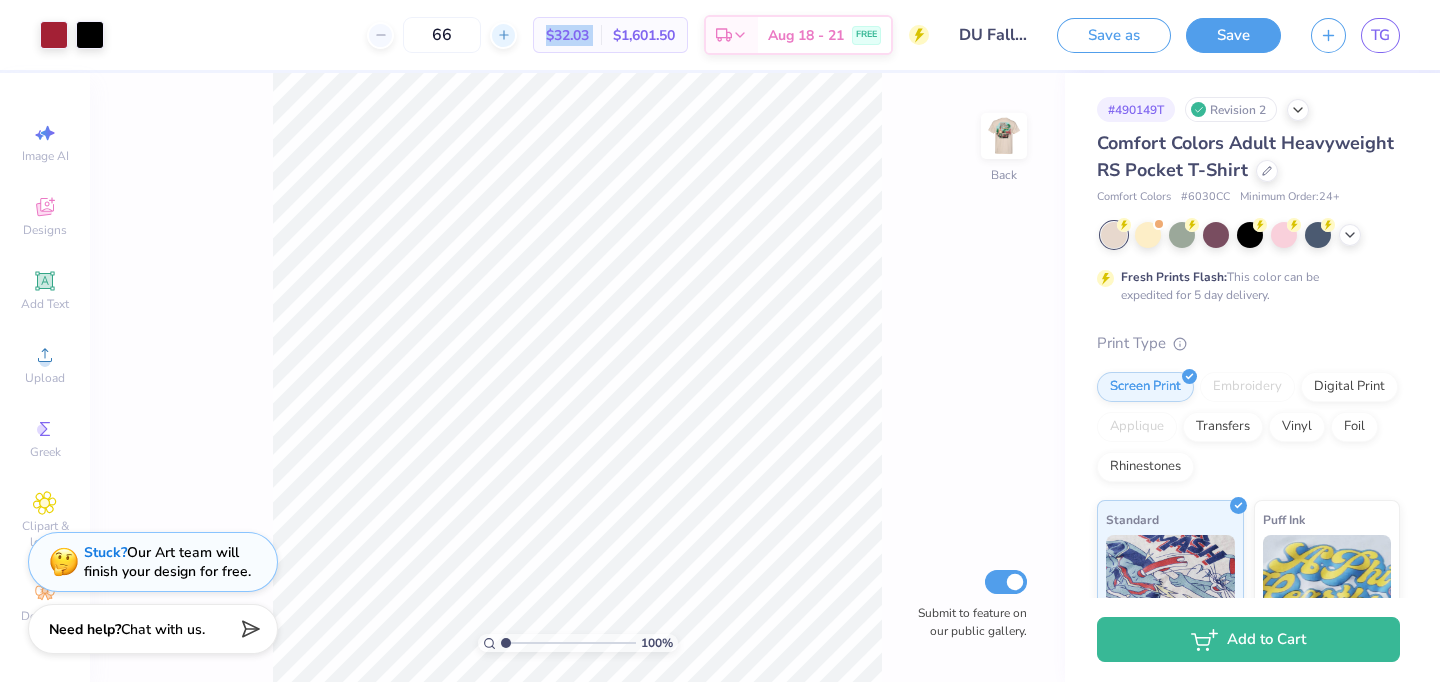 click at bounding box center (503, 35) 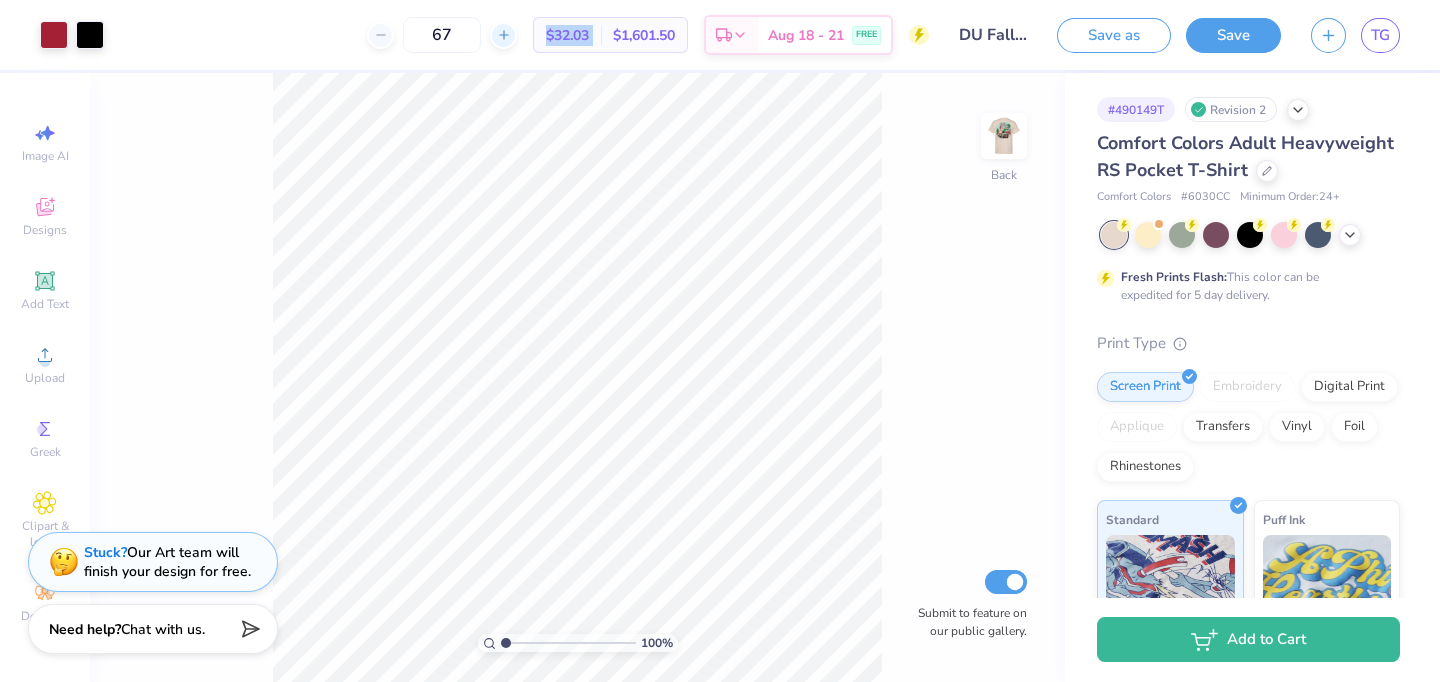 click at bounding box center [503, 35] 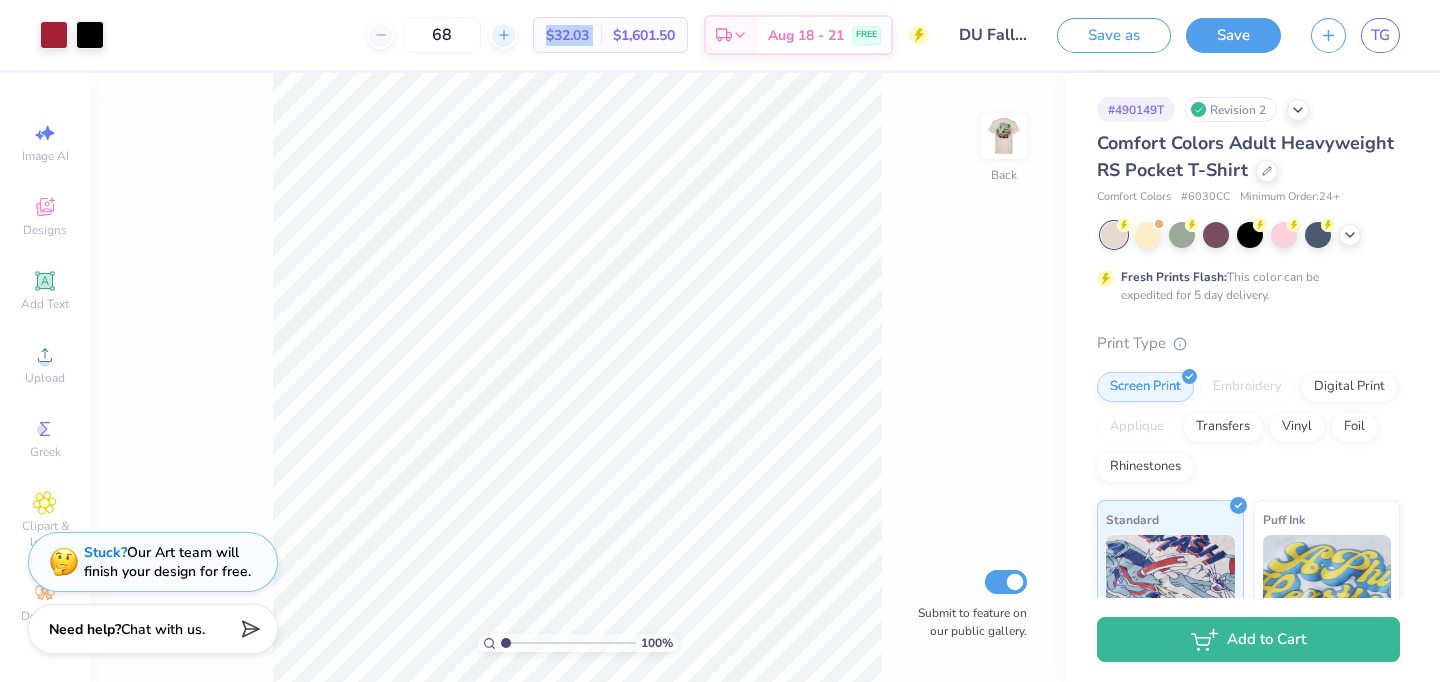 click at bounding box center [503, 35] 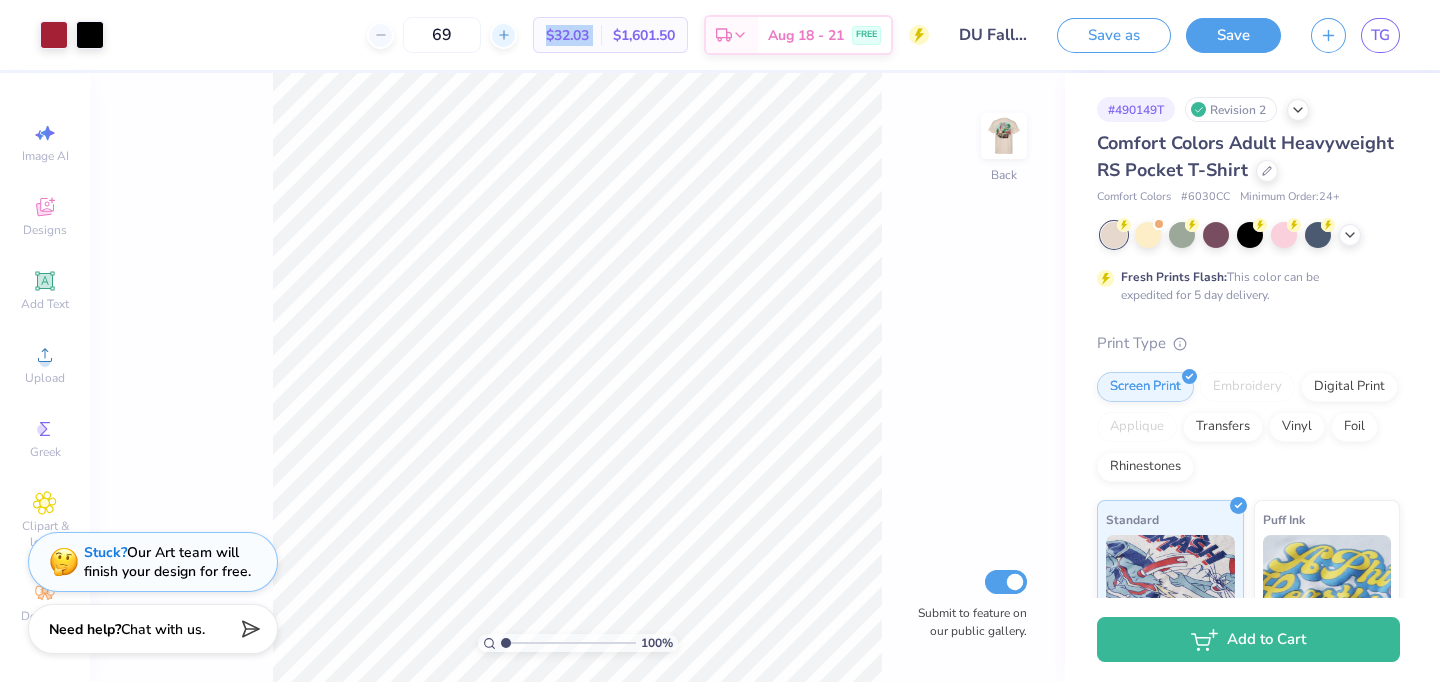 click at bounding box center (503, 35) 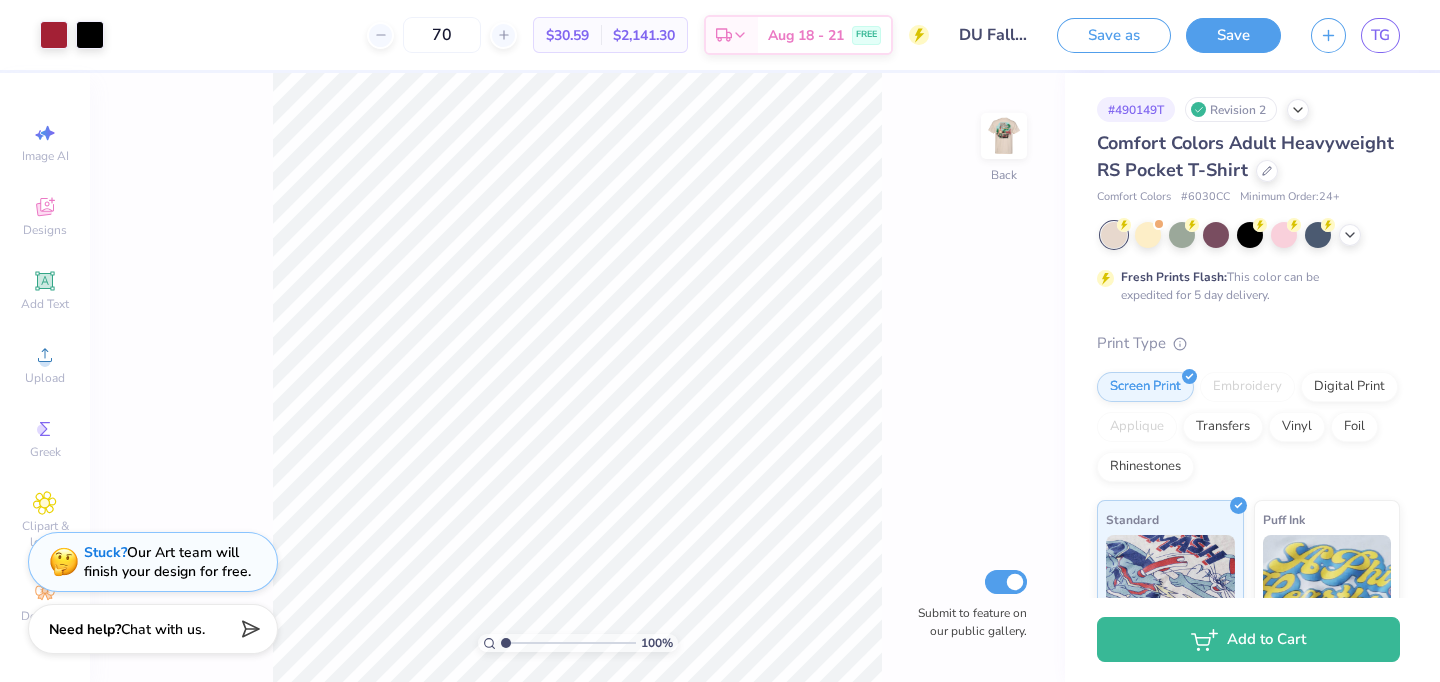 click on "70 $30.59 Per Item $2,141.30 Total Est.  Delivery [DATE] - [DATE] FREE" at bounding box center (524, 35) 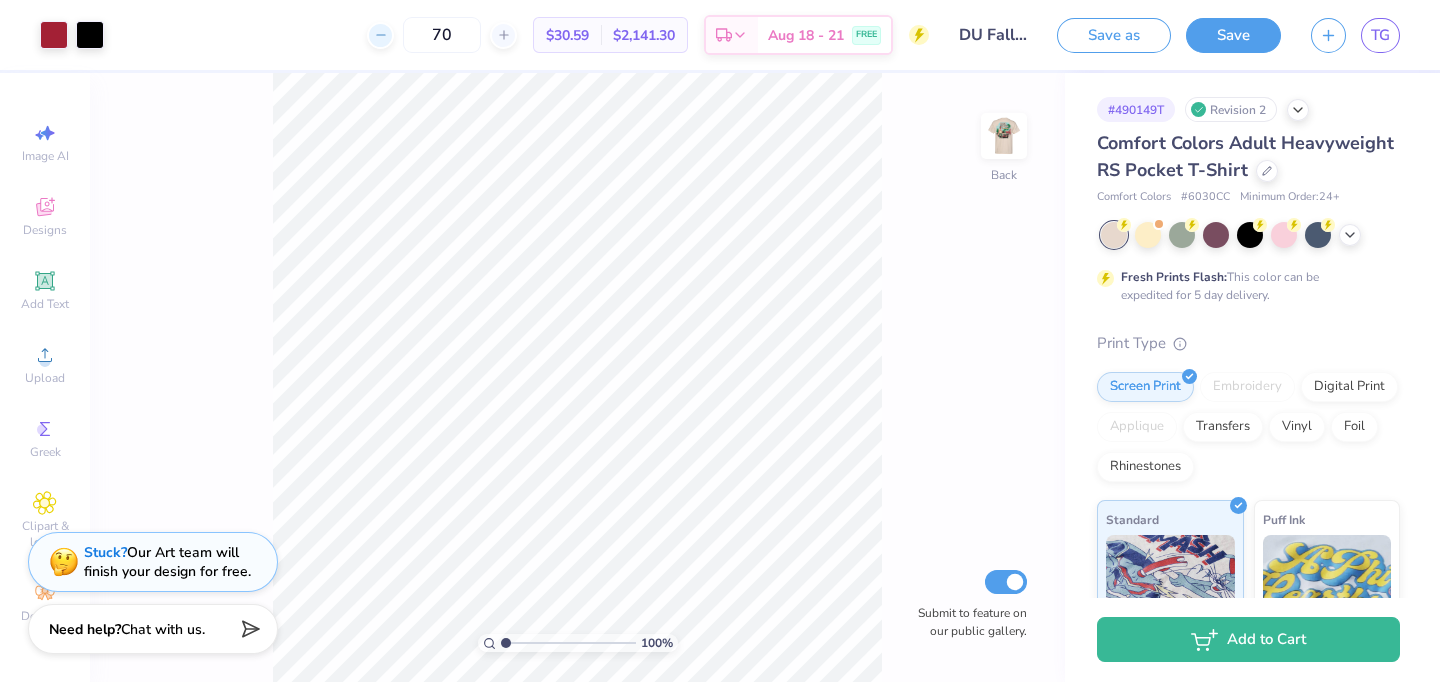 click 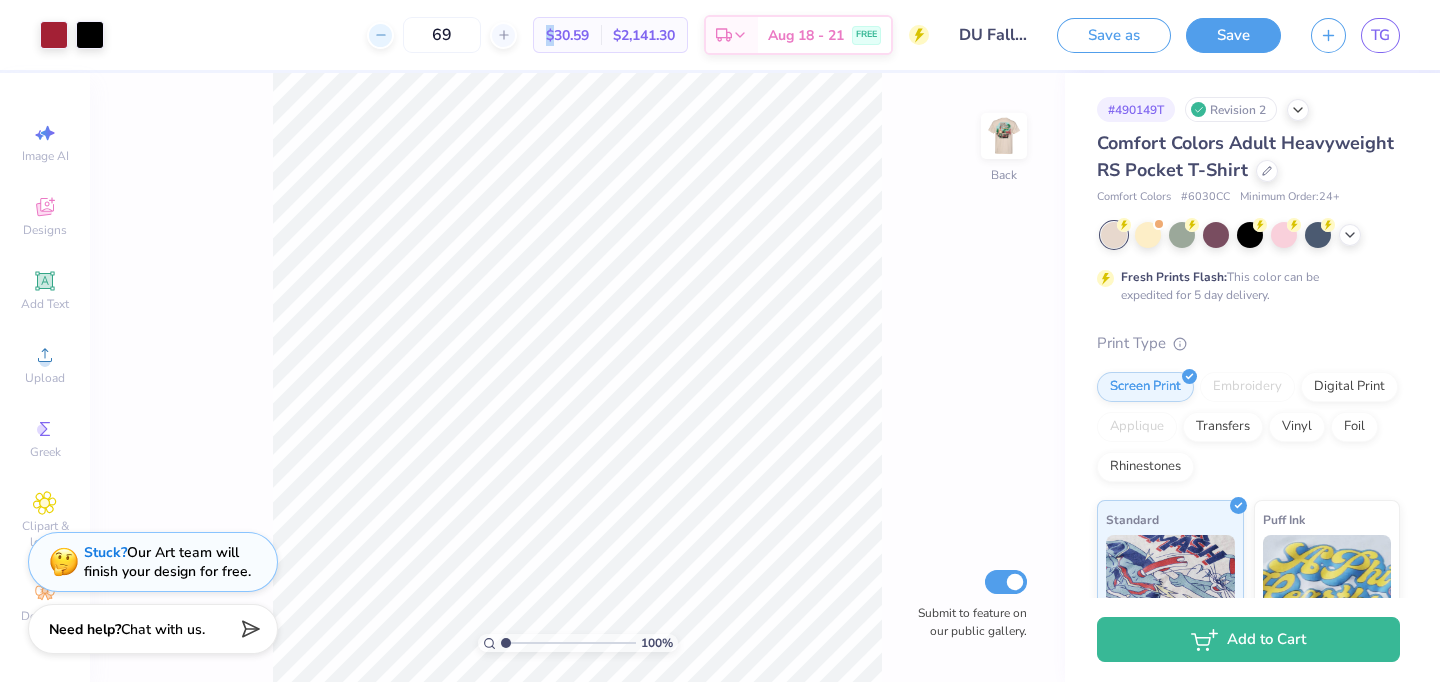 click 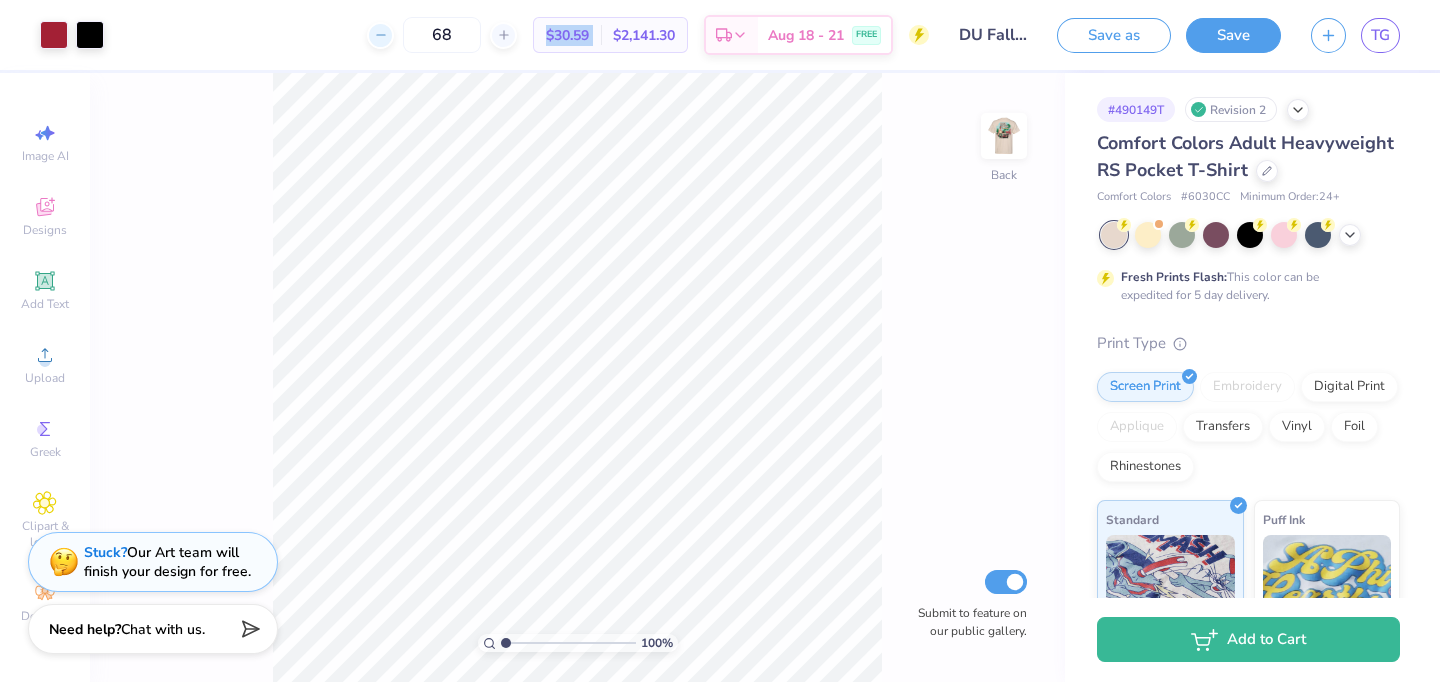 click 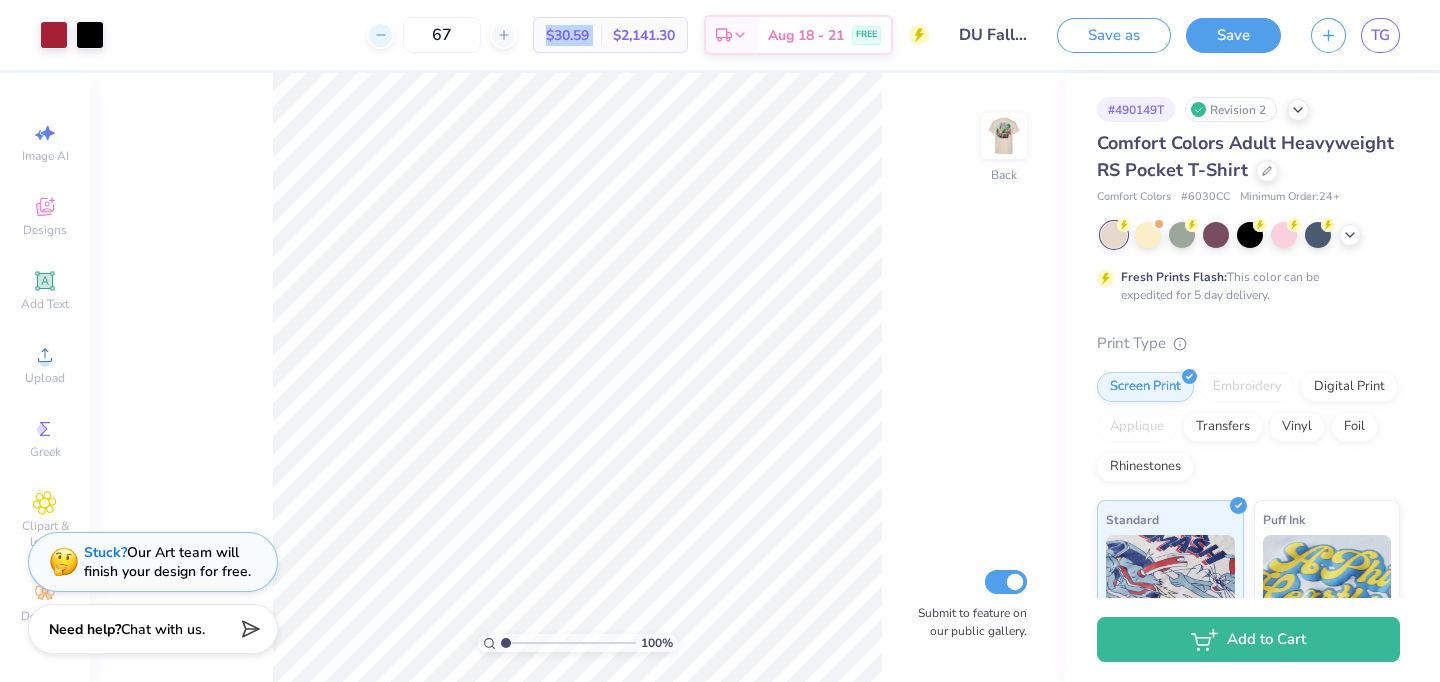 click 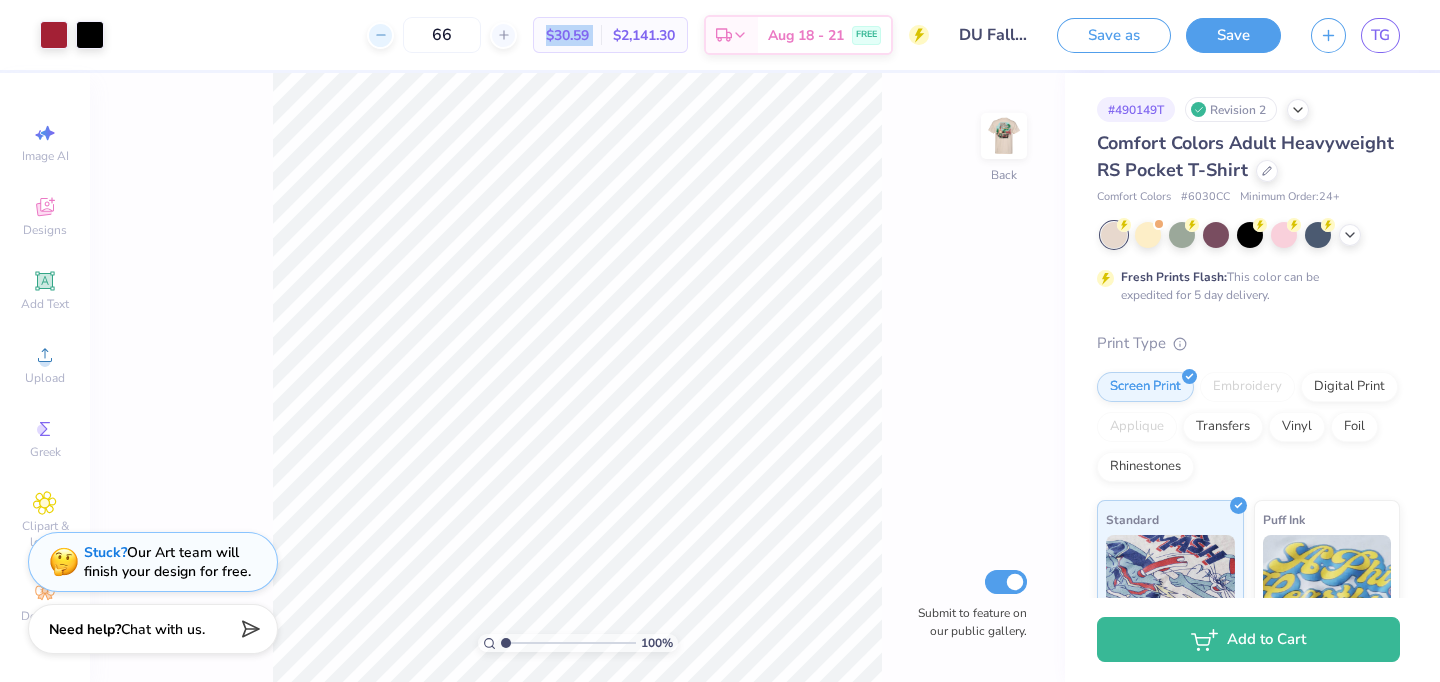 click 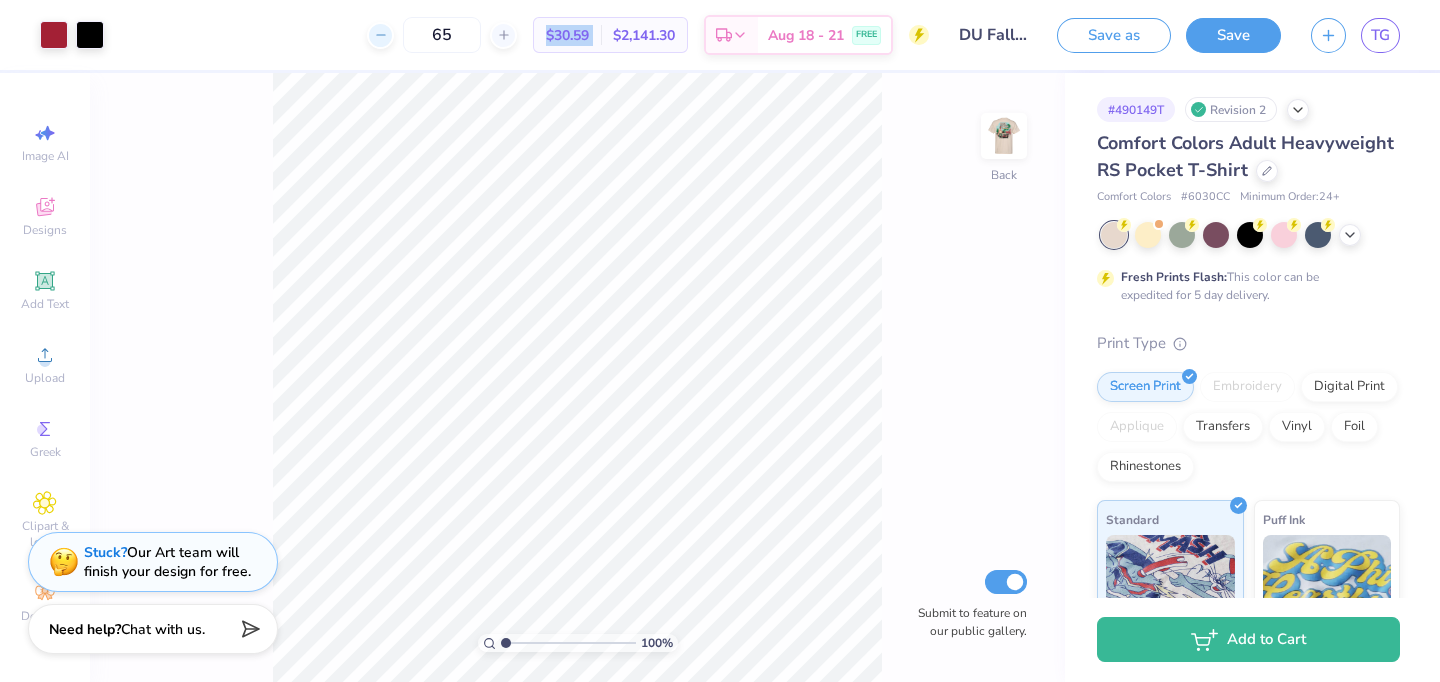 click 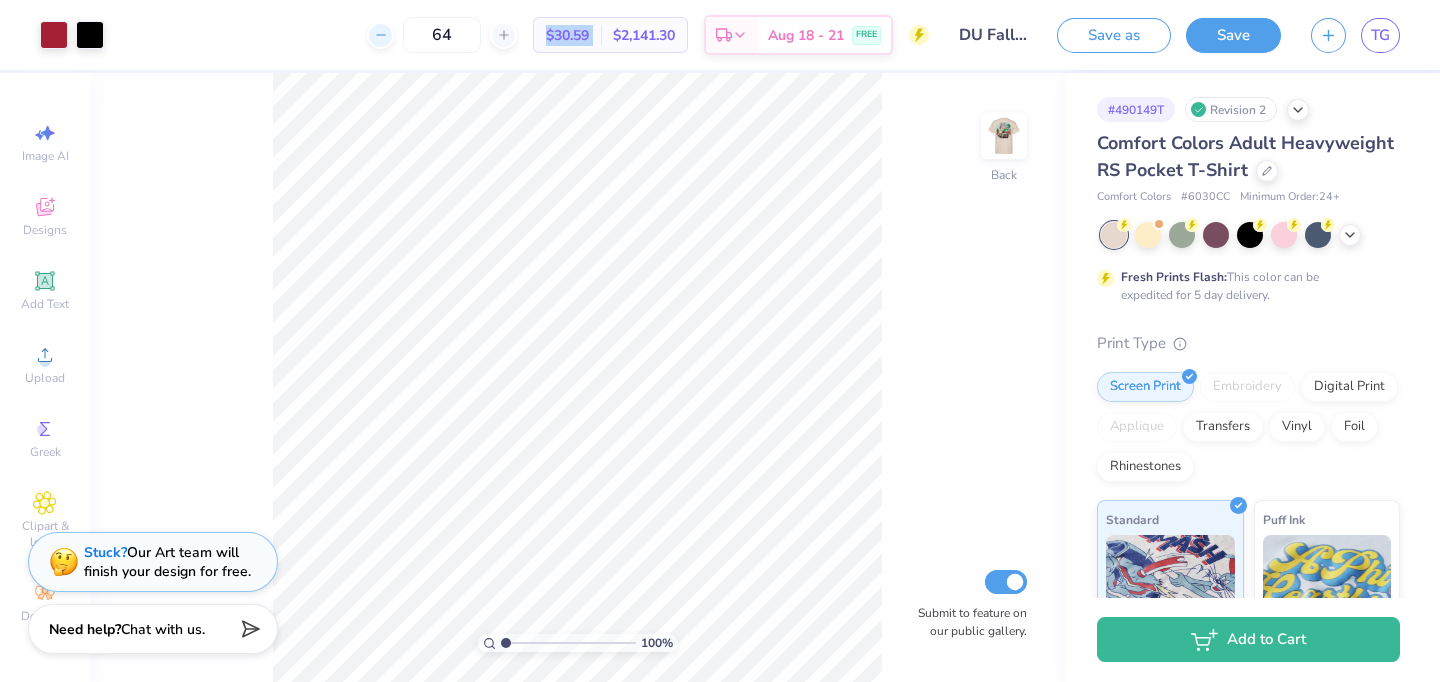 click 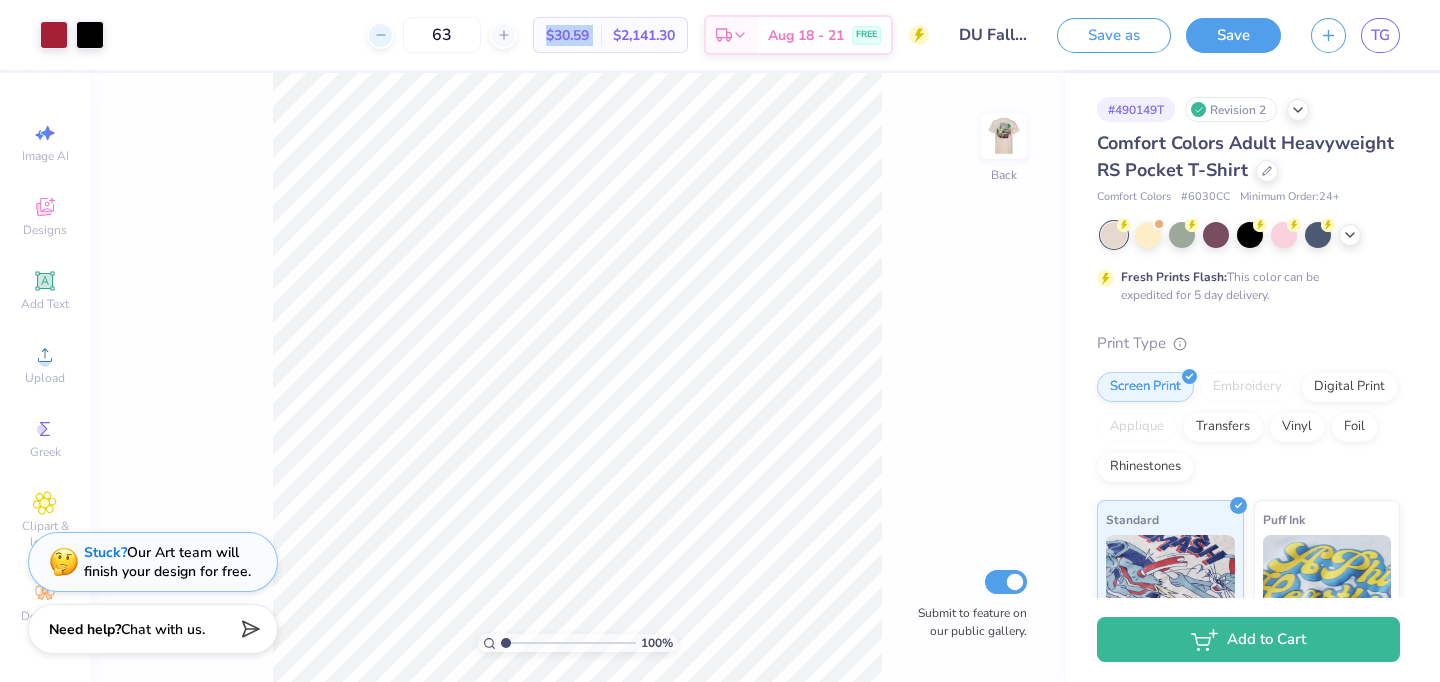 click 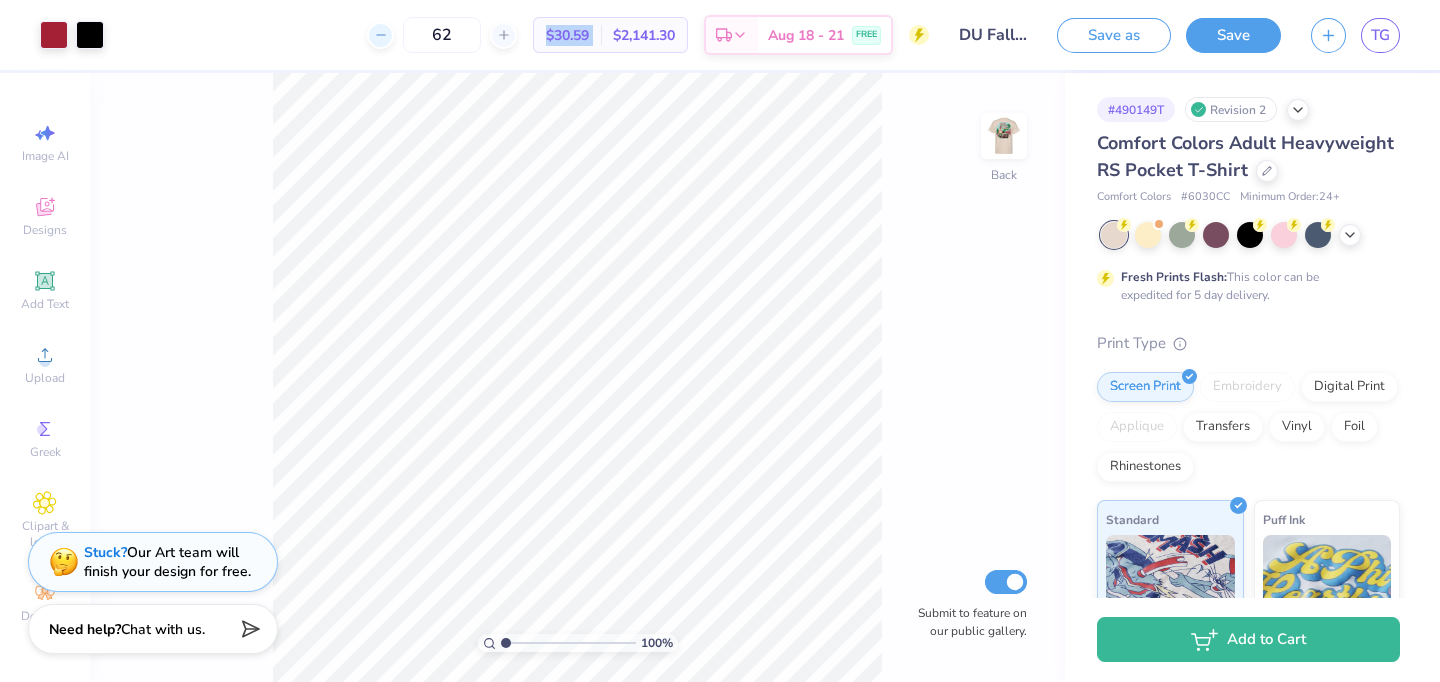 click 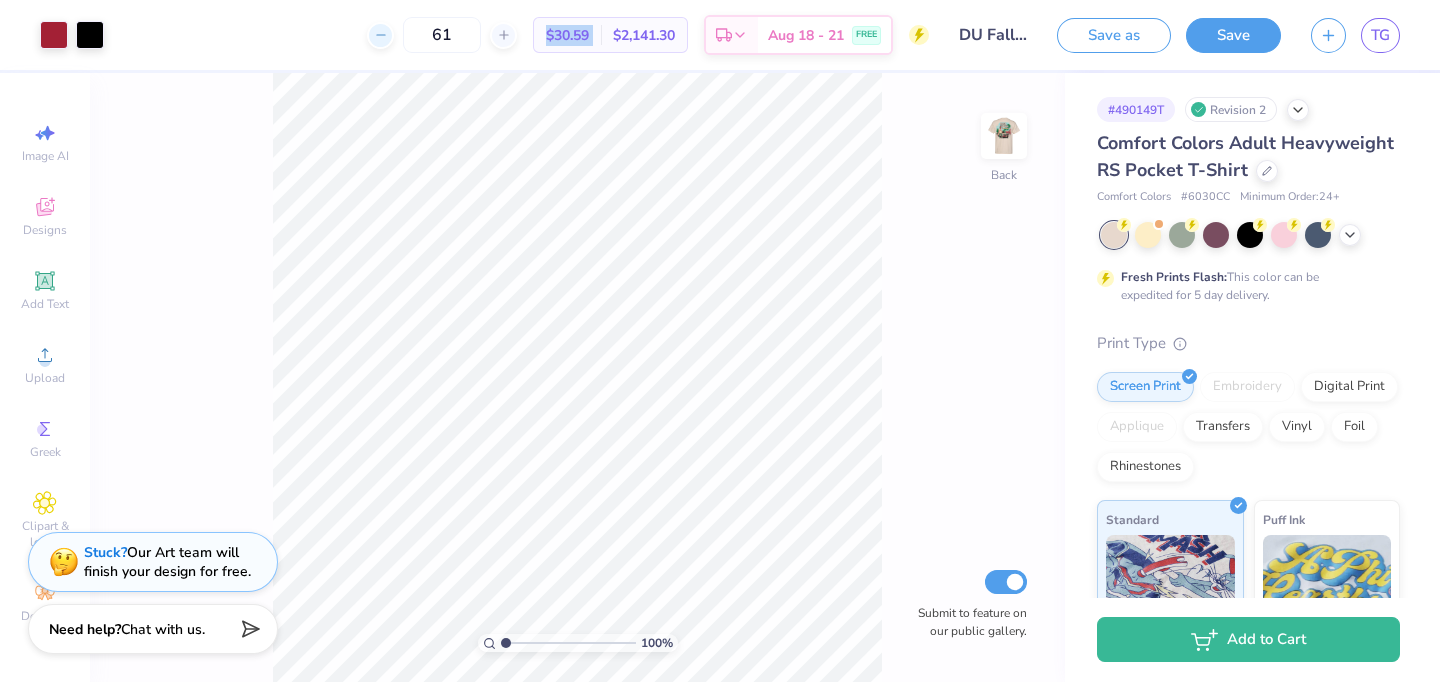 click 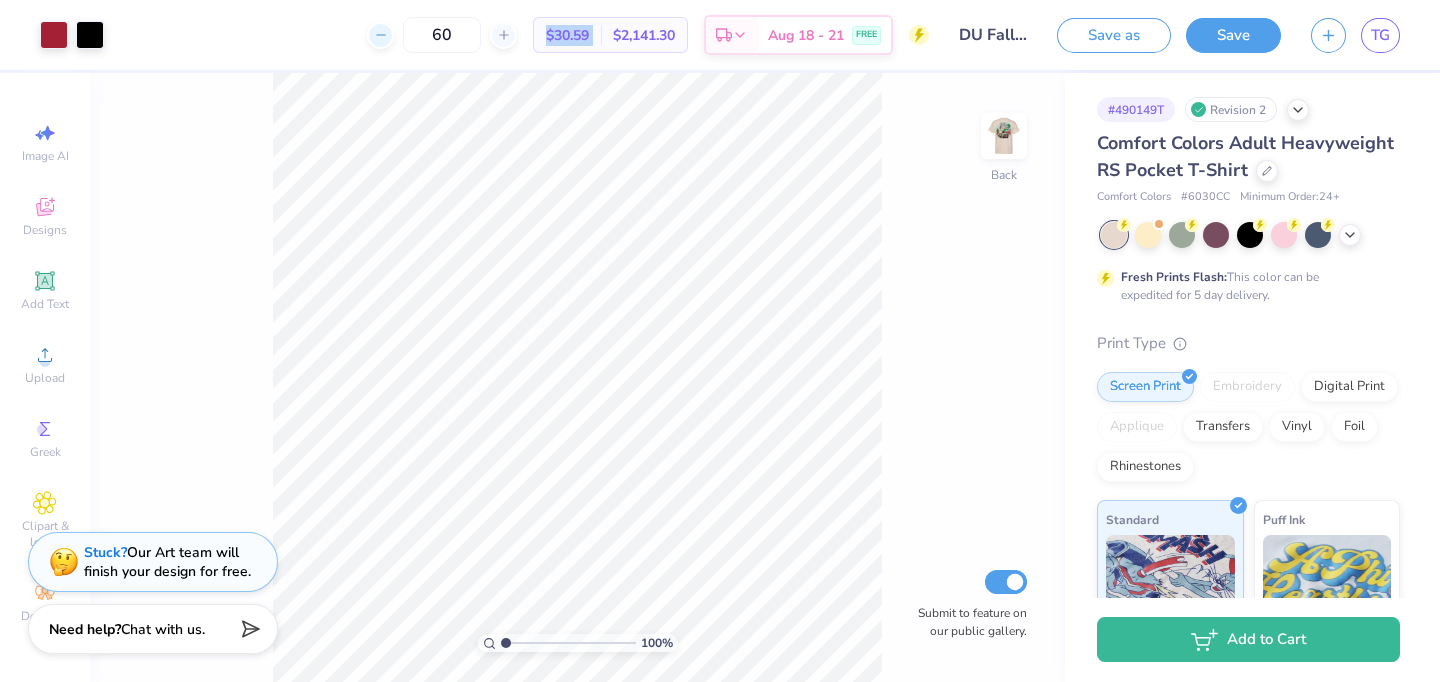 click 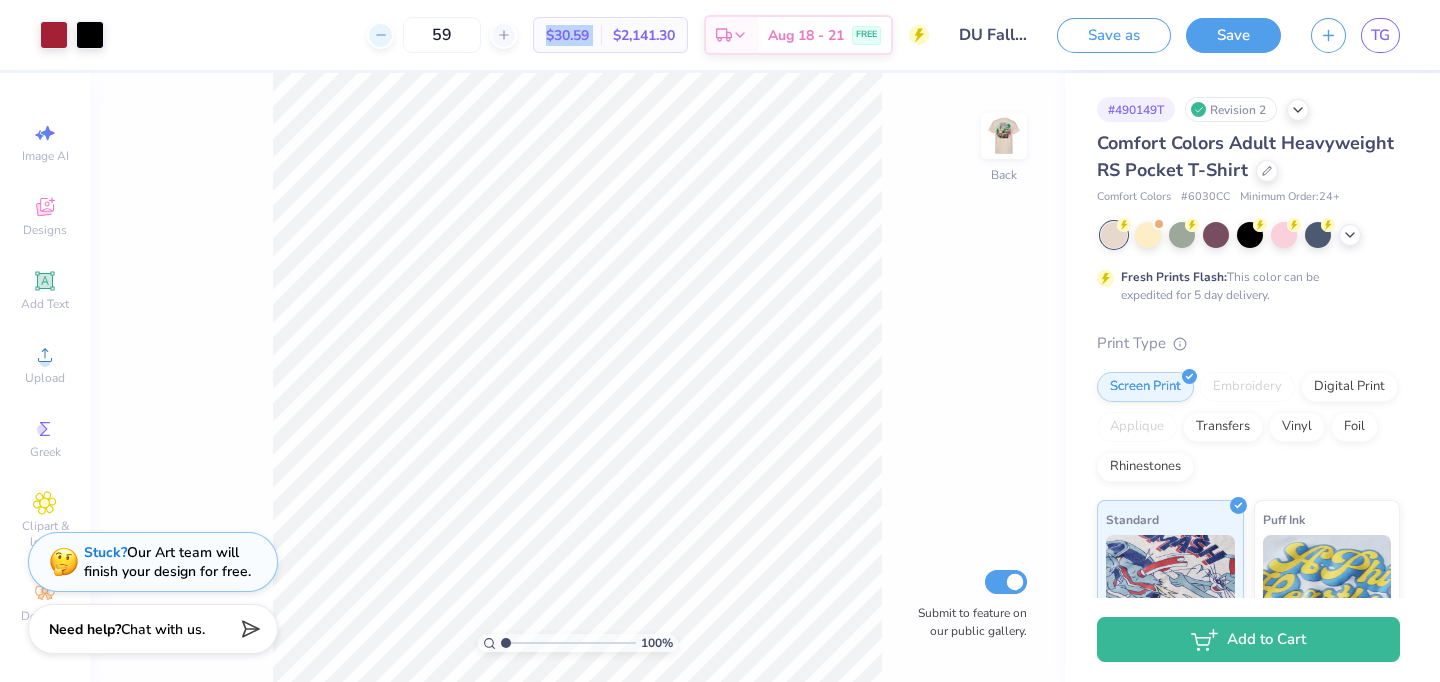 click 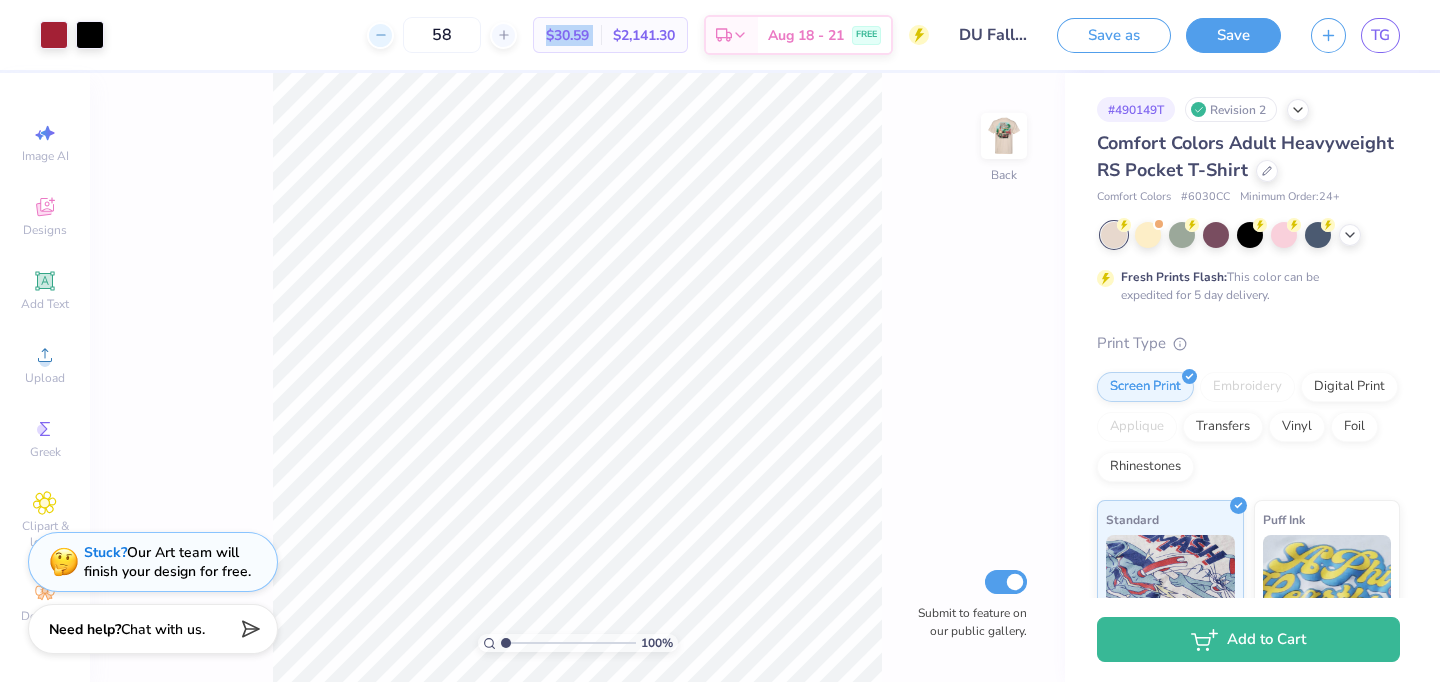 click 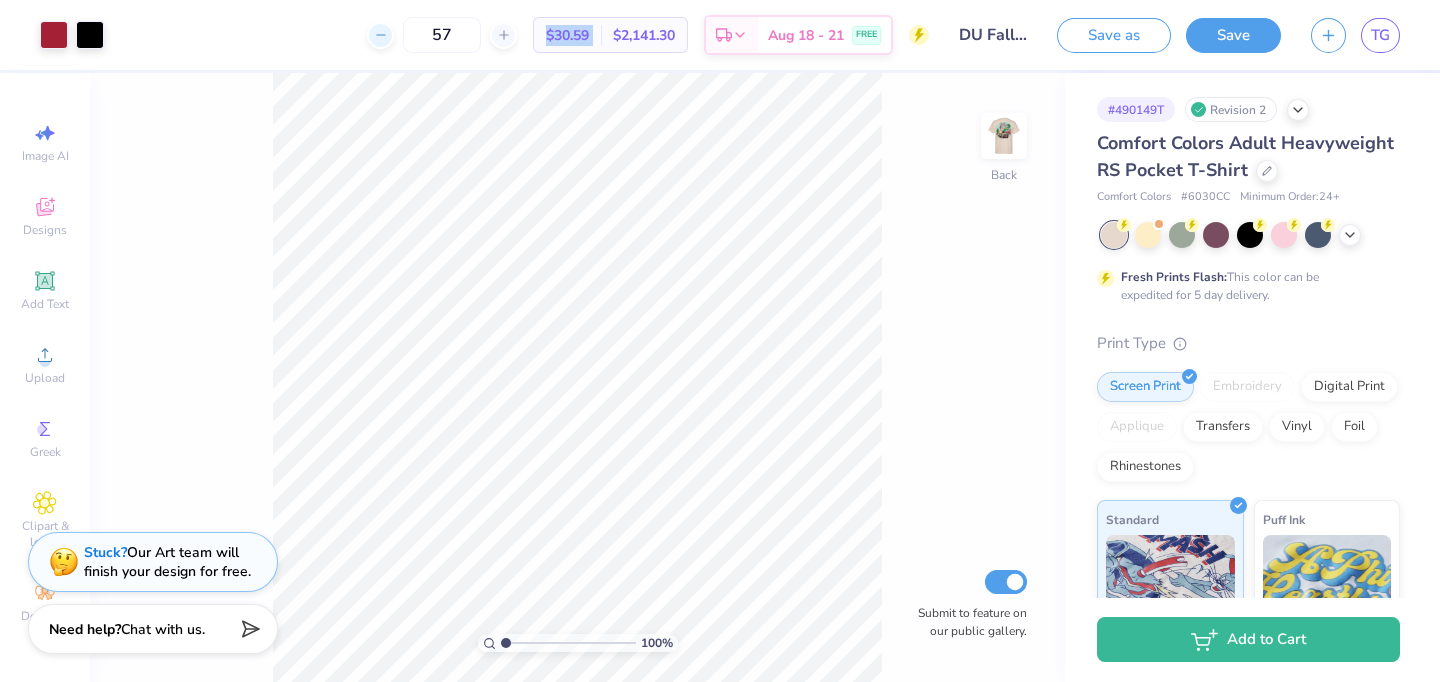 click 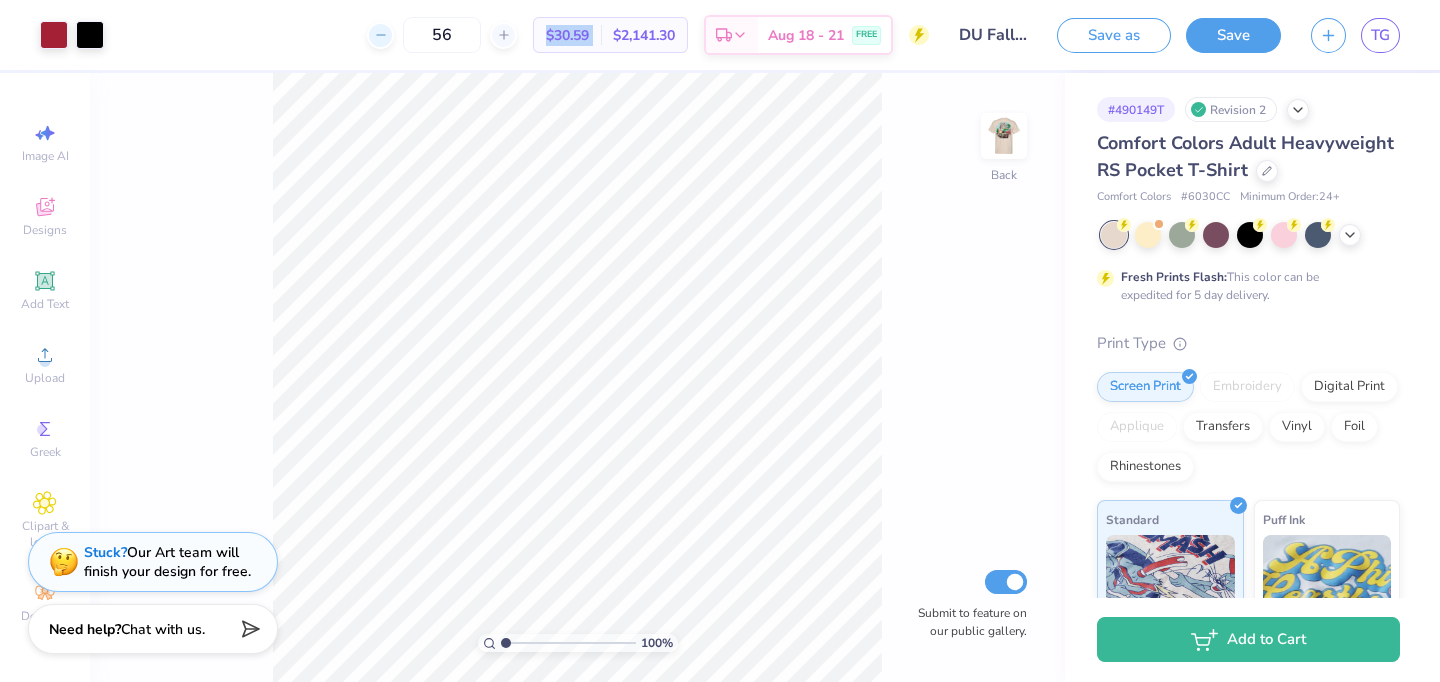click 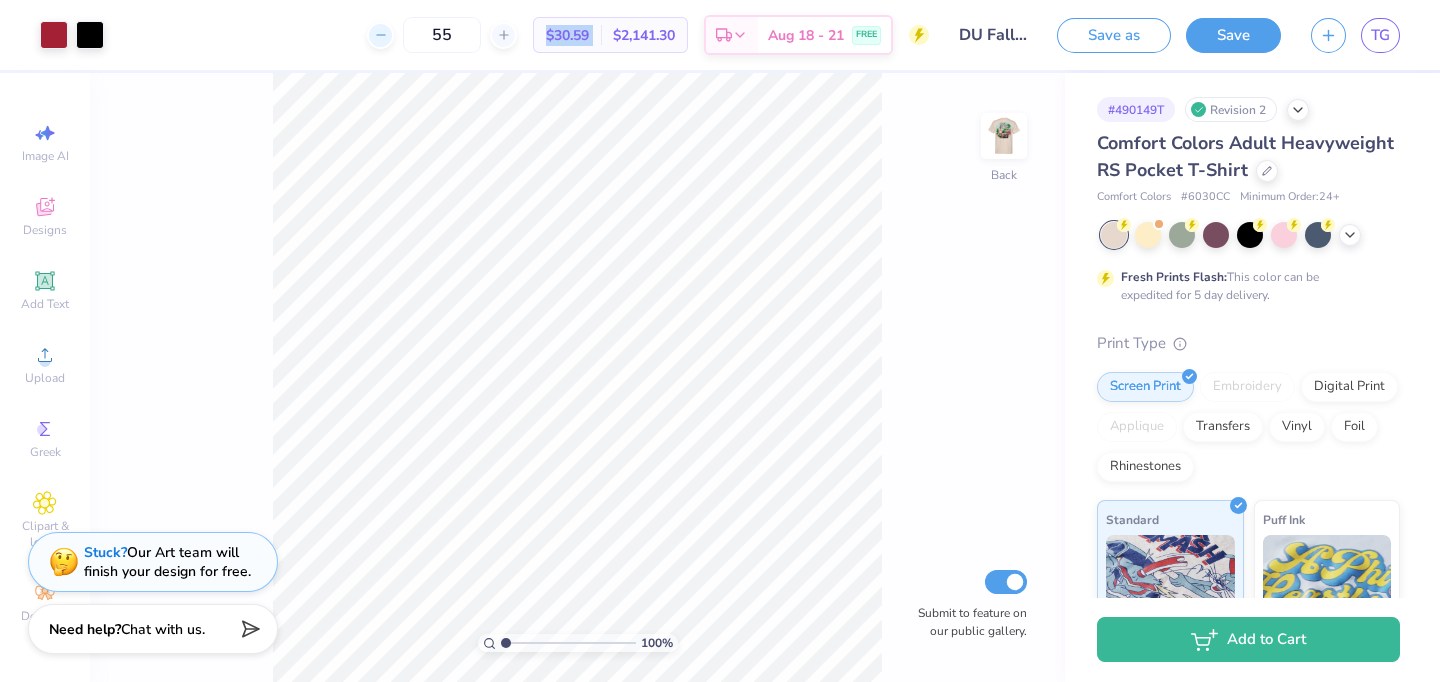 click 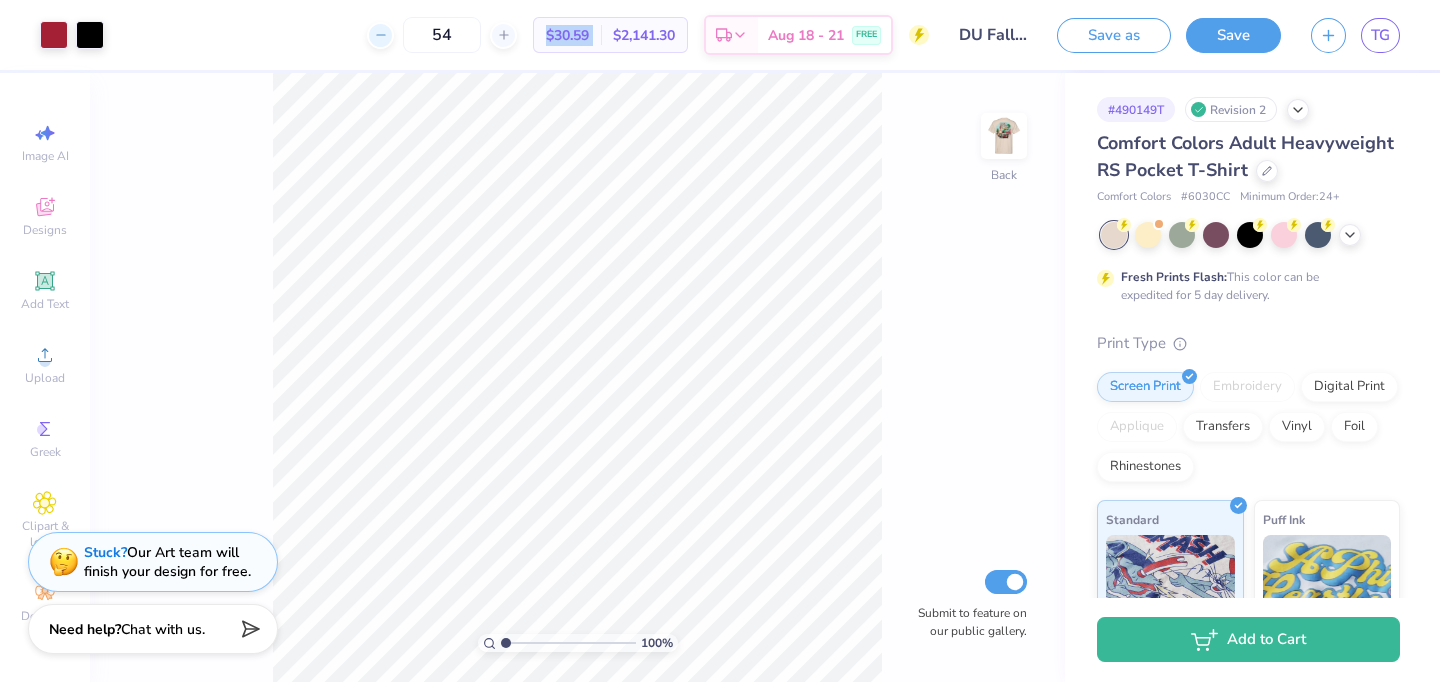 click 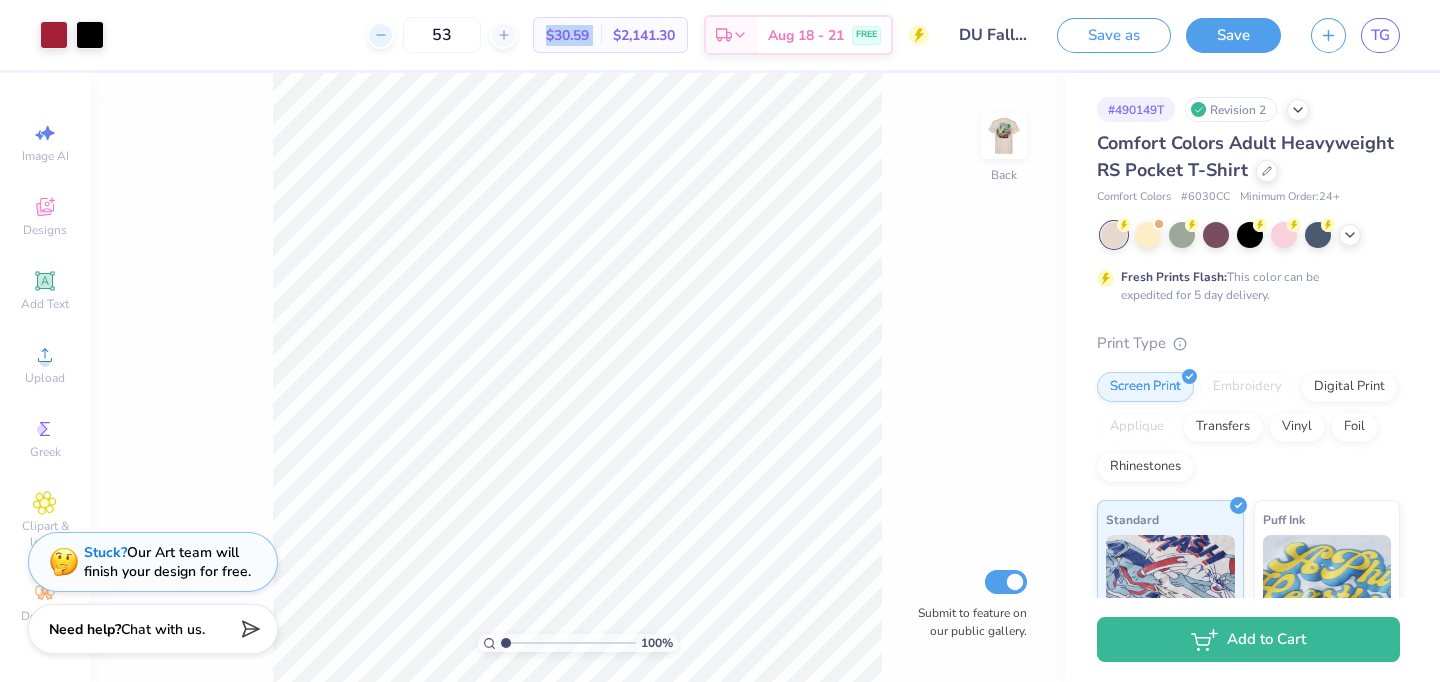click 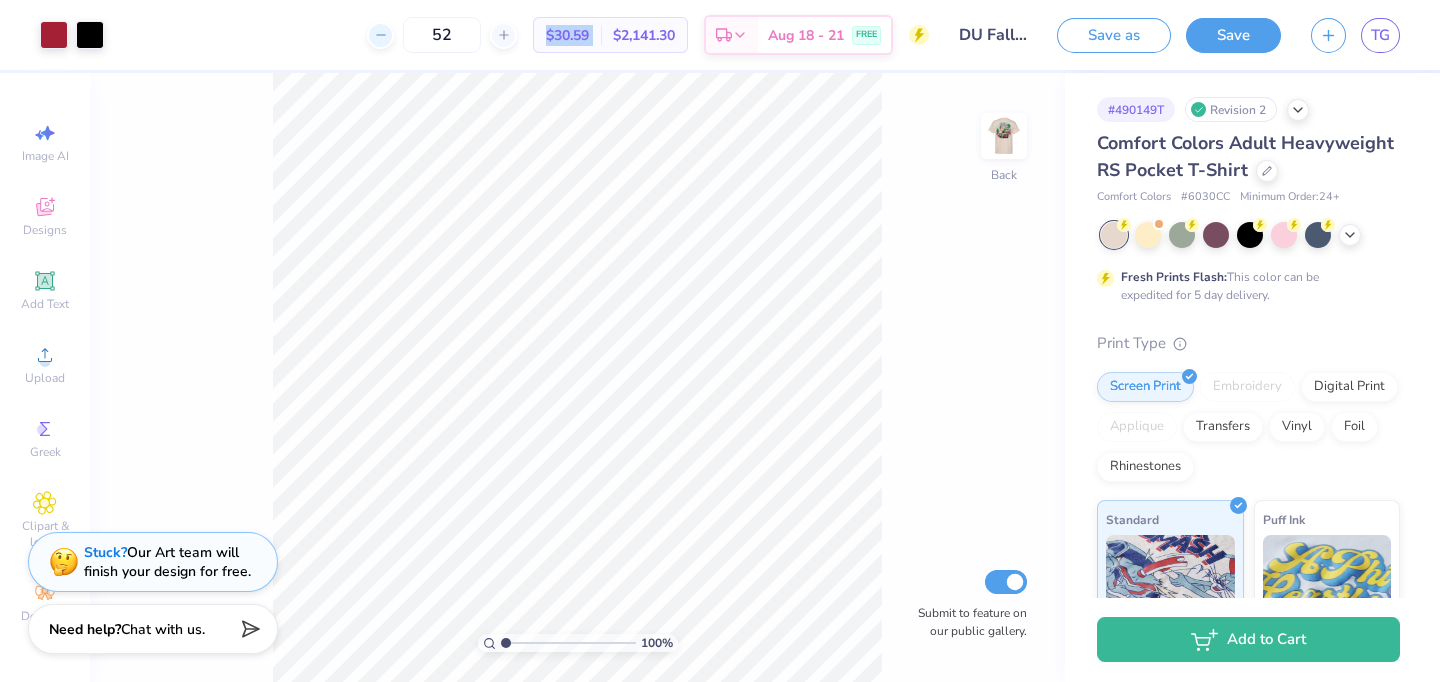 click 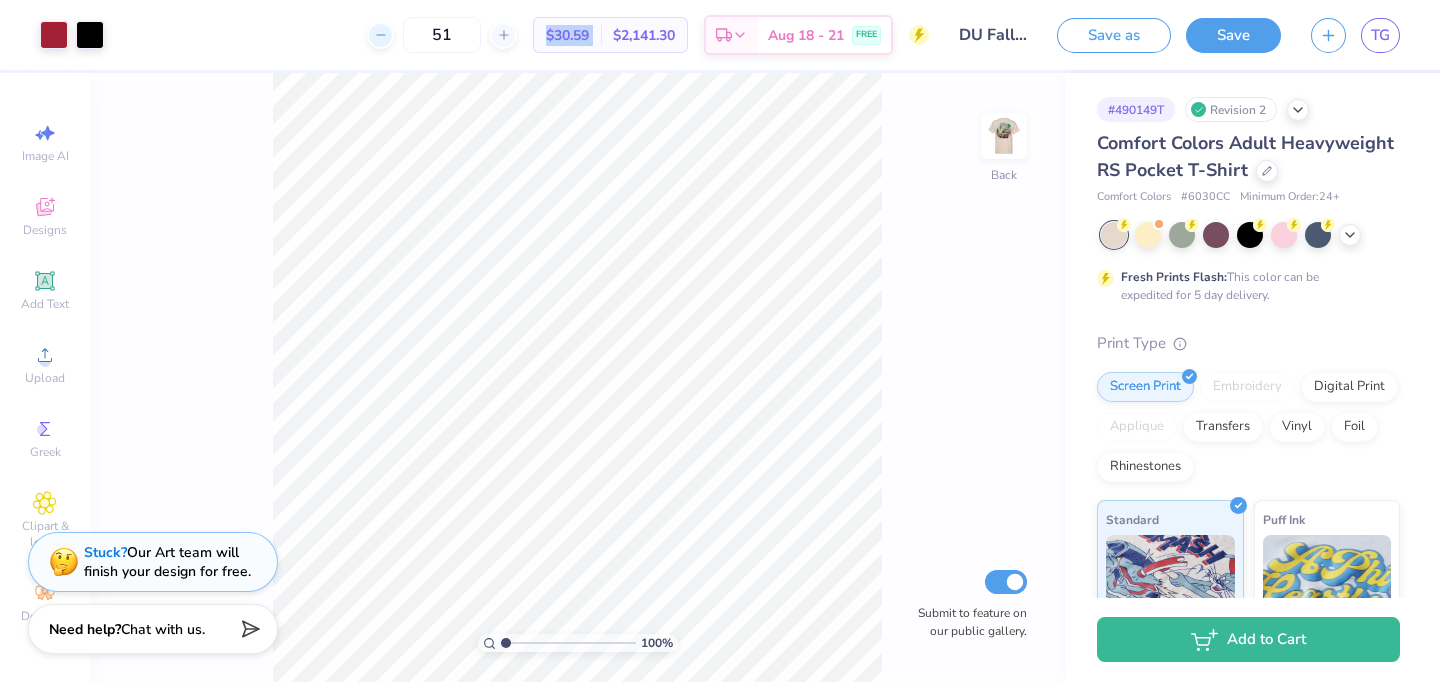 click 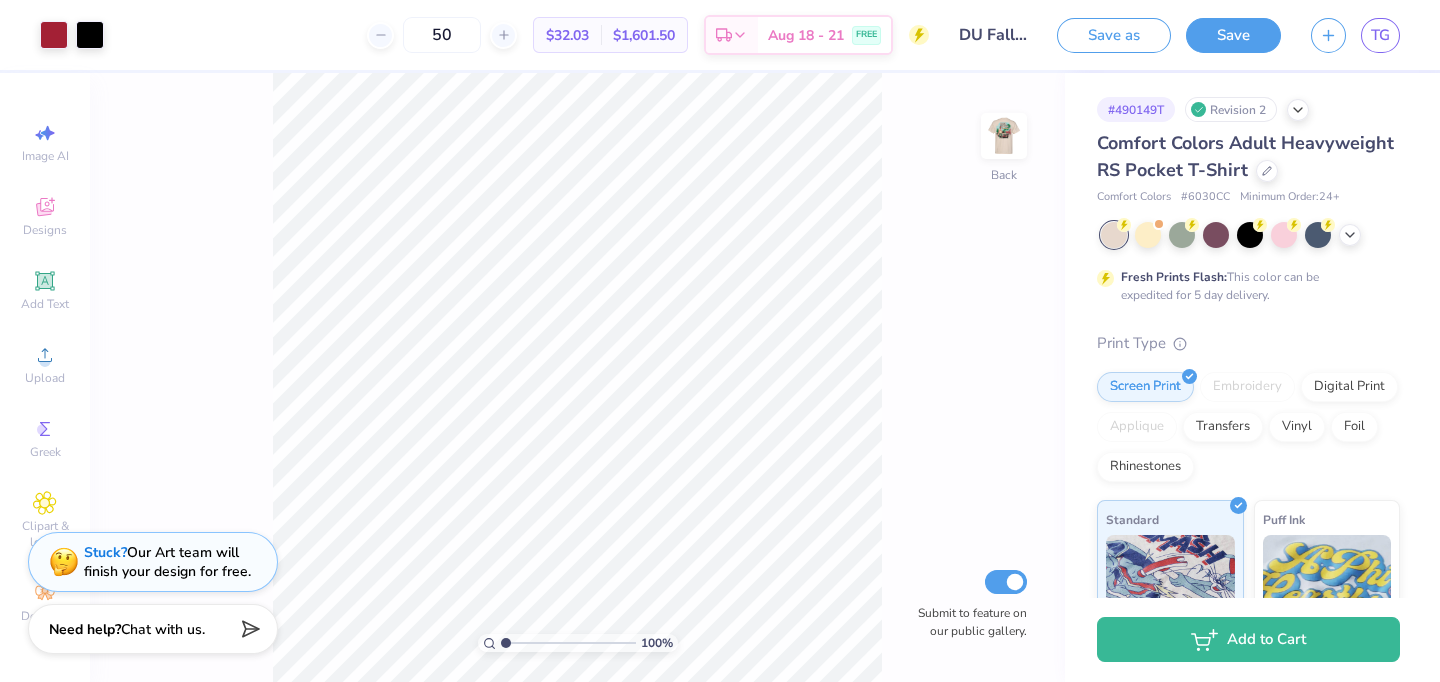 click on "50 $32.03 Per Item $1,601.50 Total Est.  Delivery [DATE] - [DATE] FREE" at bounding box center (524, 35) 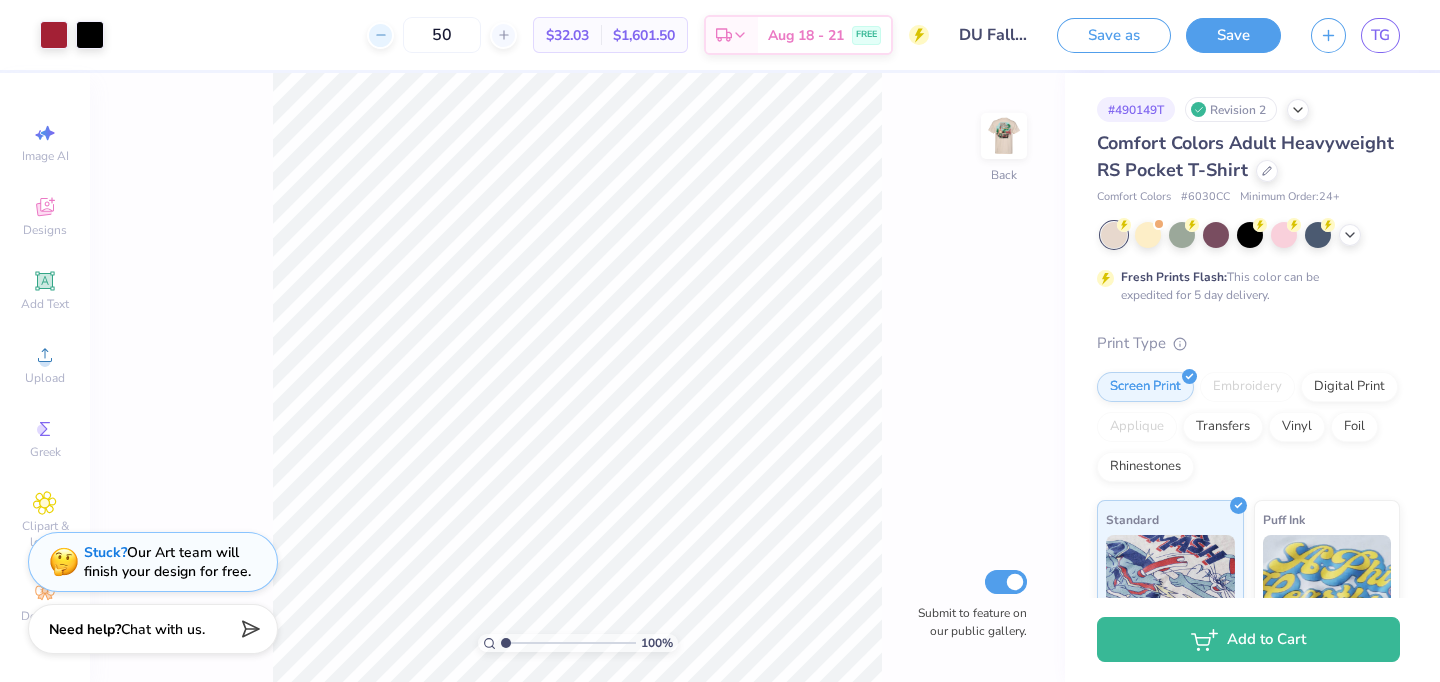 click at bounding box center [380, 35] 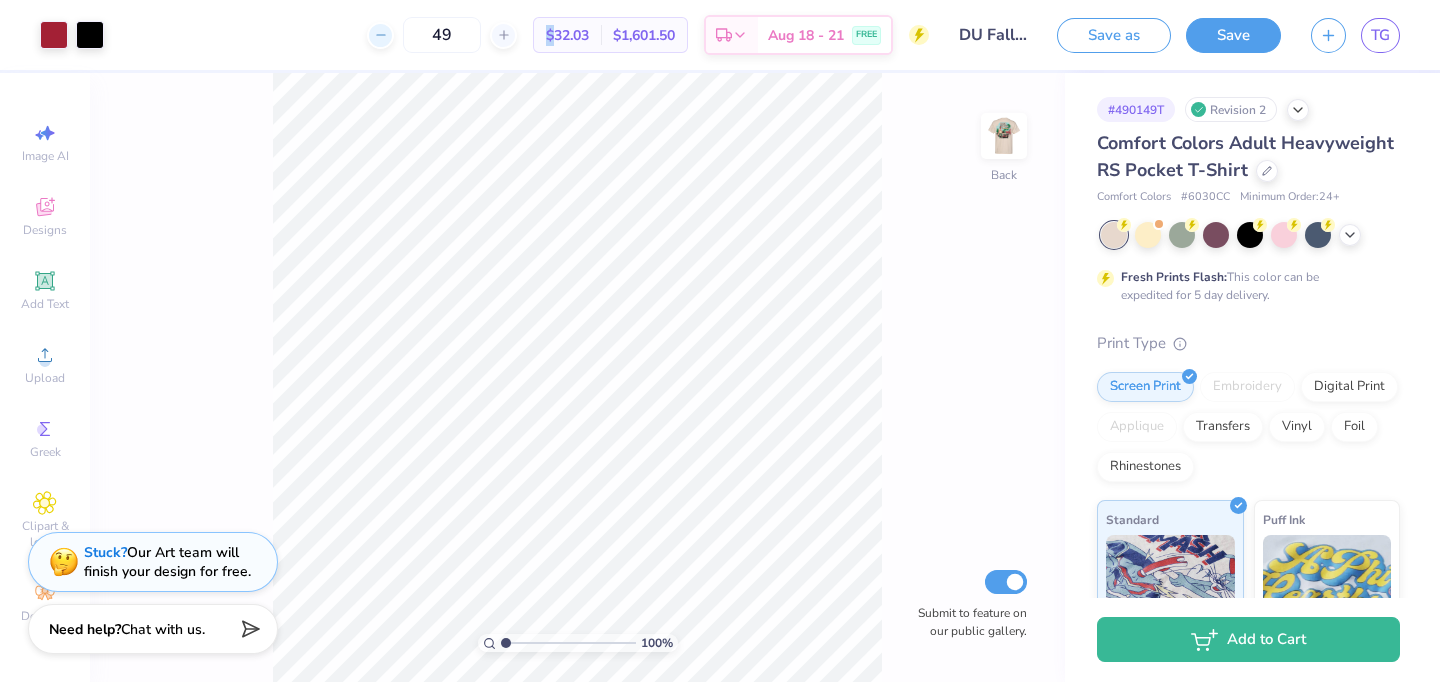 click at bounding box center (380, 35) 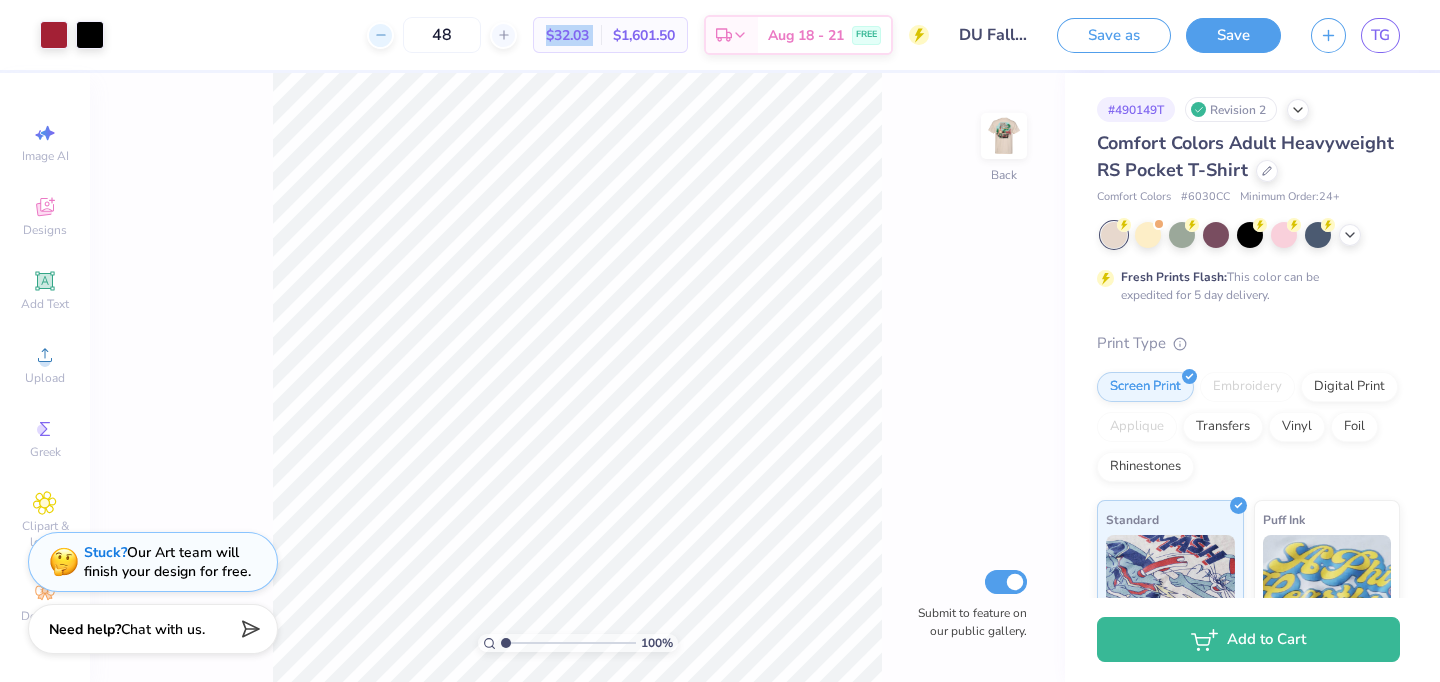click at bounding box center [380, 35] 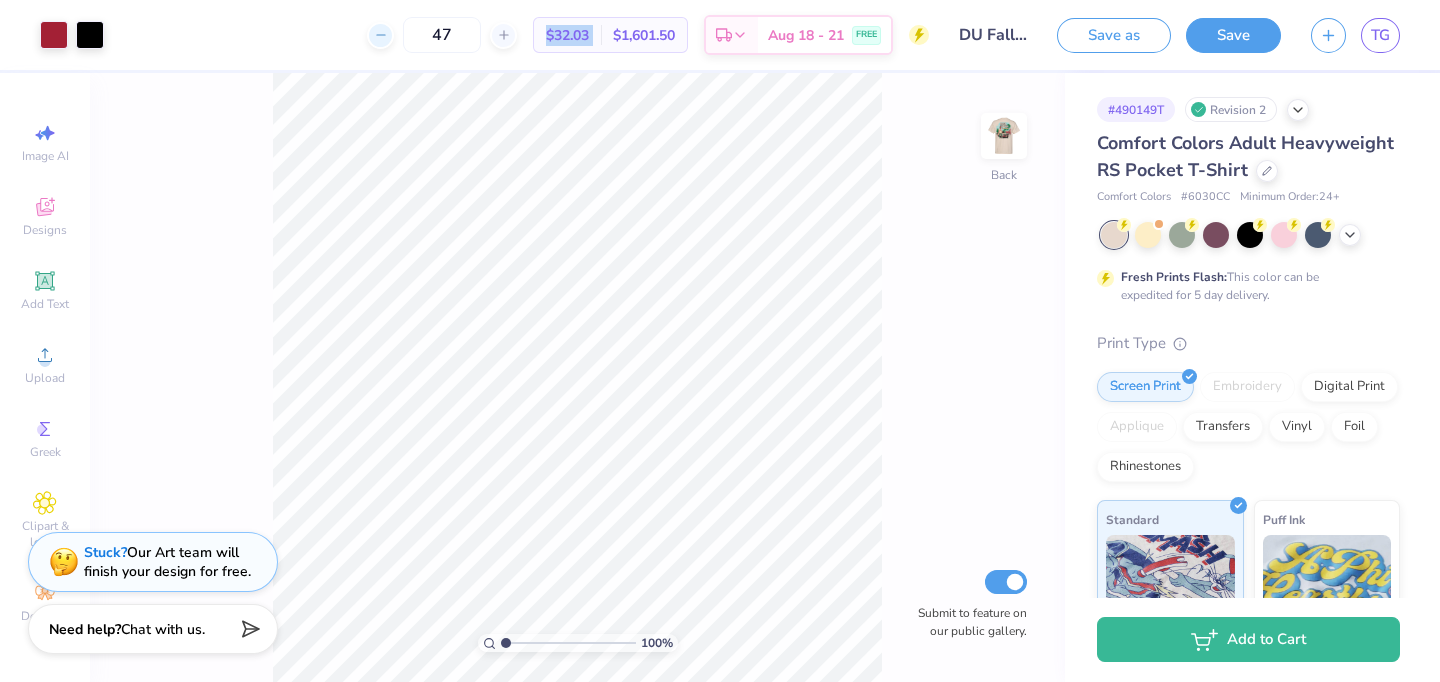 click at bounding box center (380, 35) 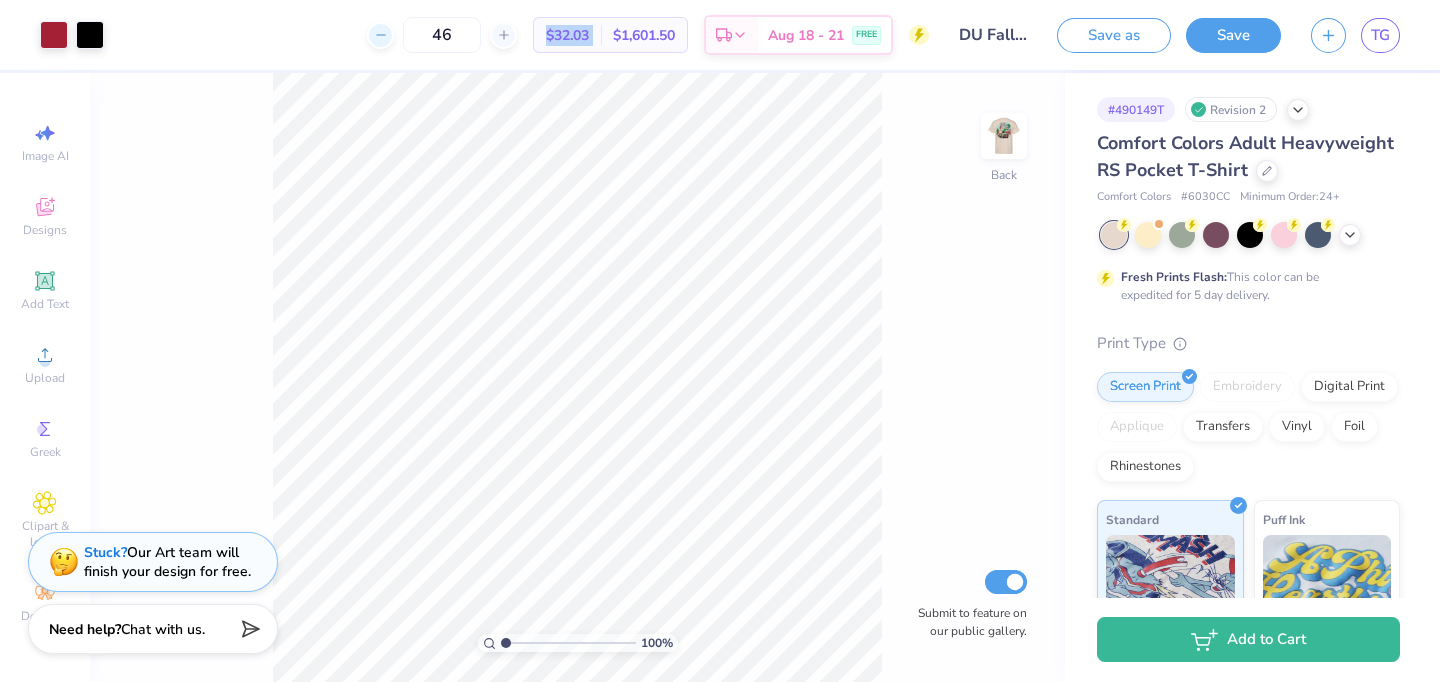 click at bounding box center (380, 35) 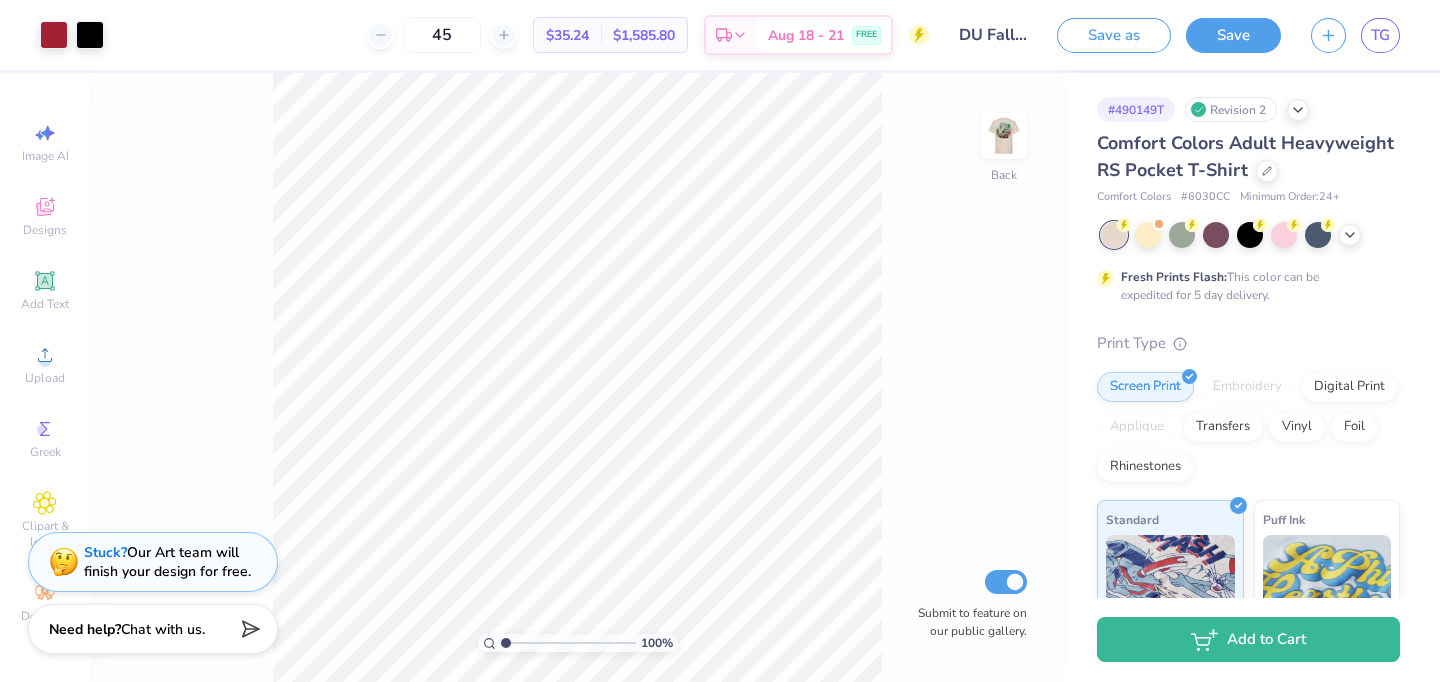 click on "45 $35.24 Per Item $1,585.80 Total Est.  Delivery [DATE] - [DATE] FREE" at bounding box center [524, 35] 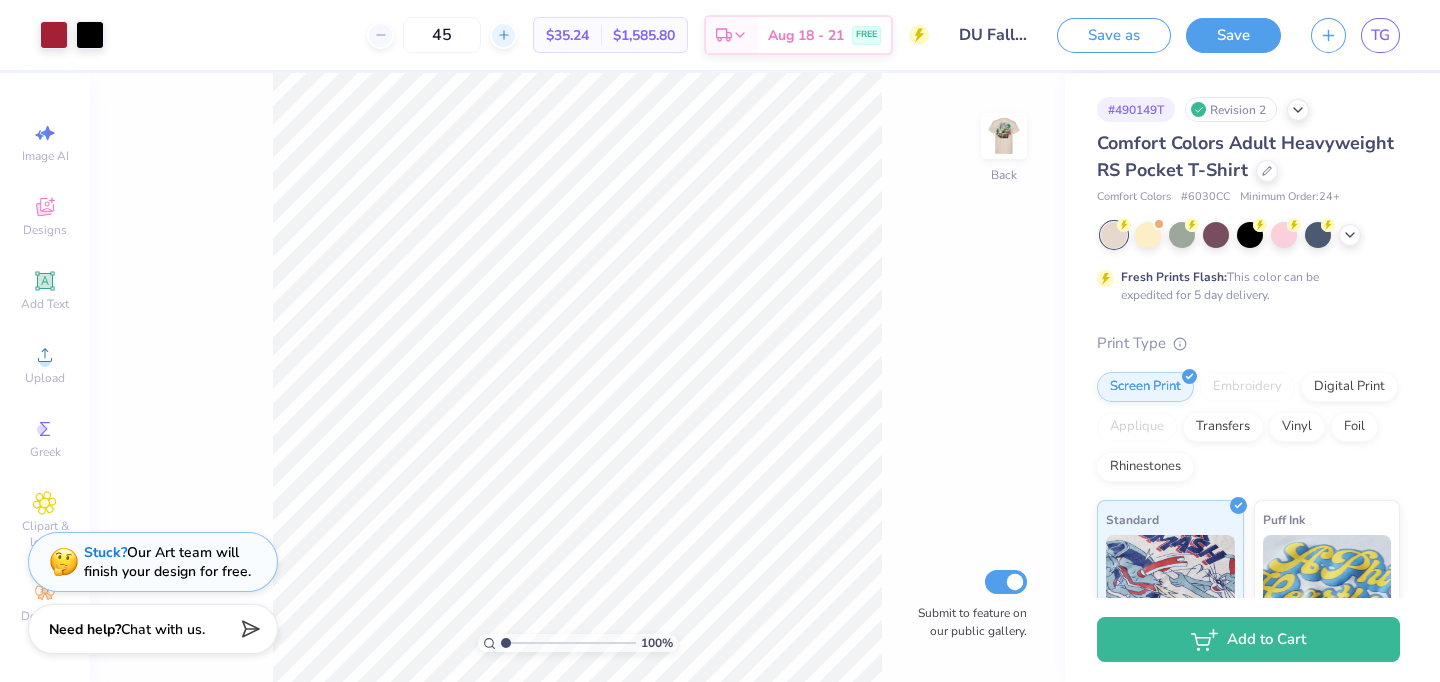 click at bounding box center (503, 35) 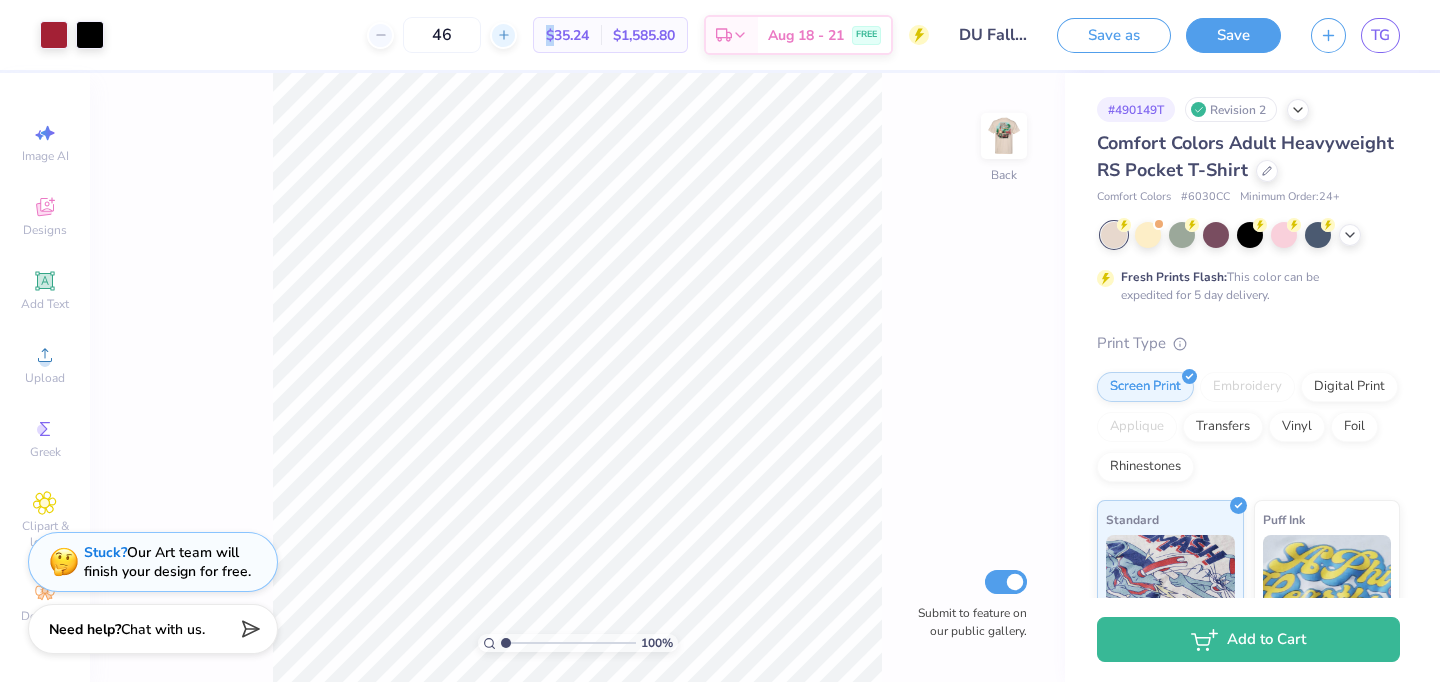 click at bounding box center (503, 35) 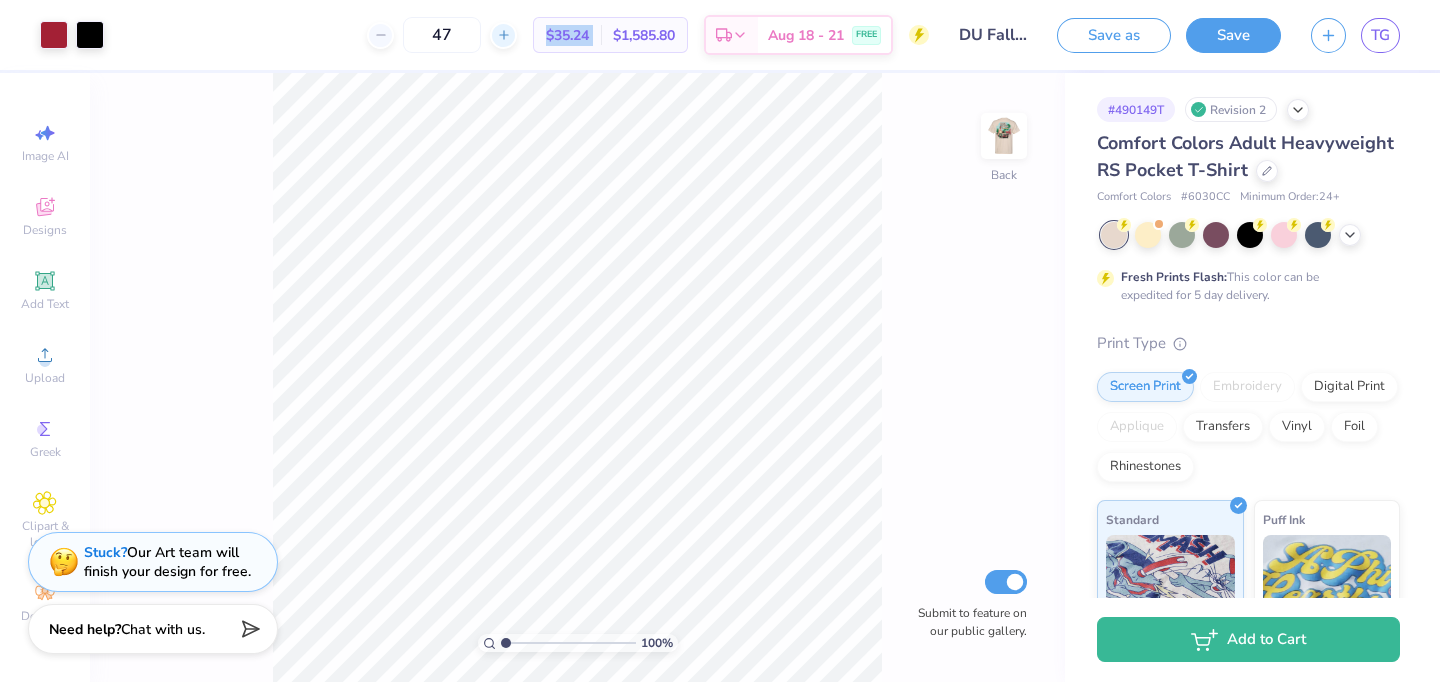 click at bounding box center (503, 35) 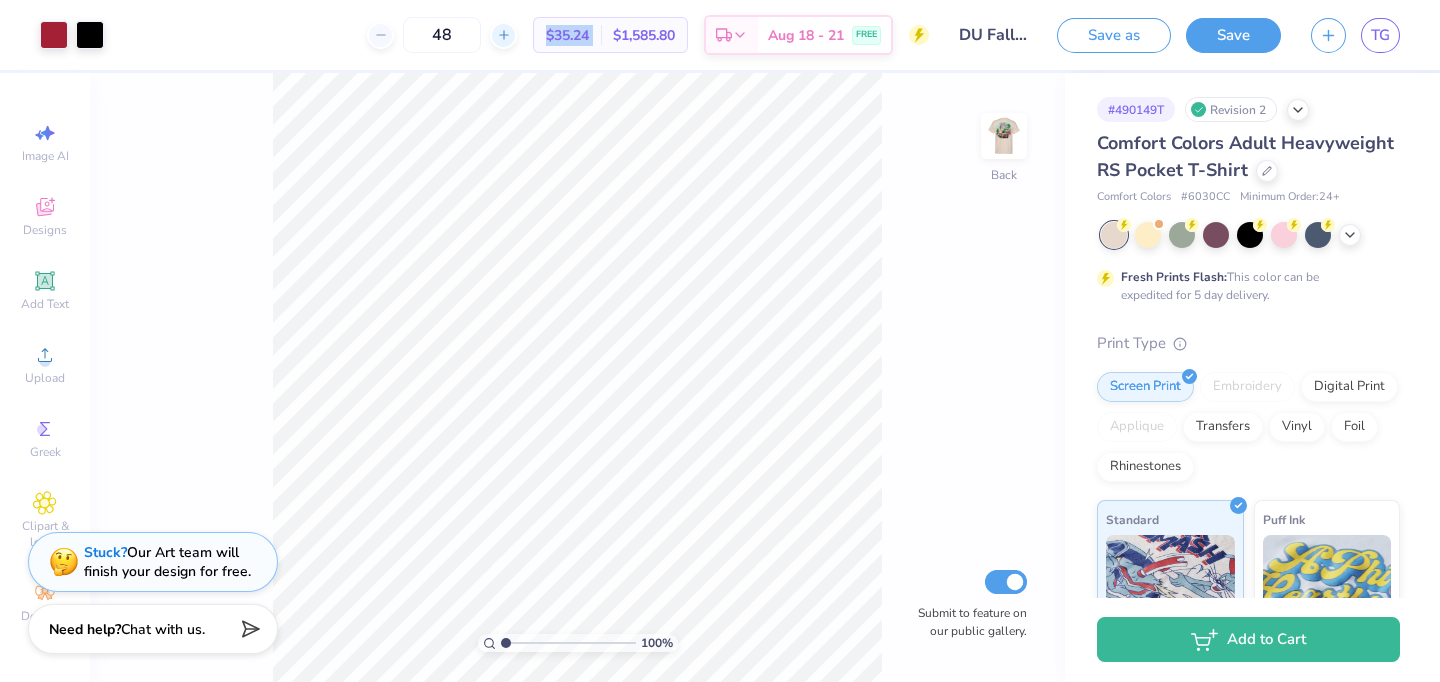 click at bounding box center [503, 35] 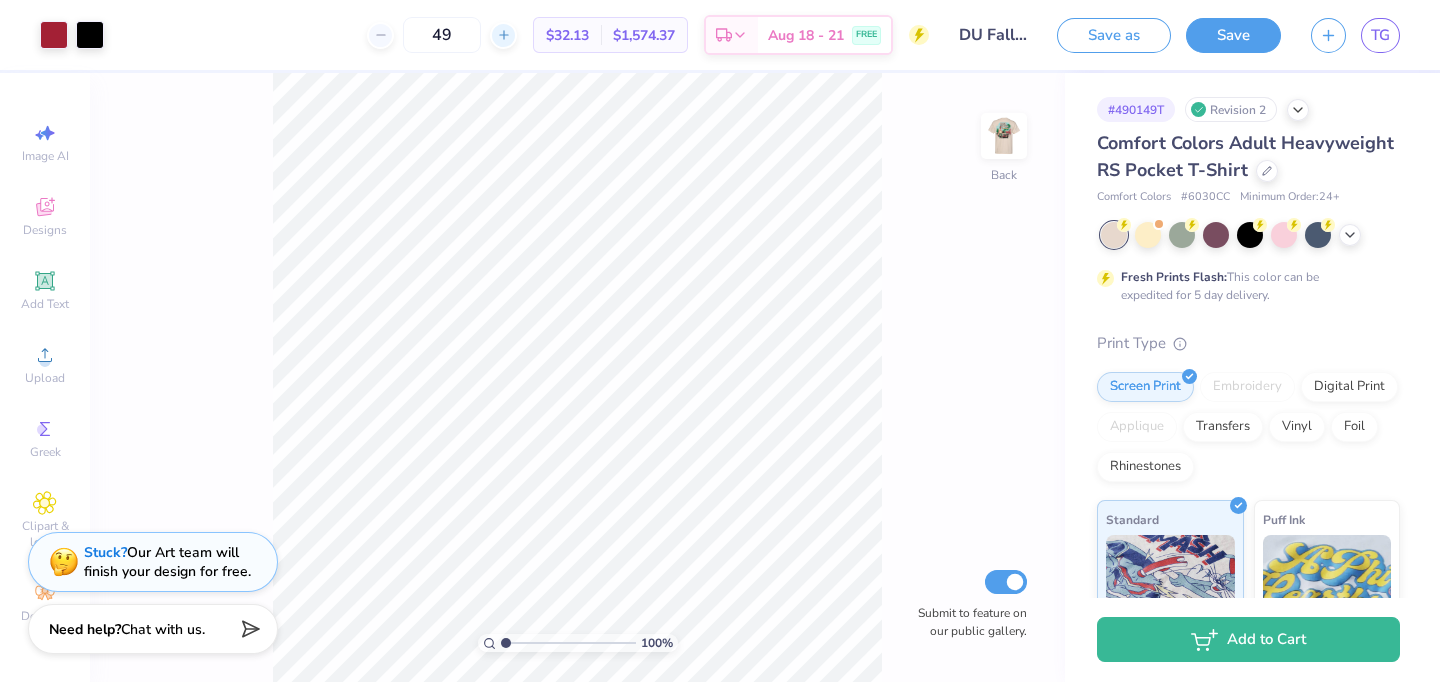 click 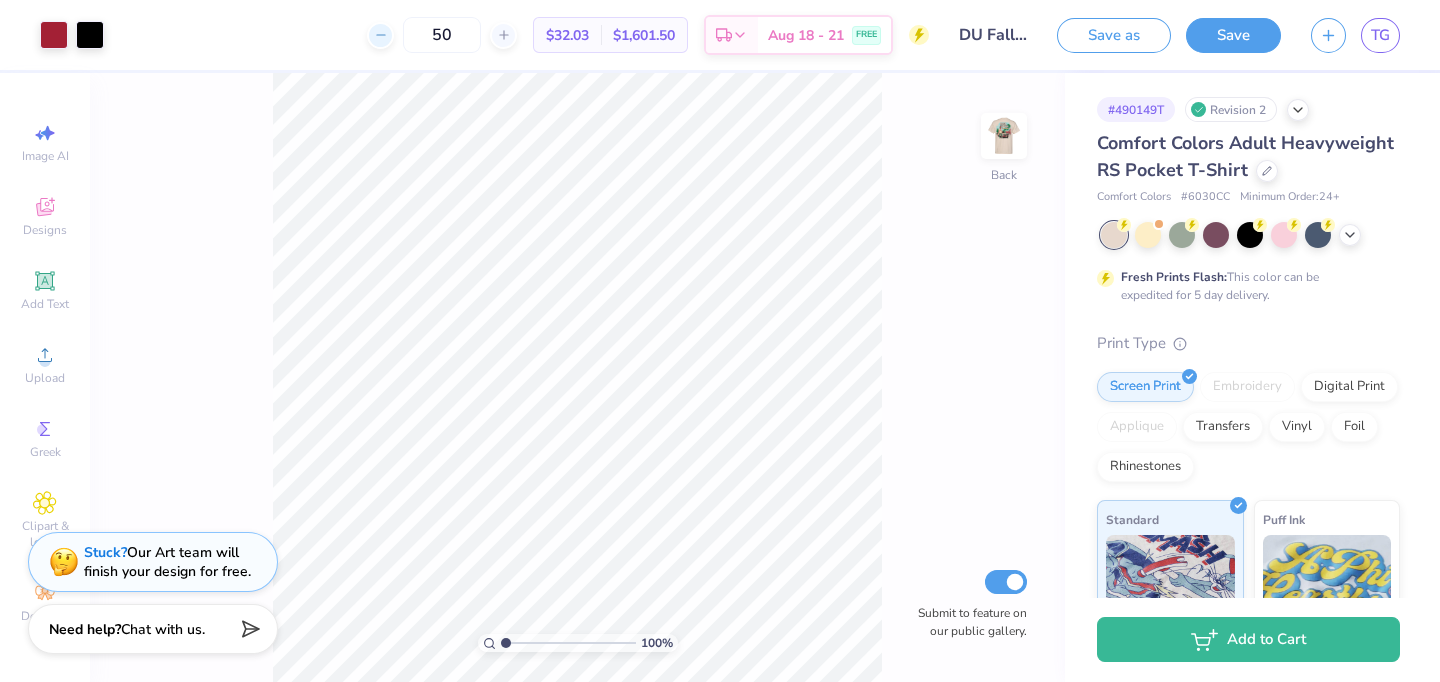 click at bounding box center (380, 35) 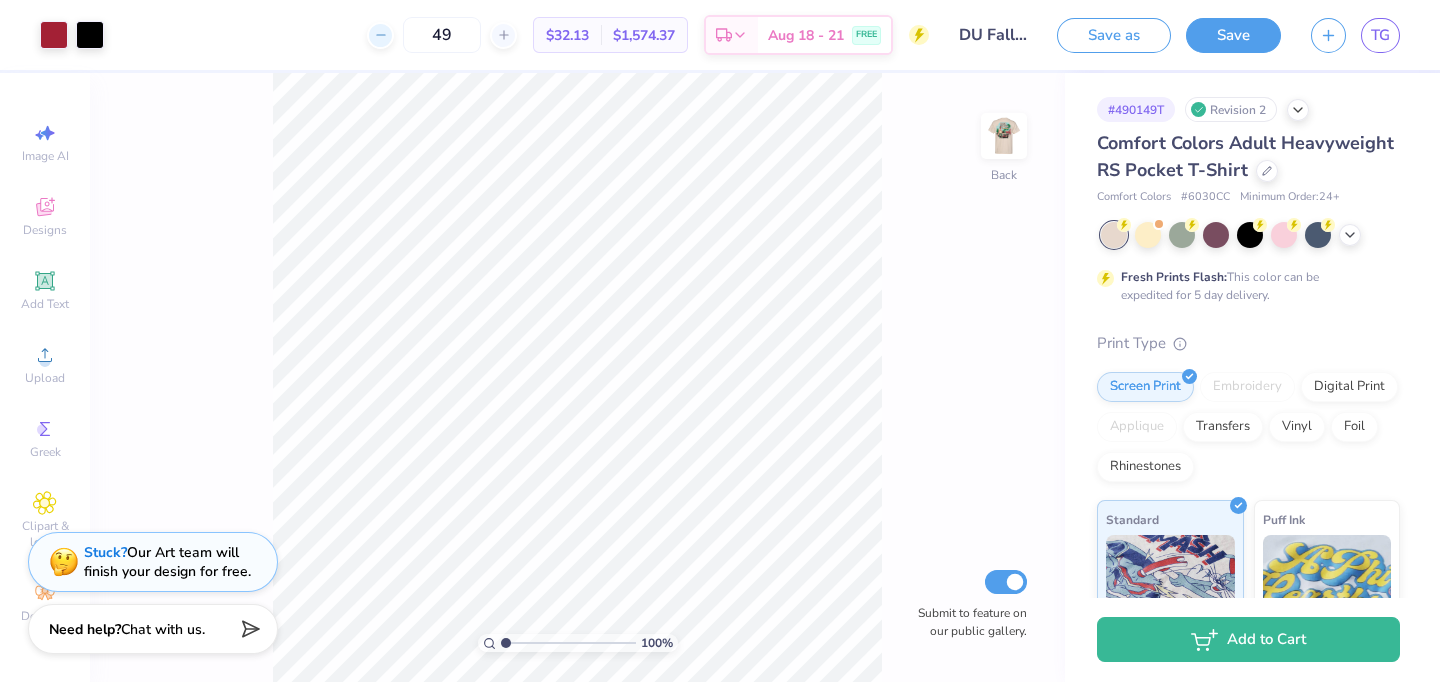 click 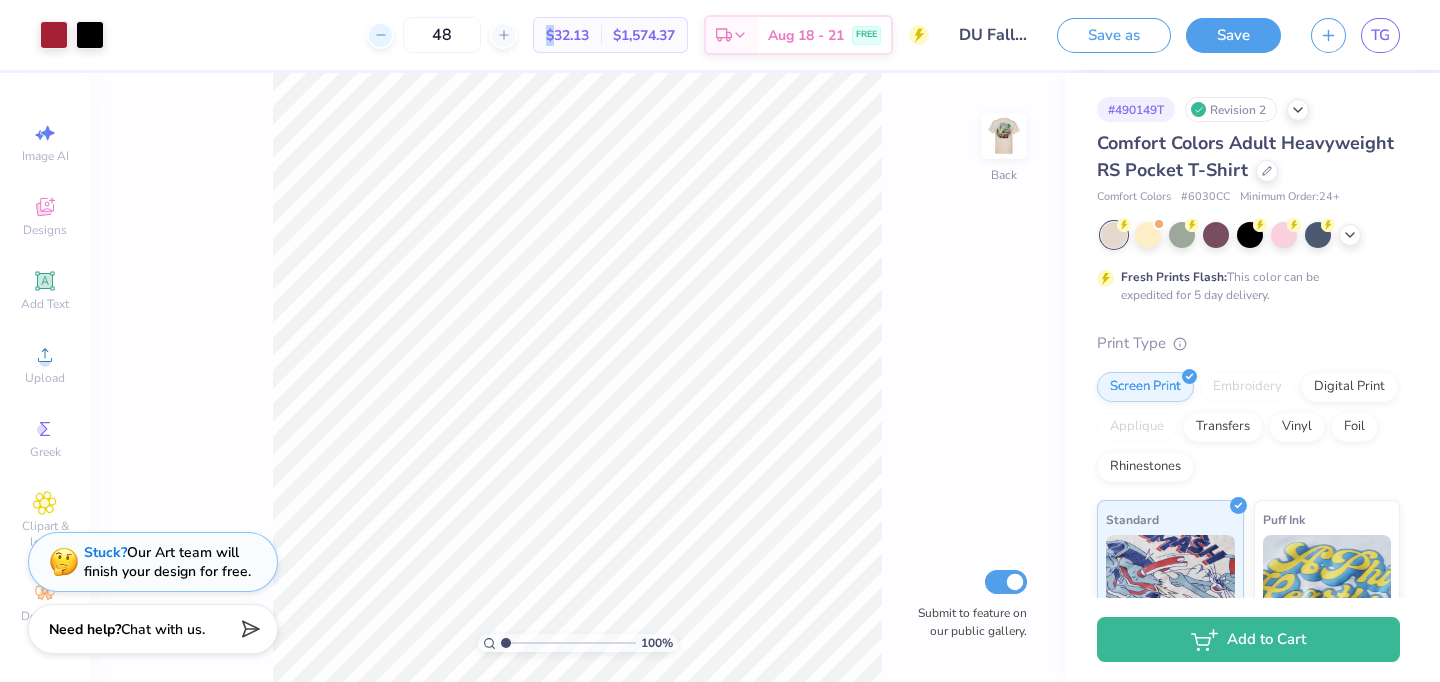 click 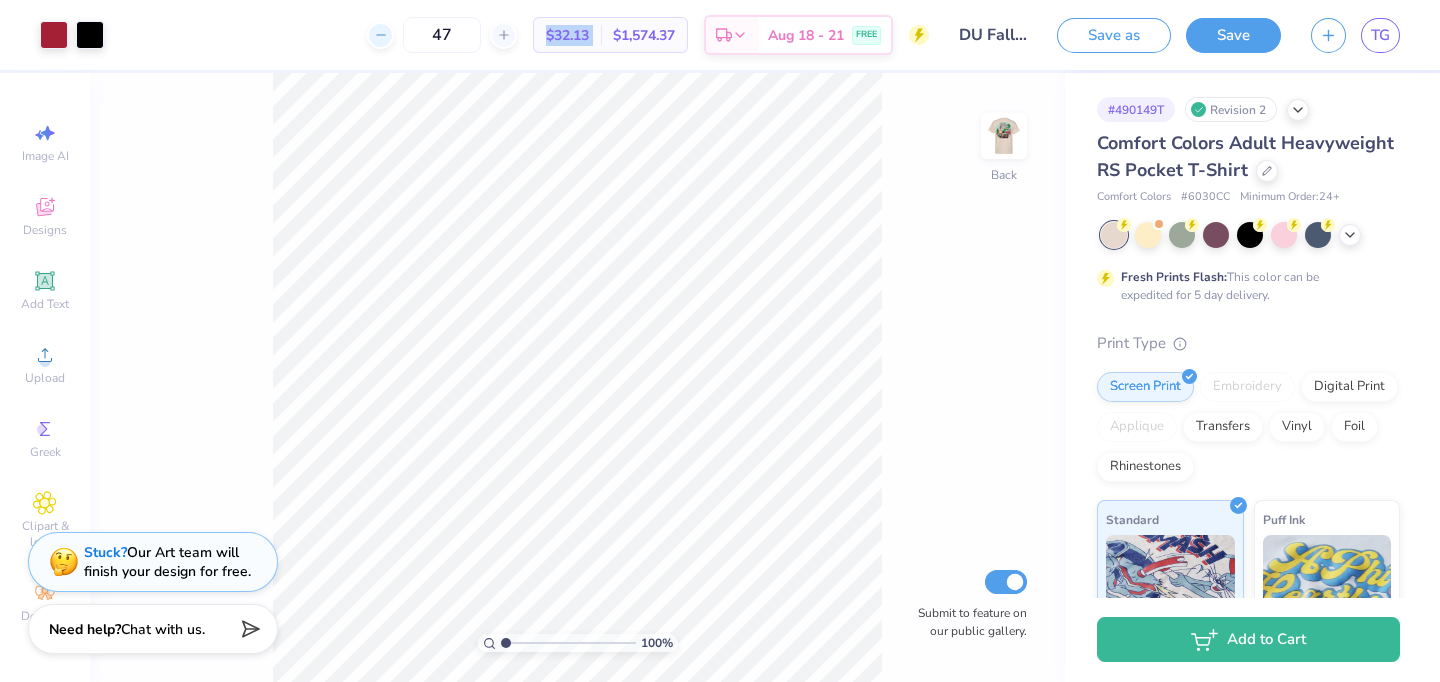 click 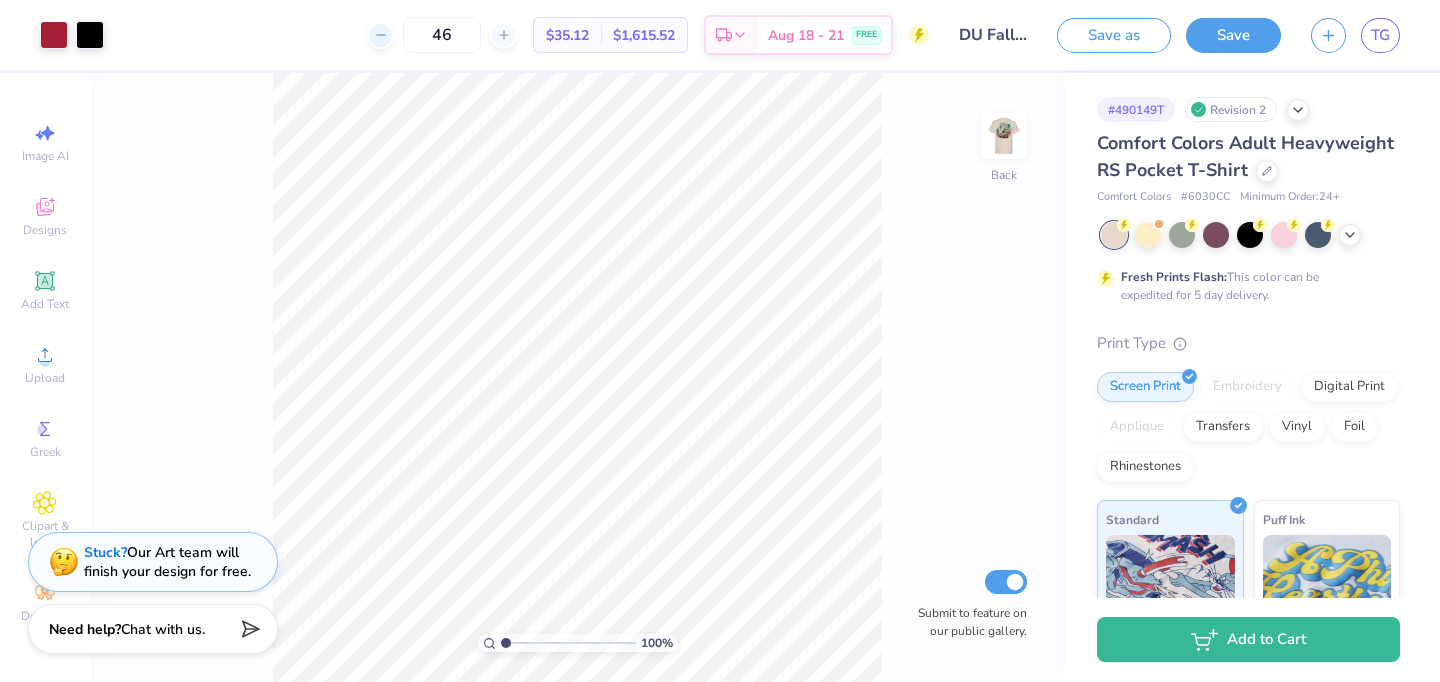 click at bounding box center (380, 35) 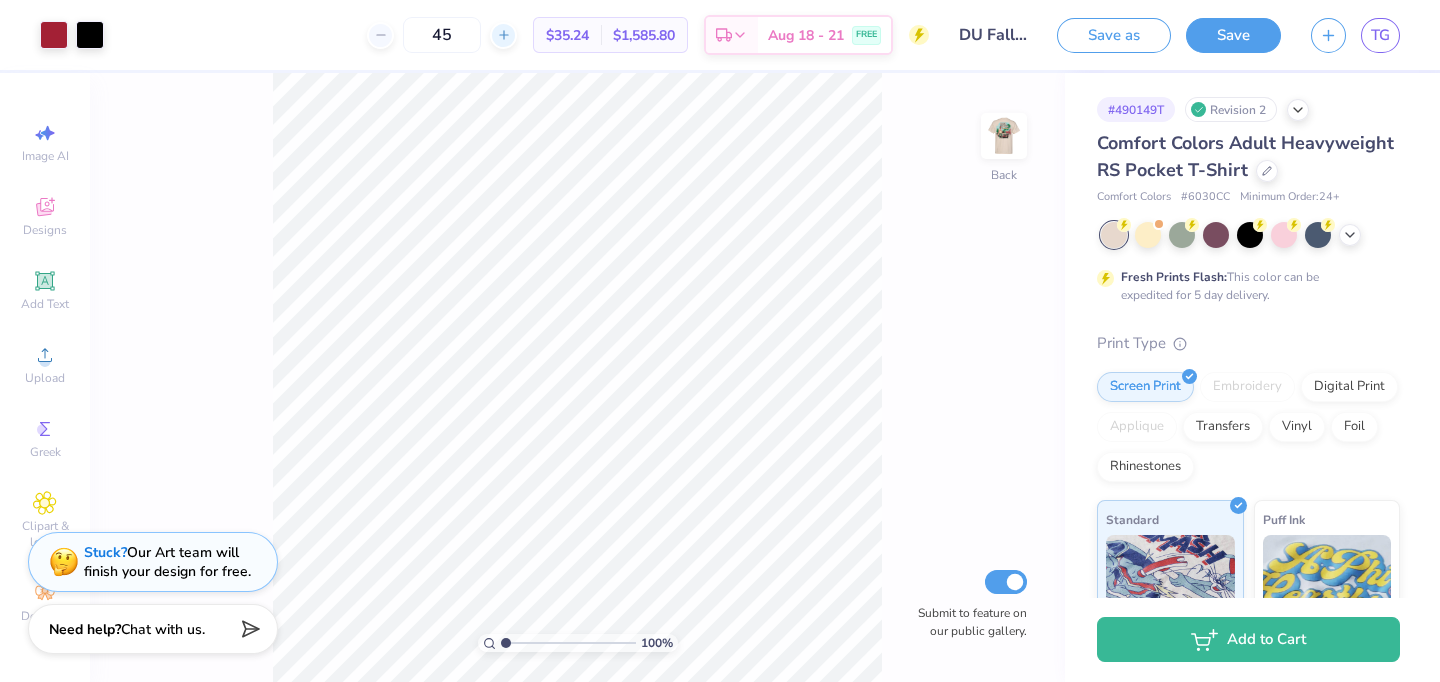 click 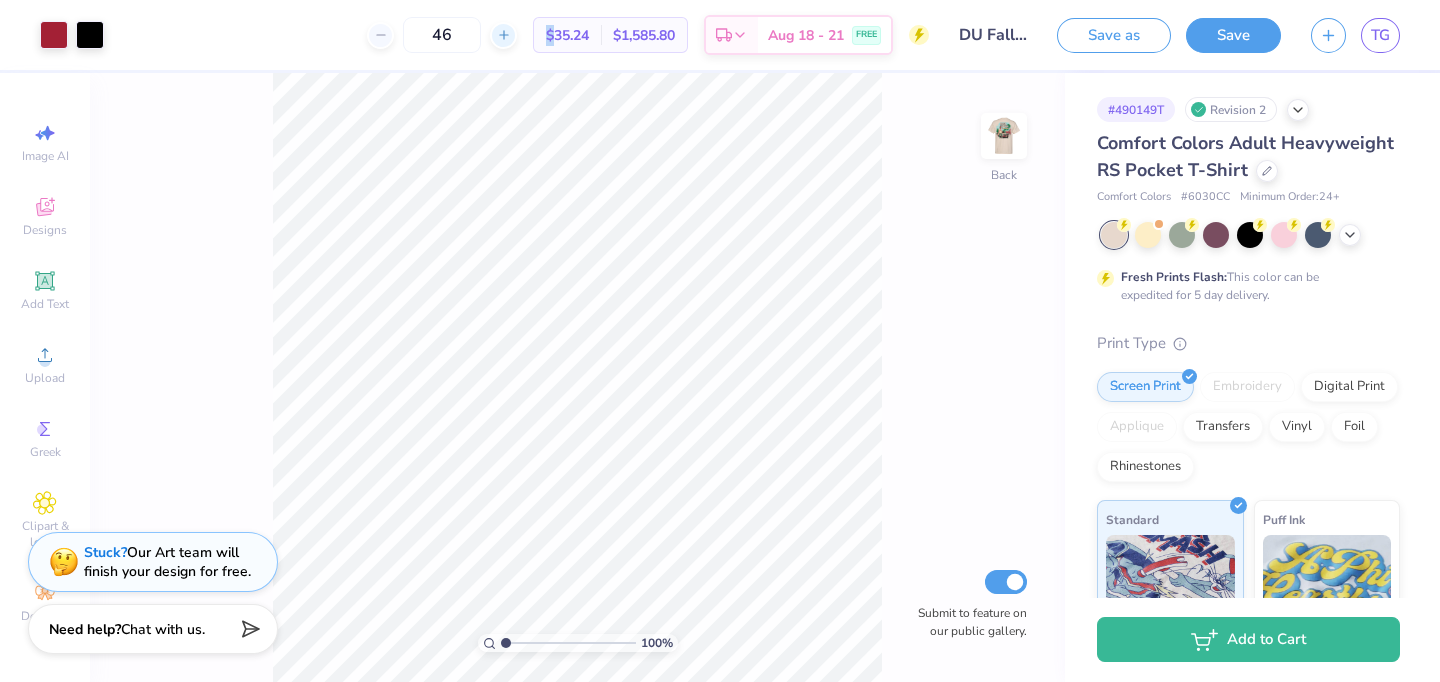 click 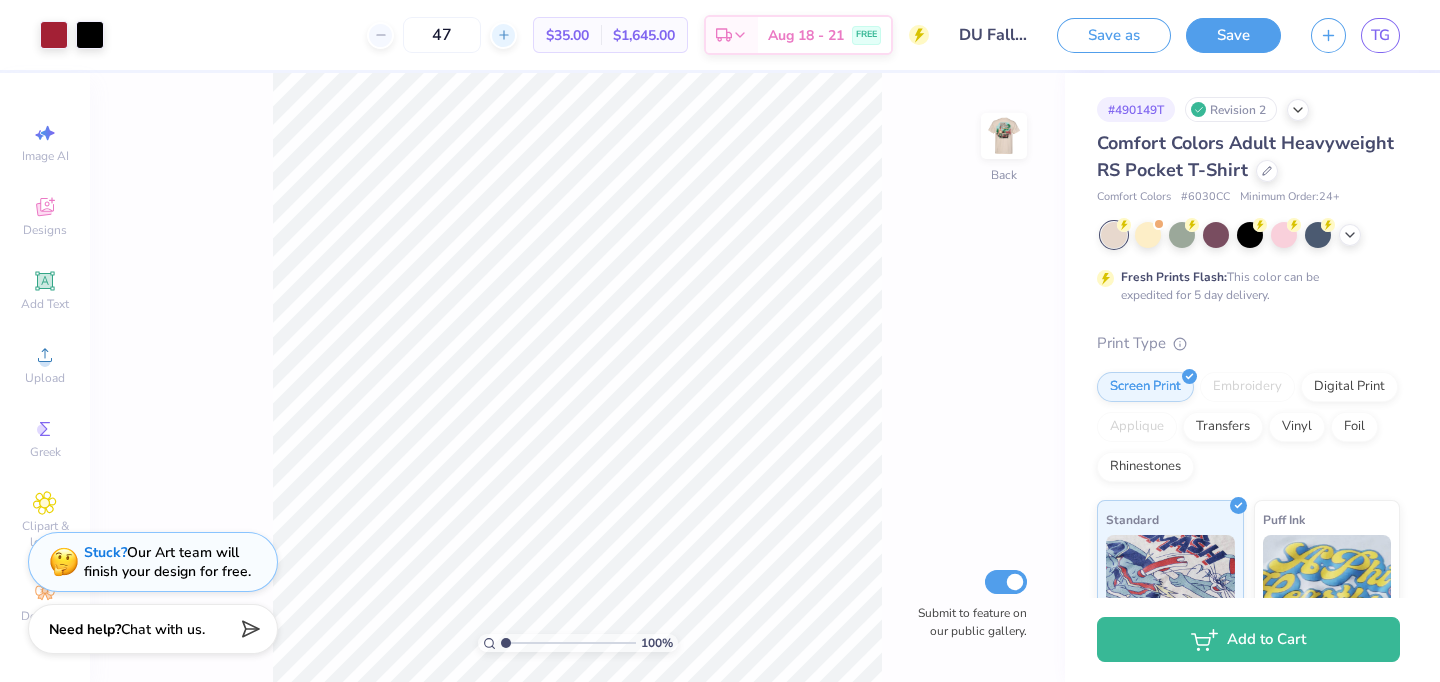 click 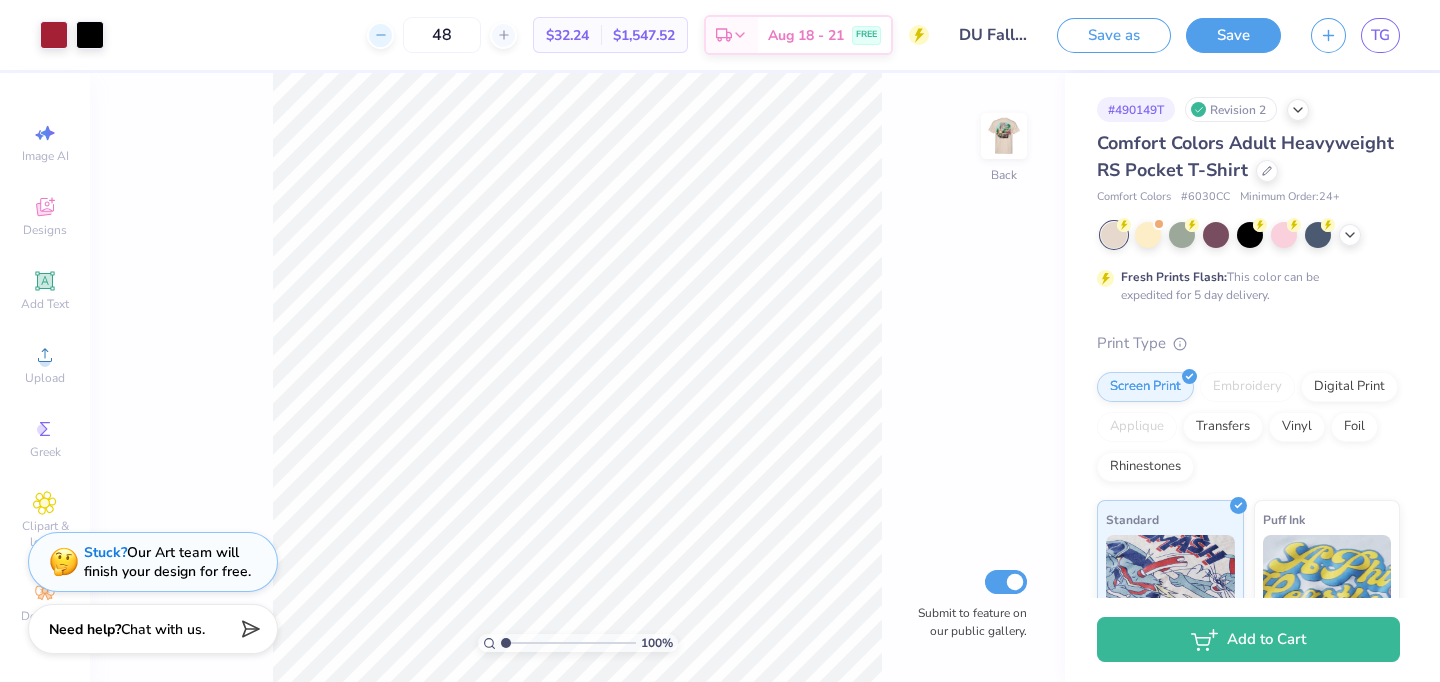 click 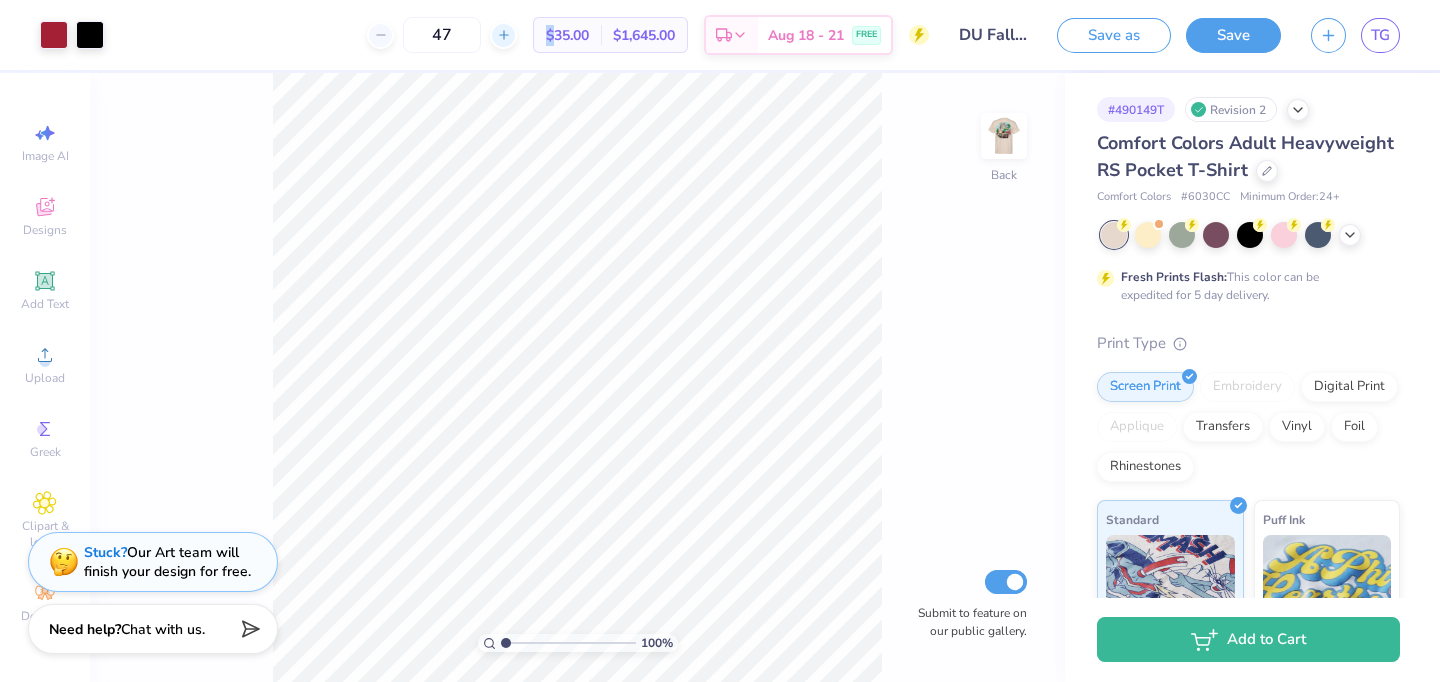 click 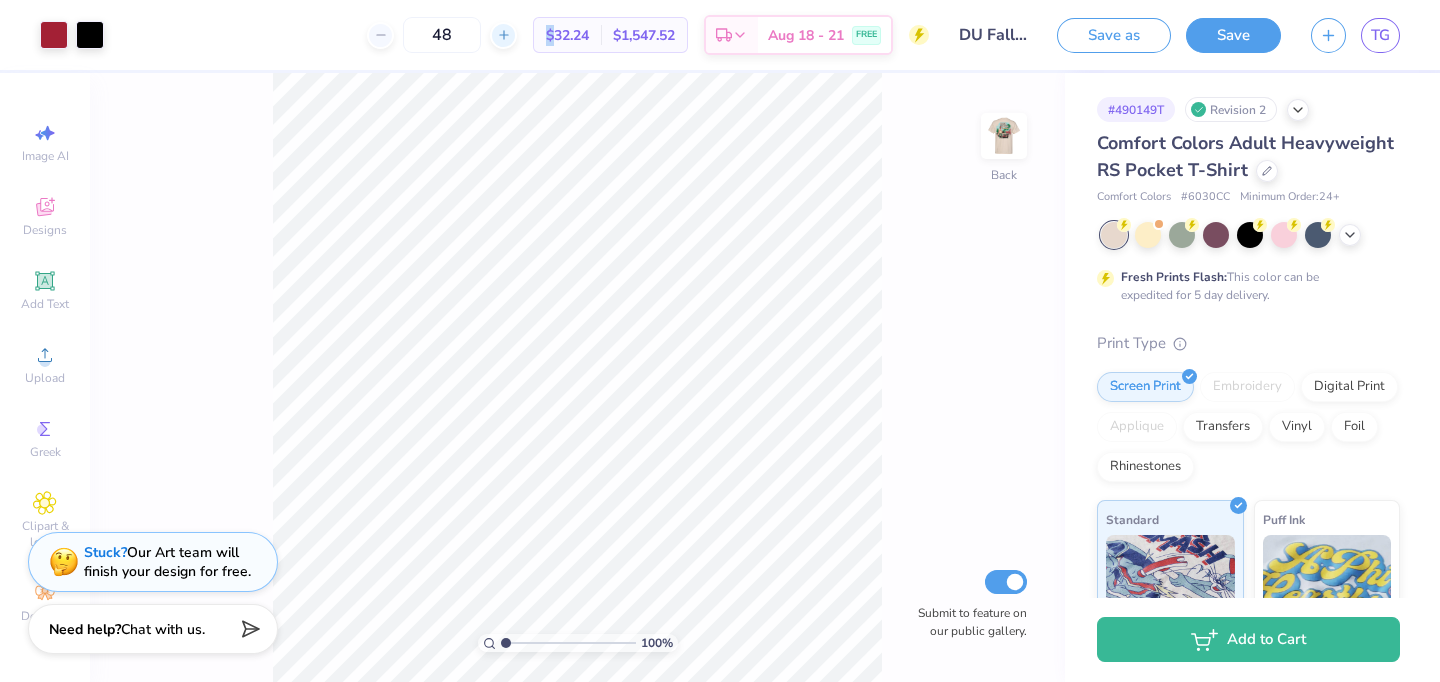 click at bounding box center [503, 35] 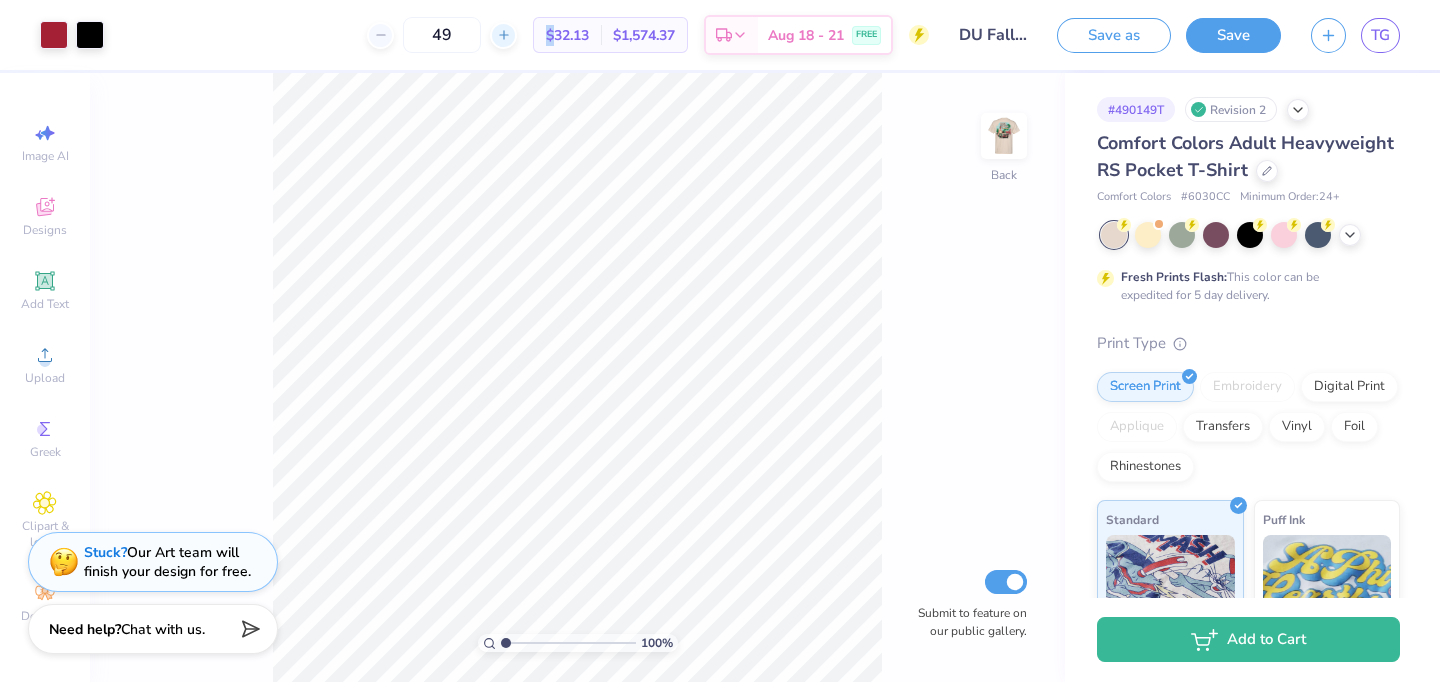 click 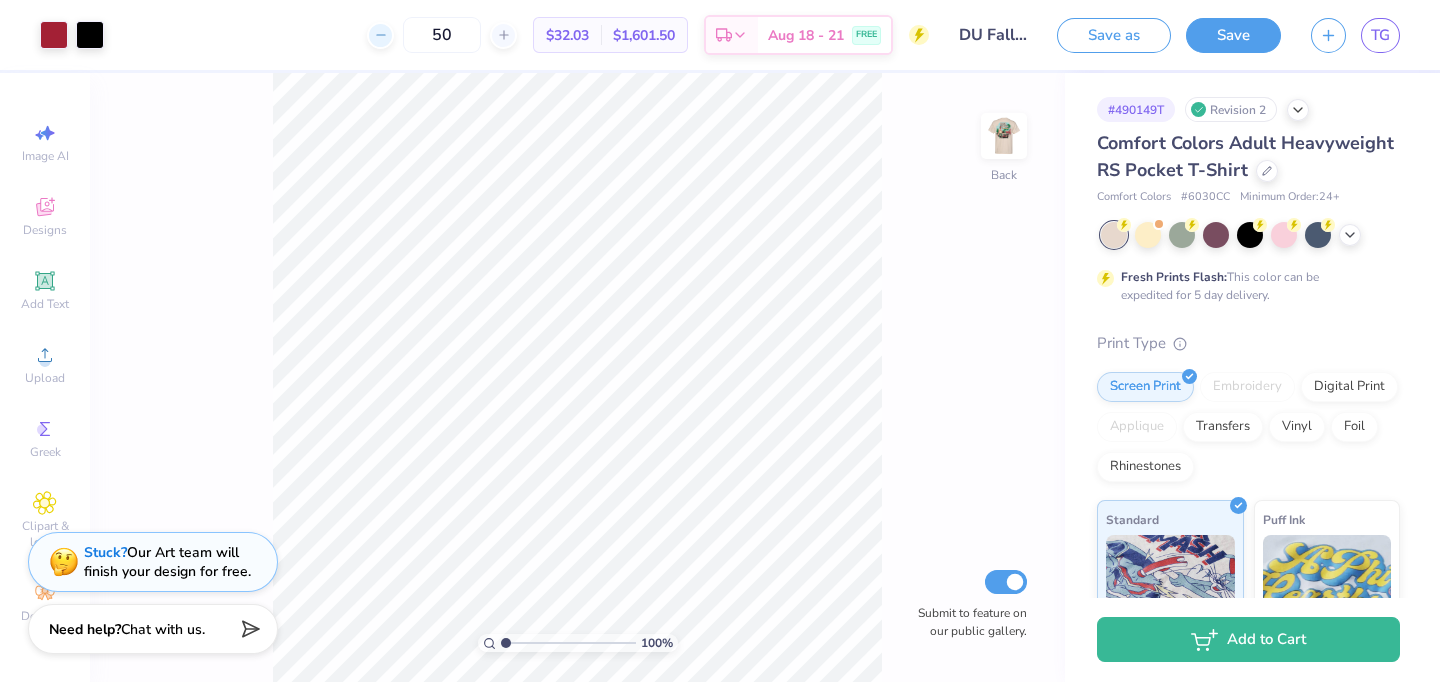 click 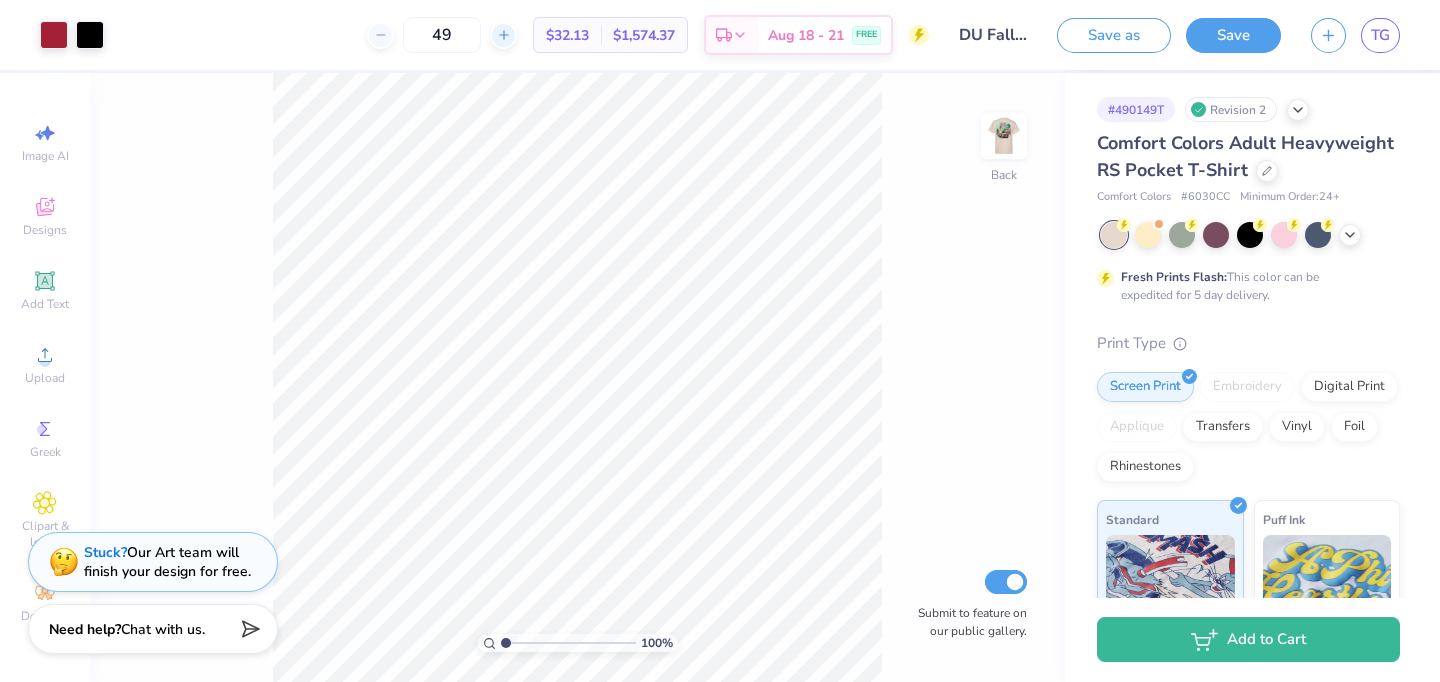 click at bounding box center [503, 35] 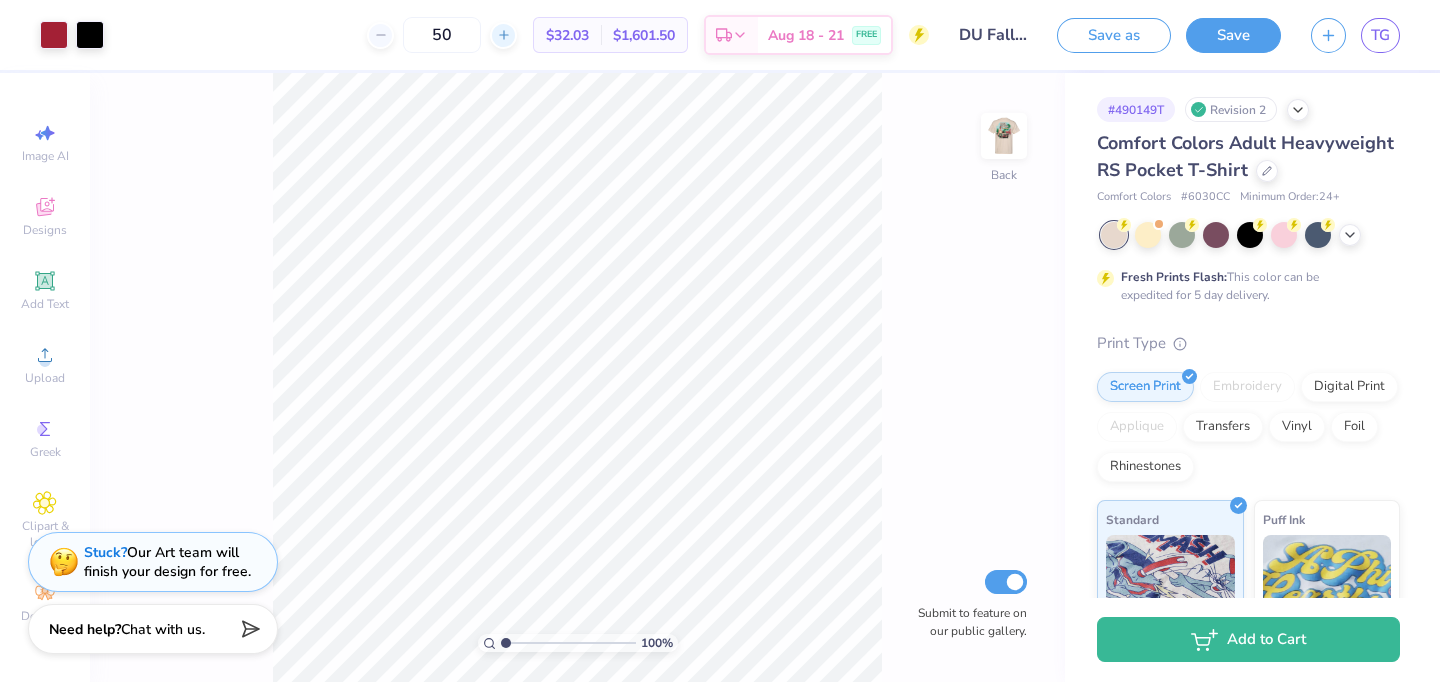 click at bounding box center [503, 35] 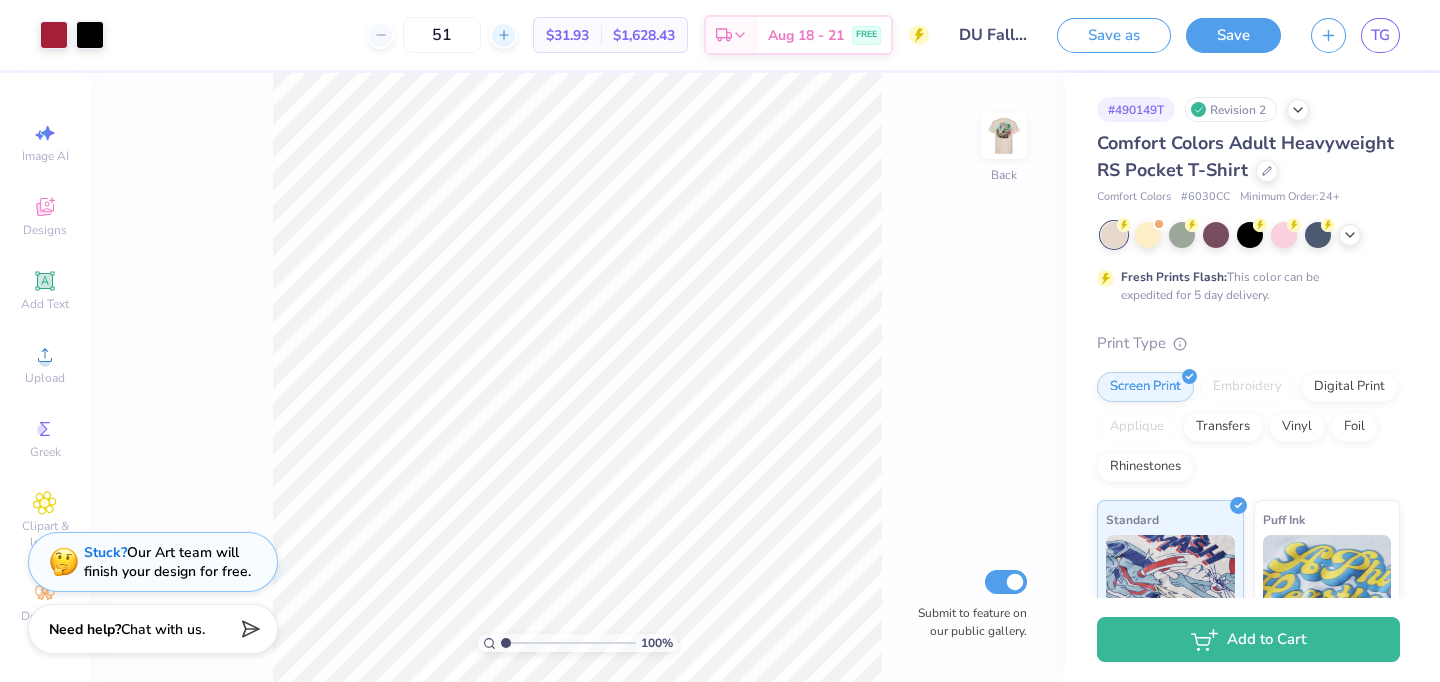 click at bounding box center [503, 35] 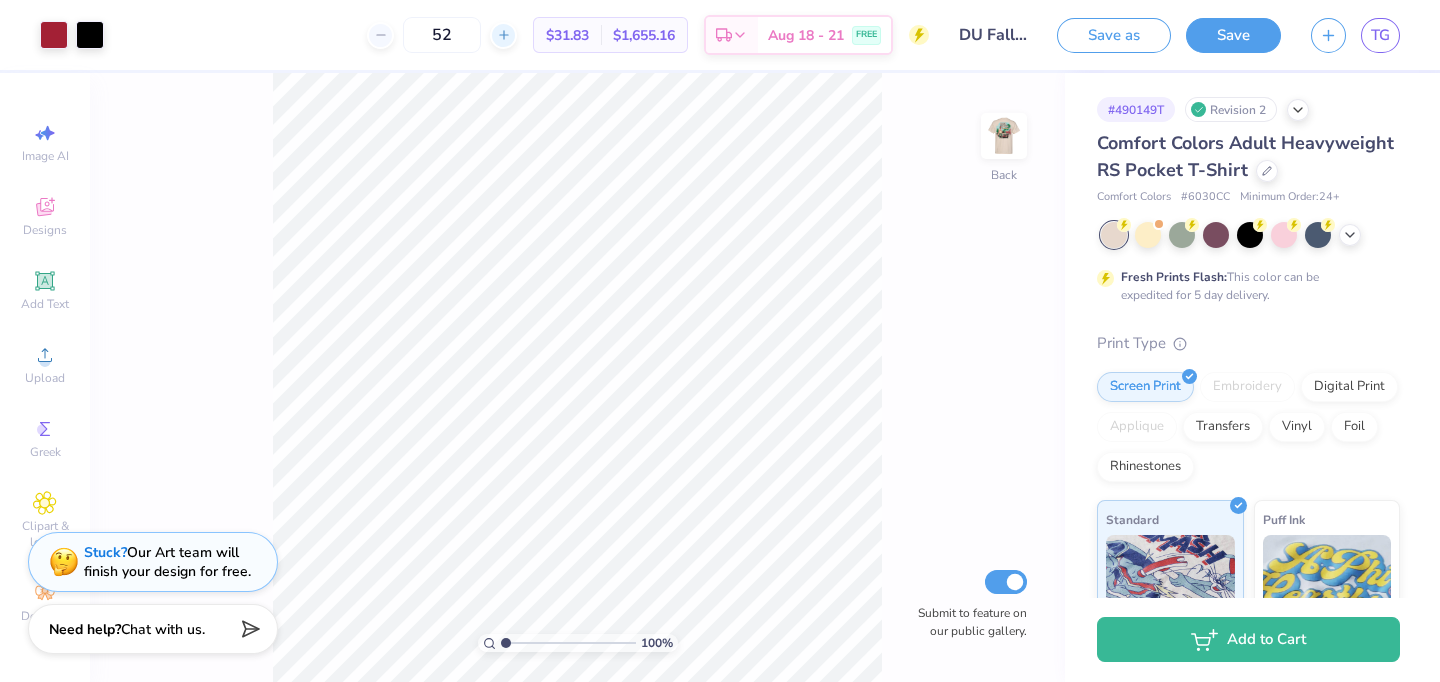 click at bounding box center (503, 35) 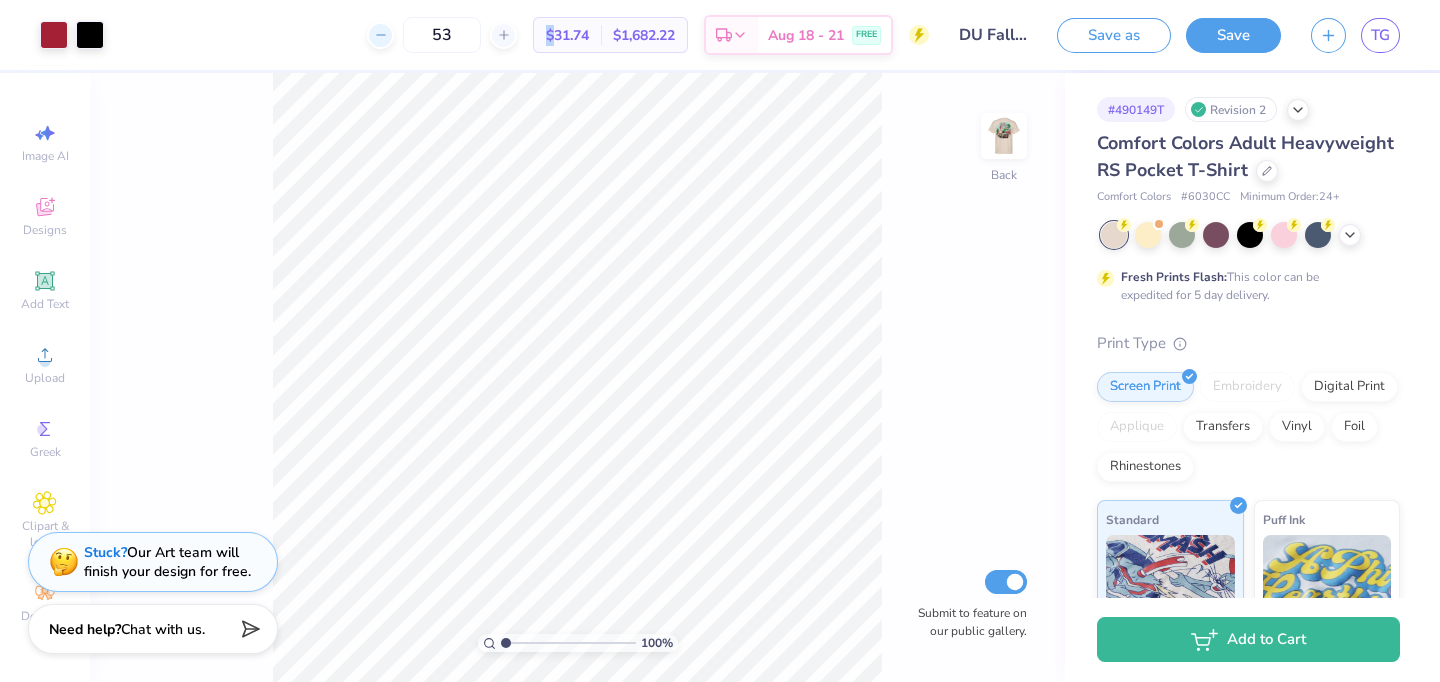 click 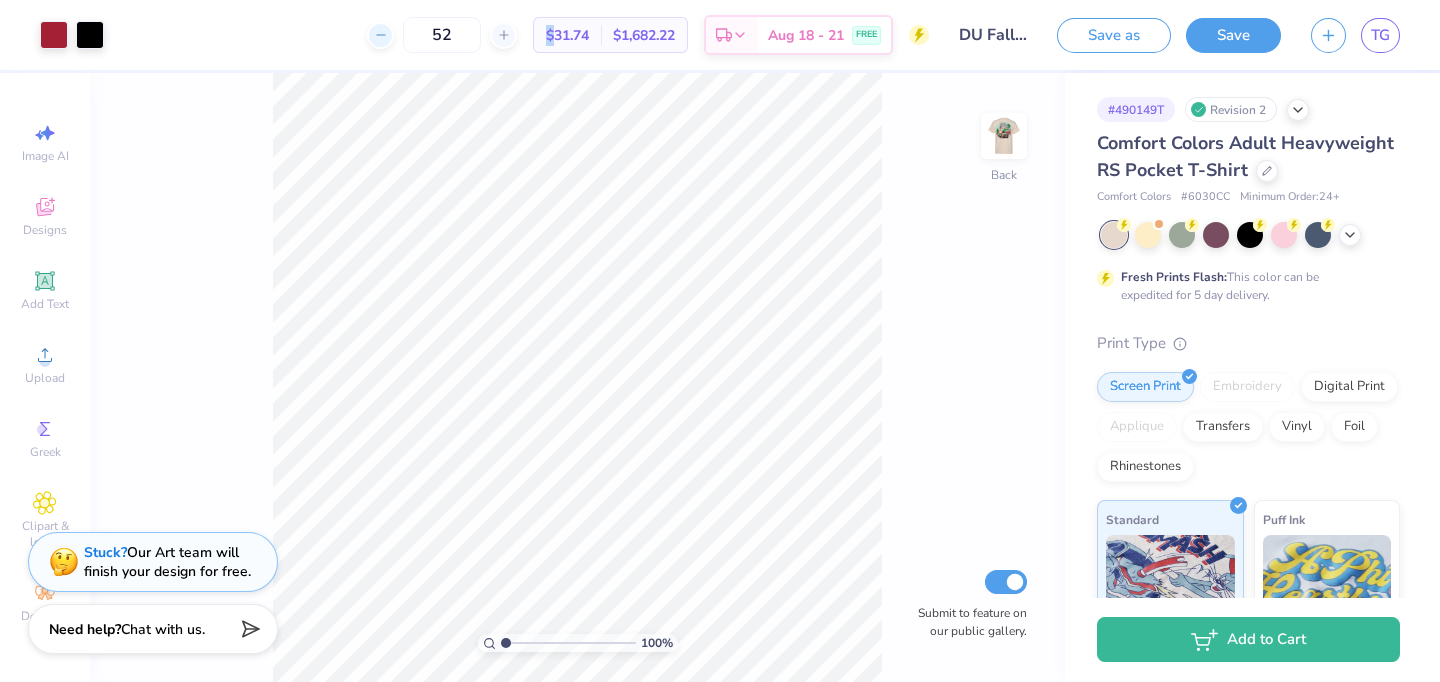 click on "52 $31.74 Per Item $1,682.22 Total Est.  Delivery [DATE] - [DATE] FREE" at bounding box center (524, 35) 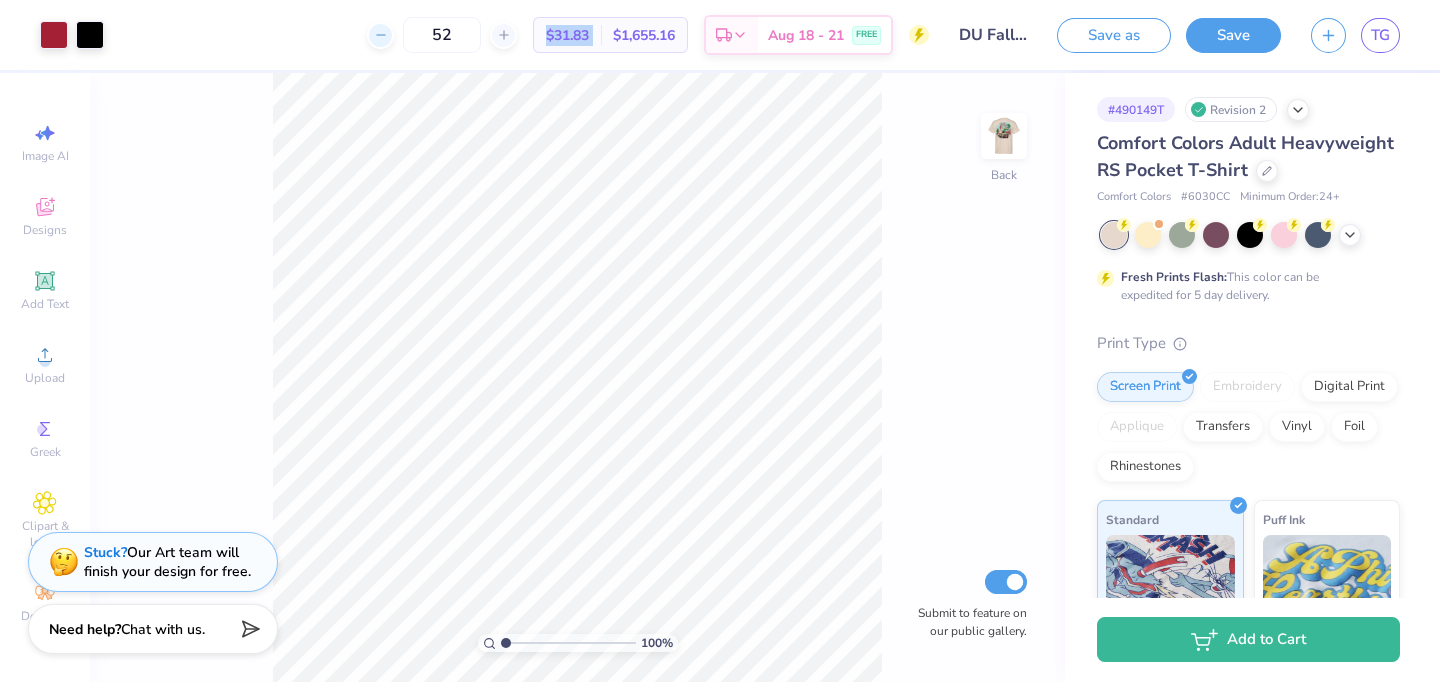 click 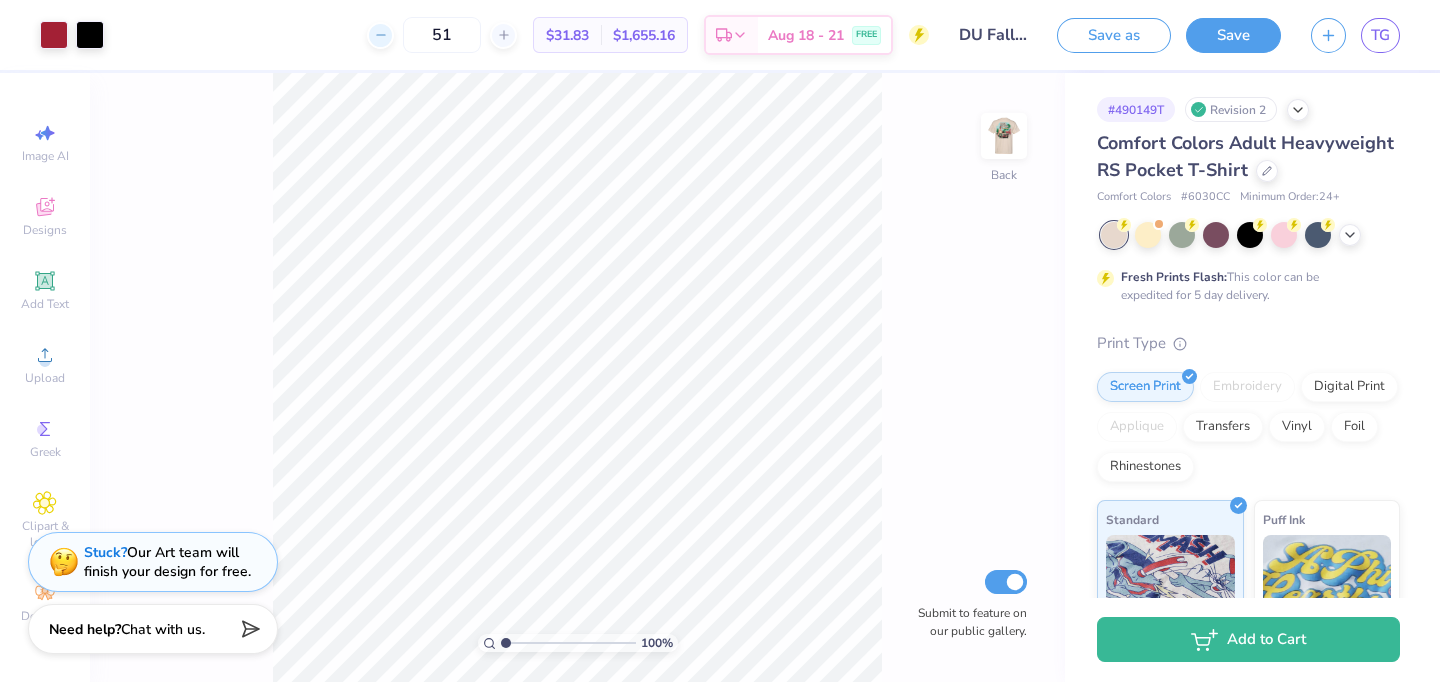 click on "51 $31.83 Per Item $1,655.16 Total Est.  Delivery [DATE] - [DATE] FREE" at bounding box center (524, 35) 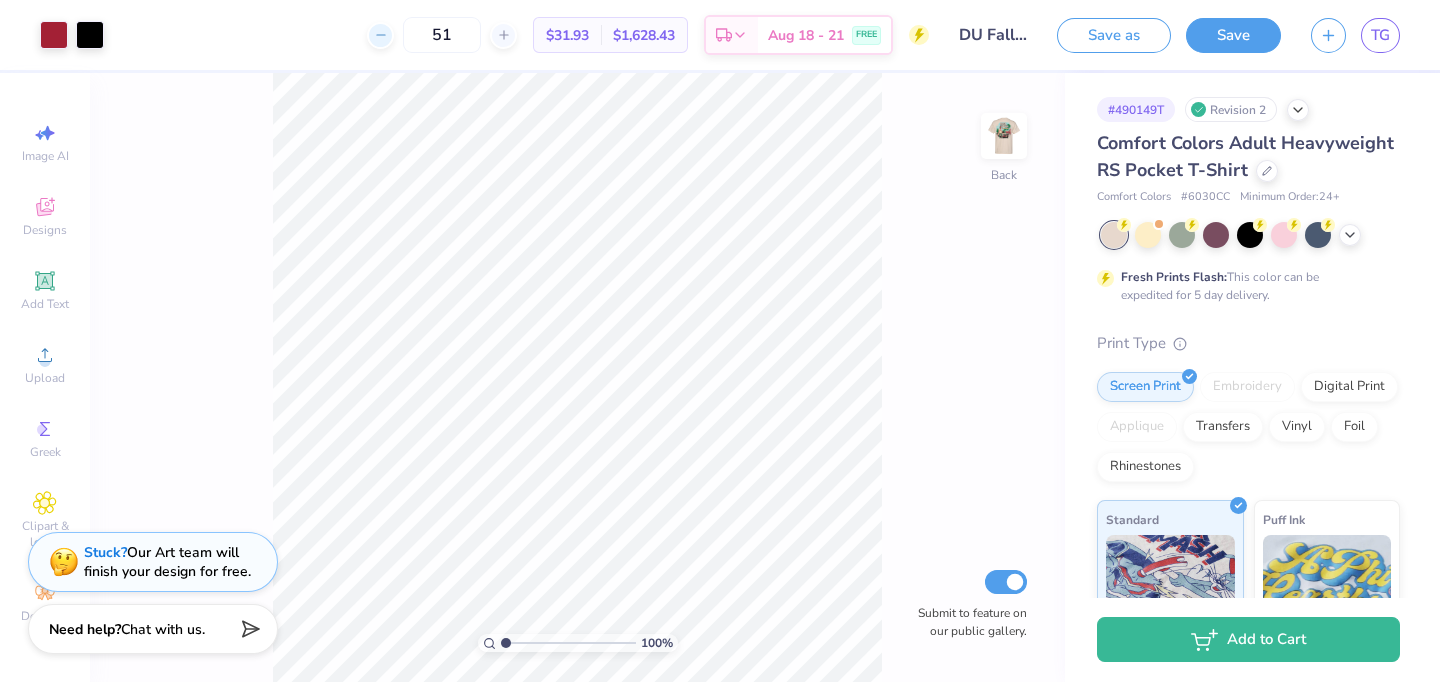 click 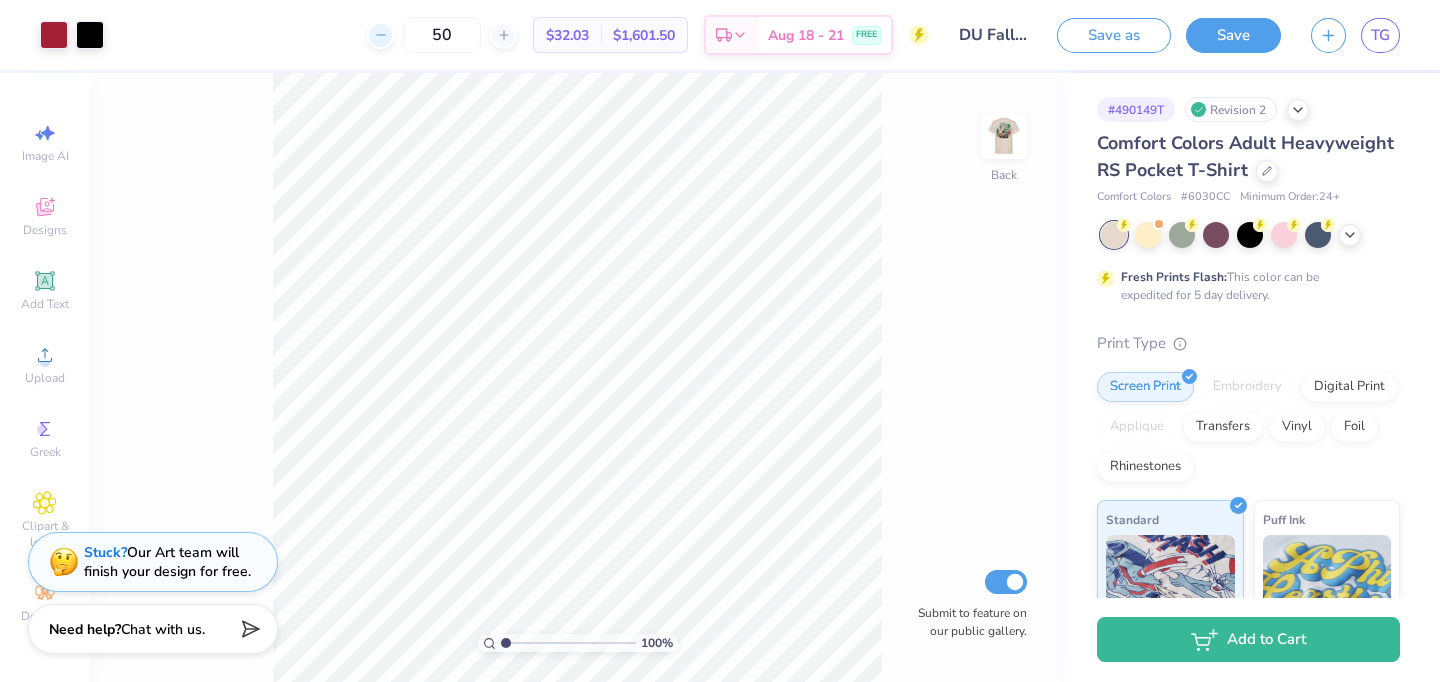 click 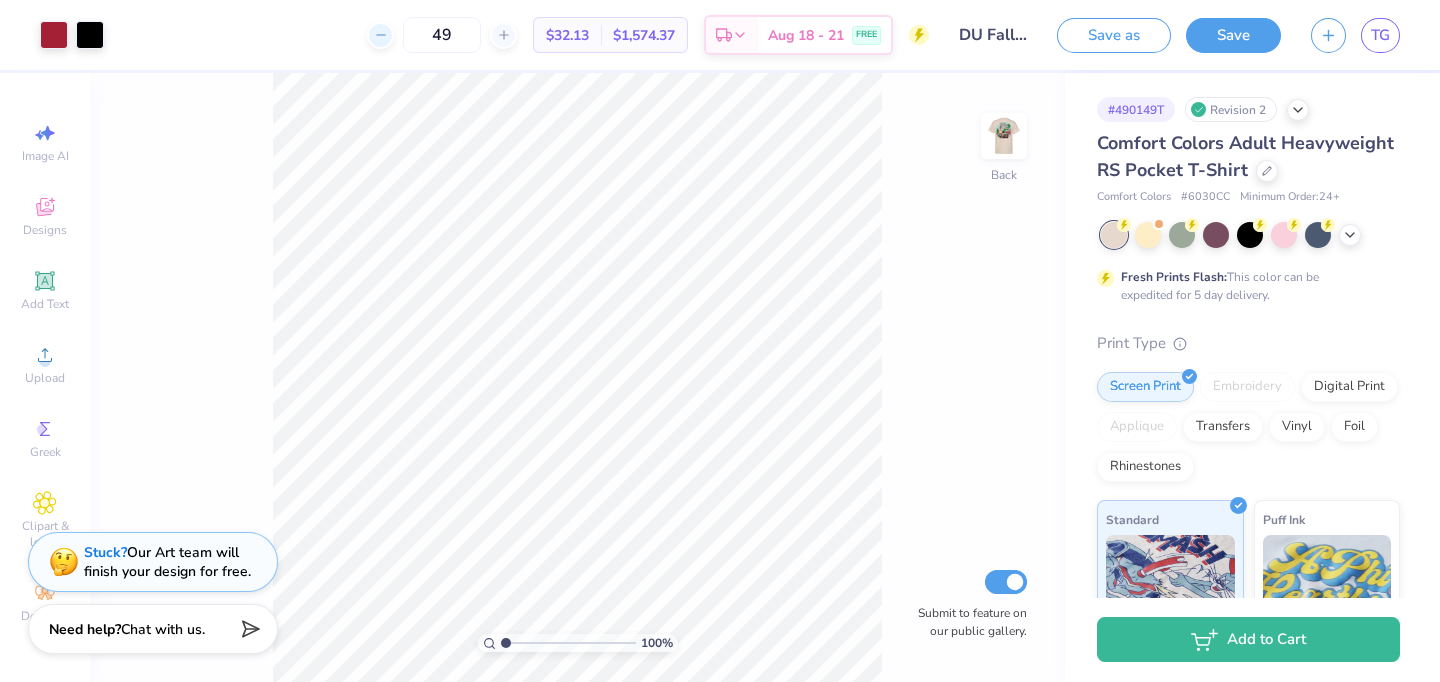 click 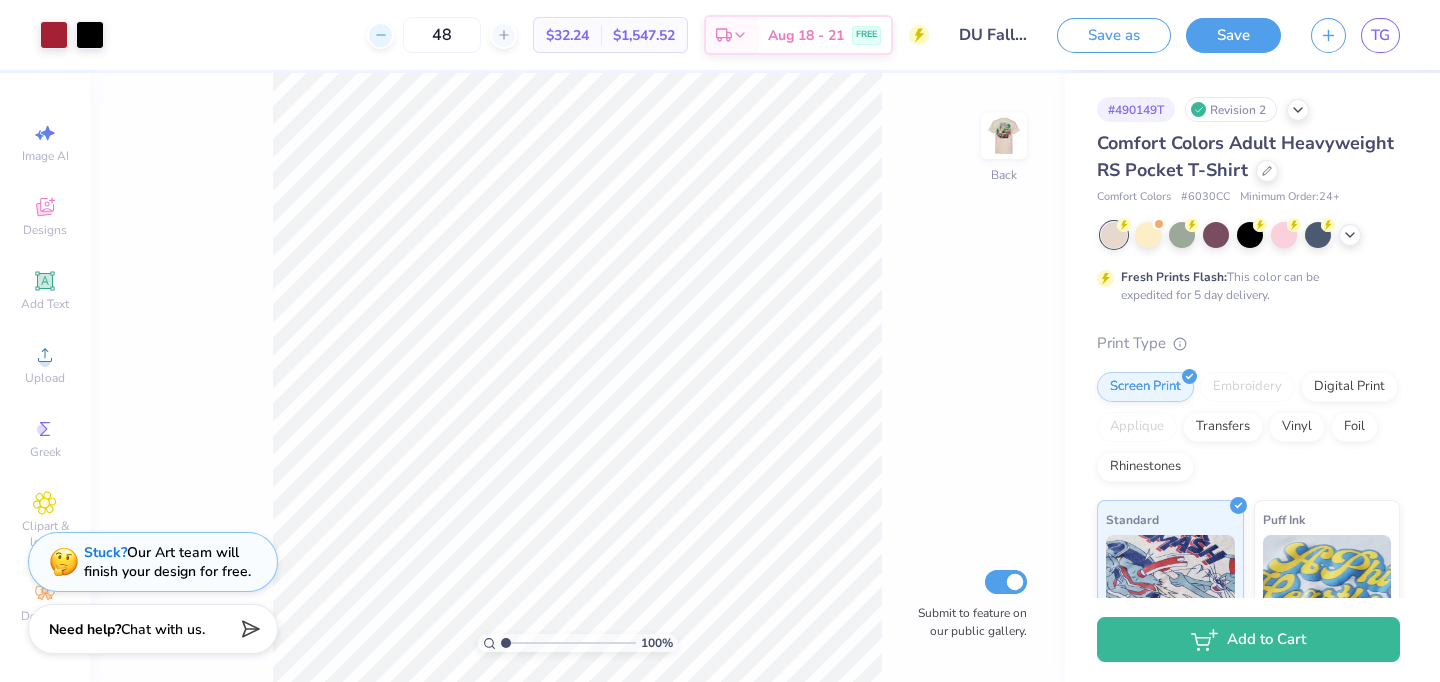 click 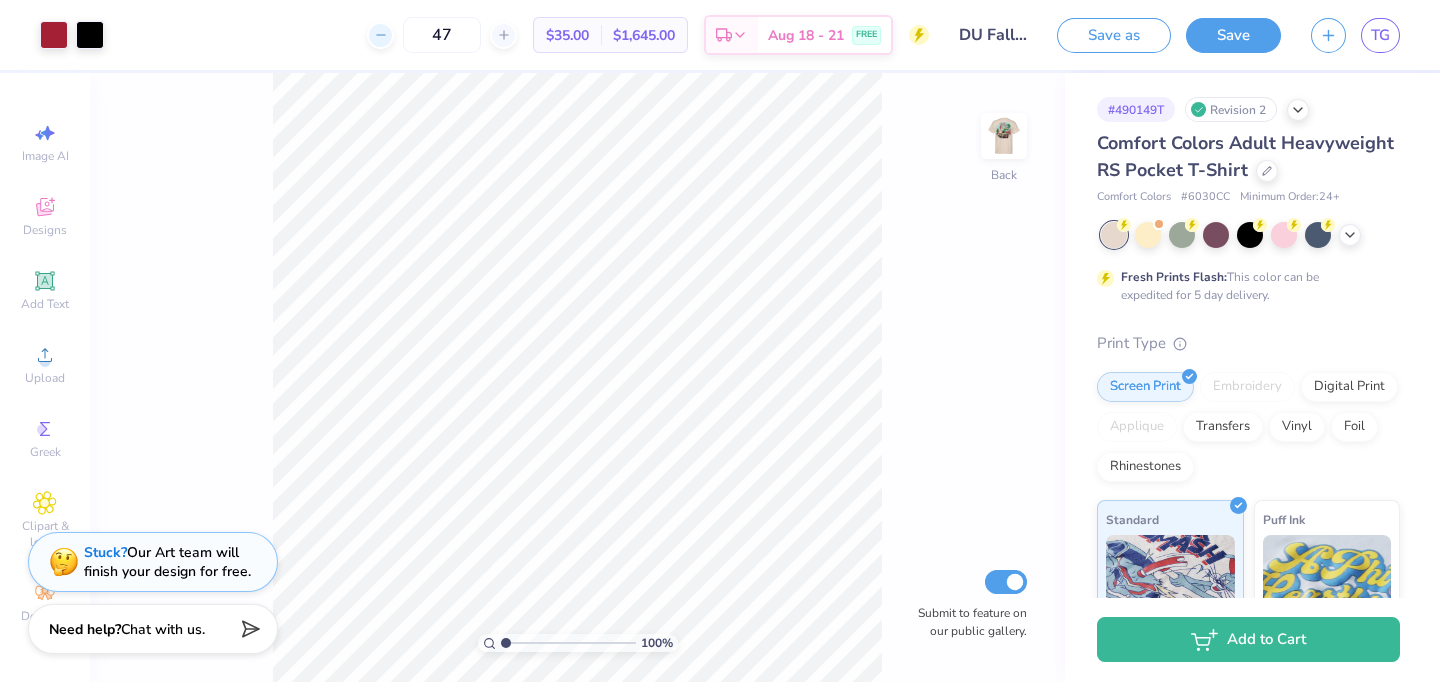 click 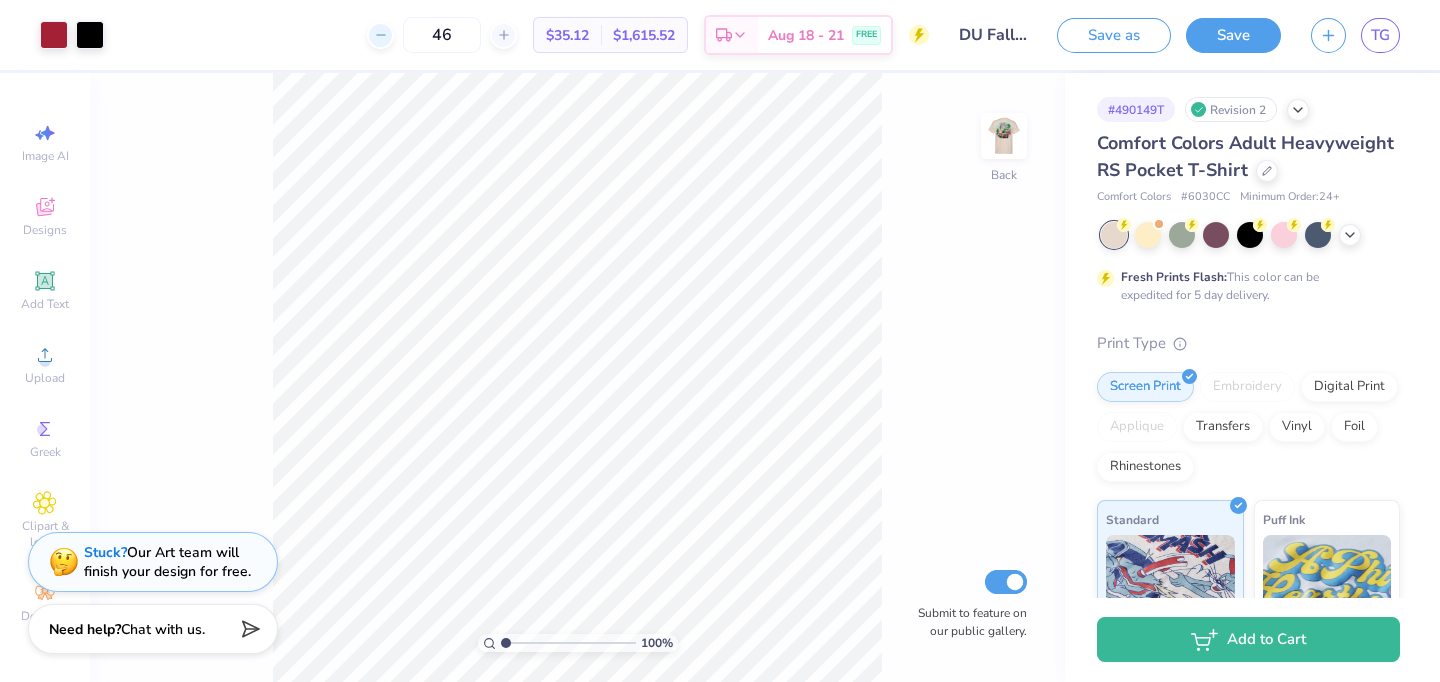 click 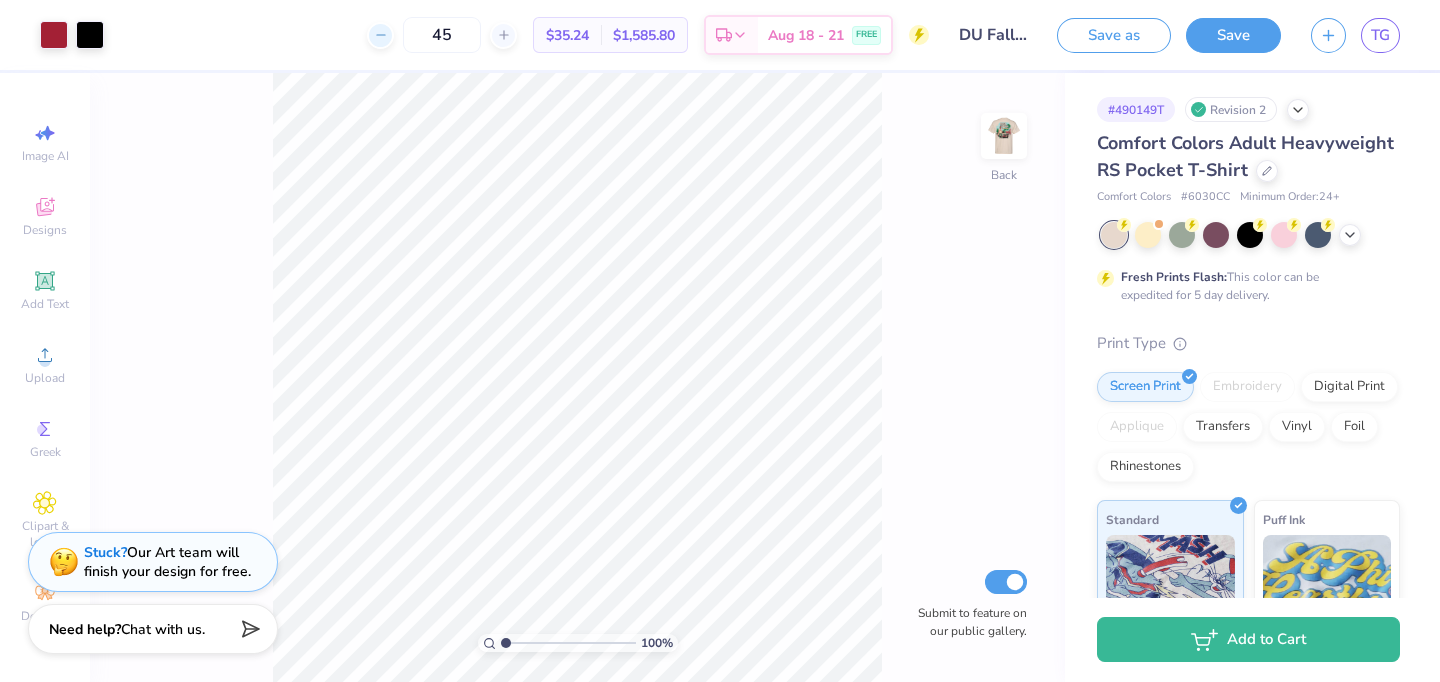 click 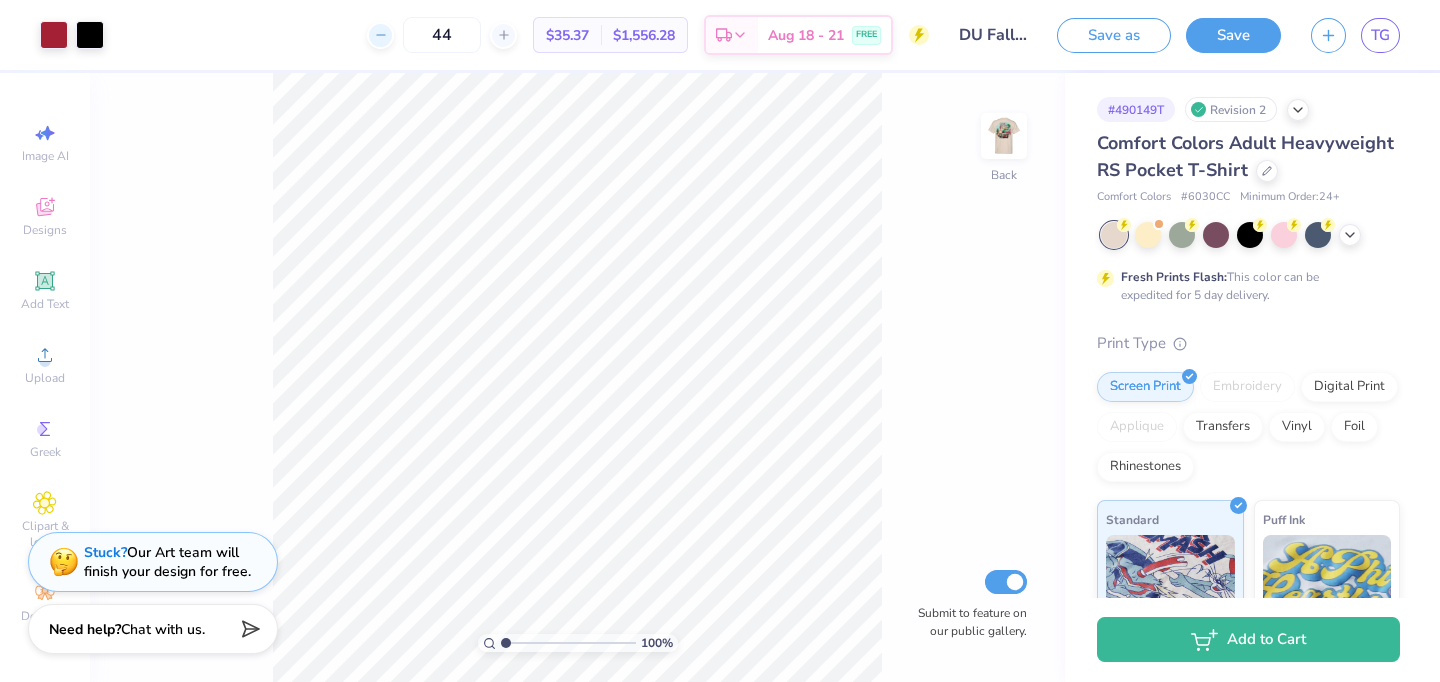 click 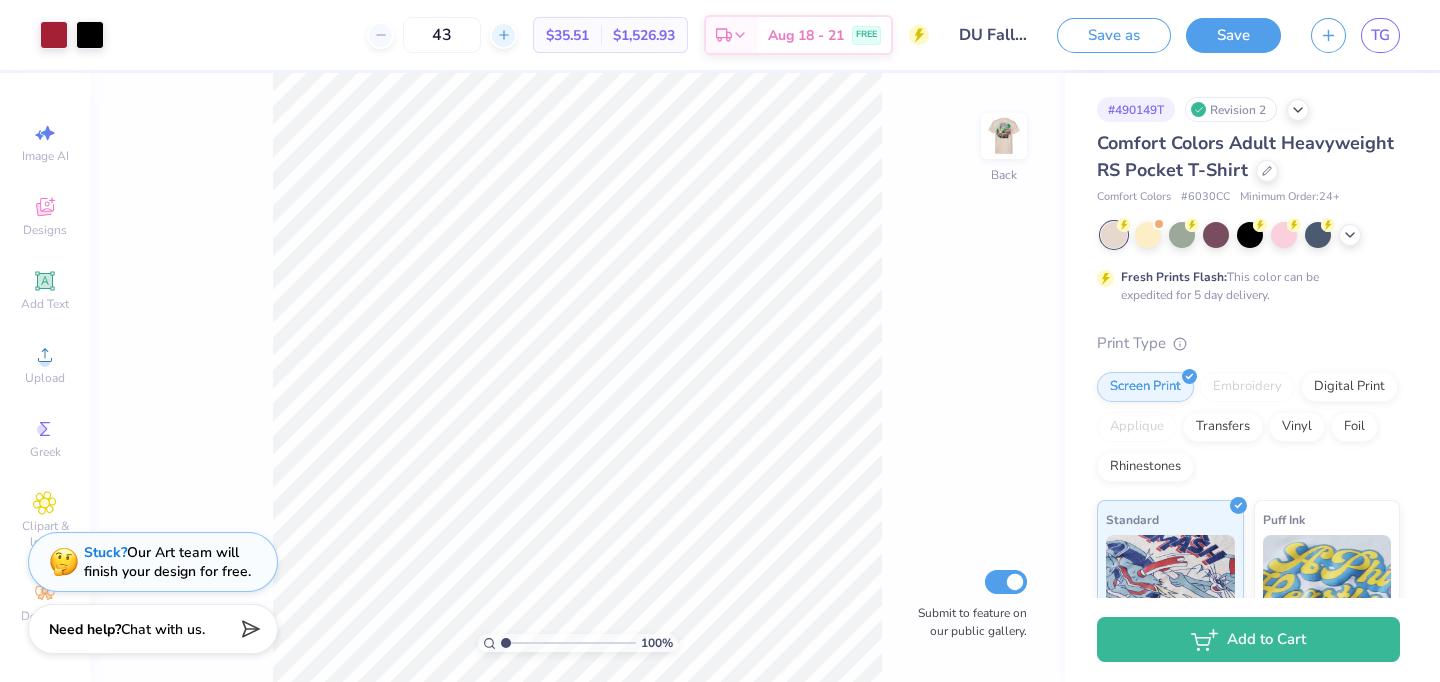 click 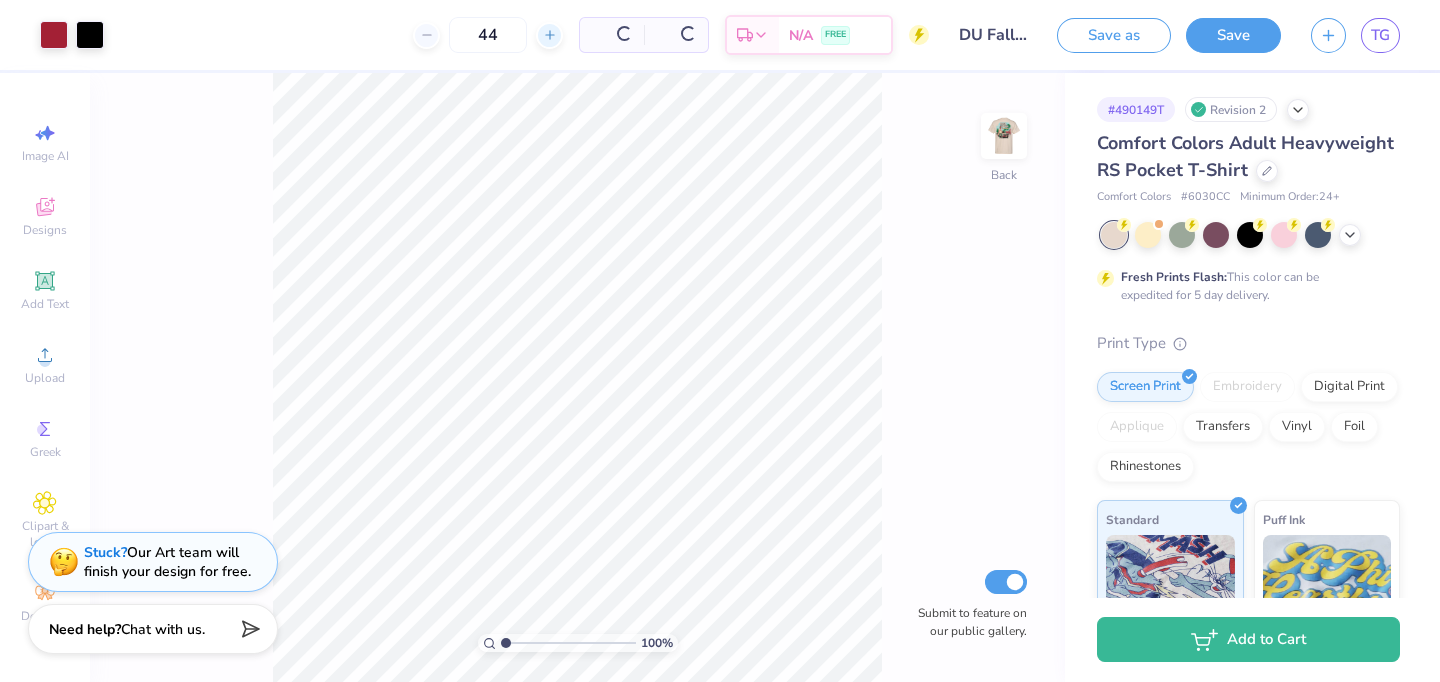 click on "44" at bounding box center (488, 35) 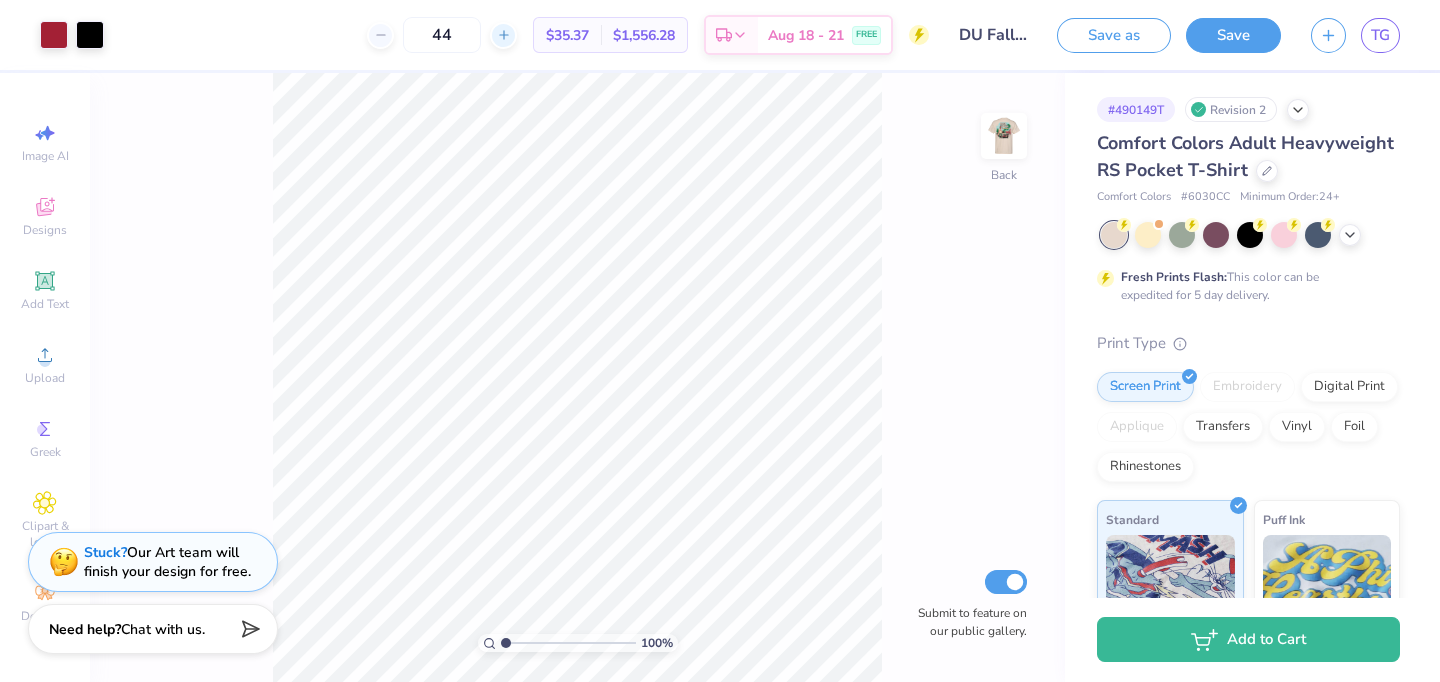 click at bounding box center (503, 35) 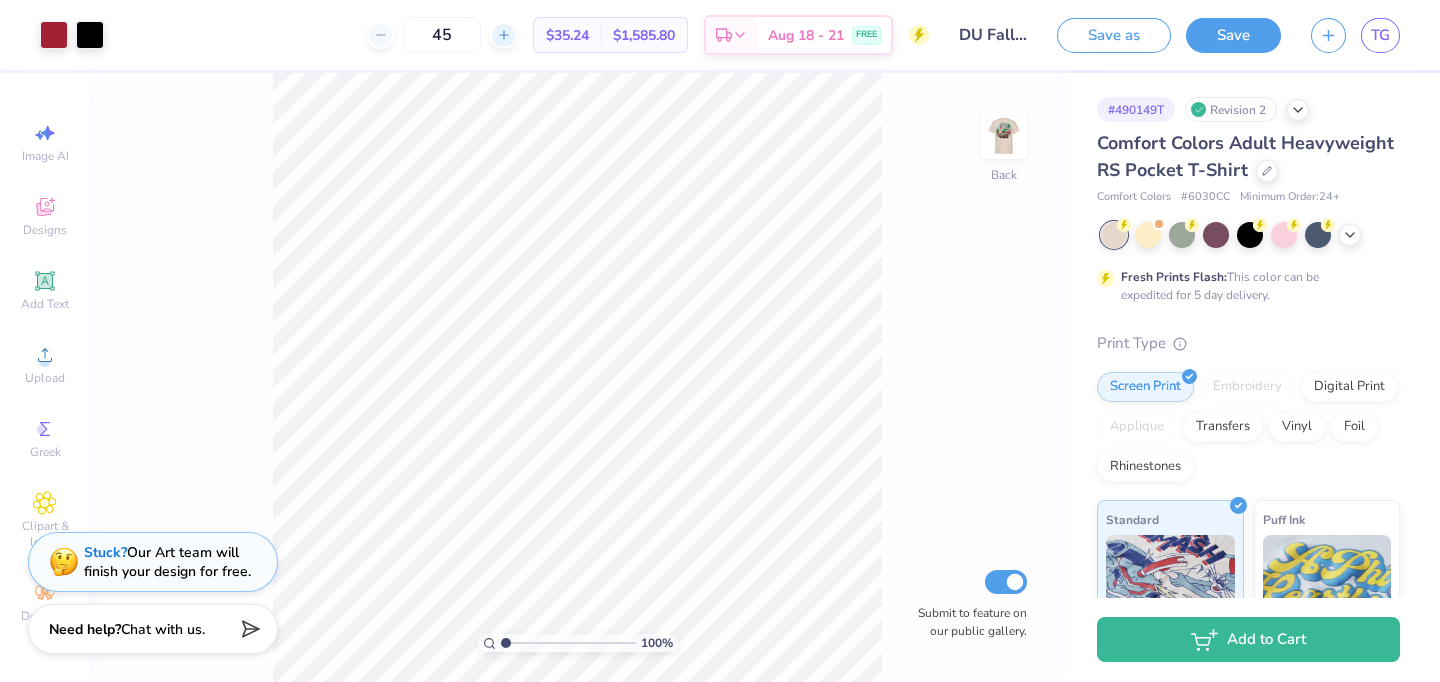 click at bounding box center (503, 35) 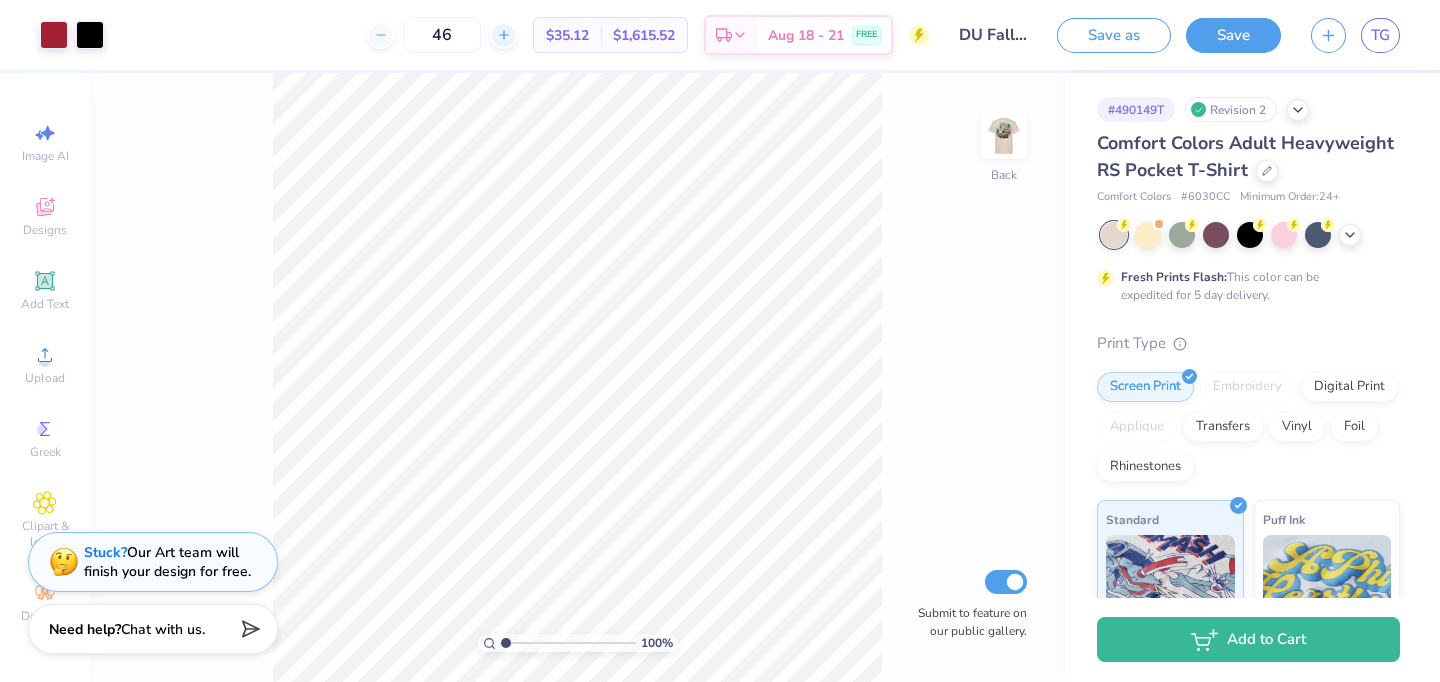 click 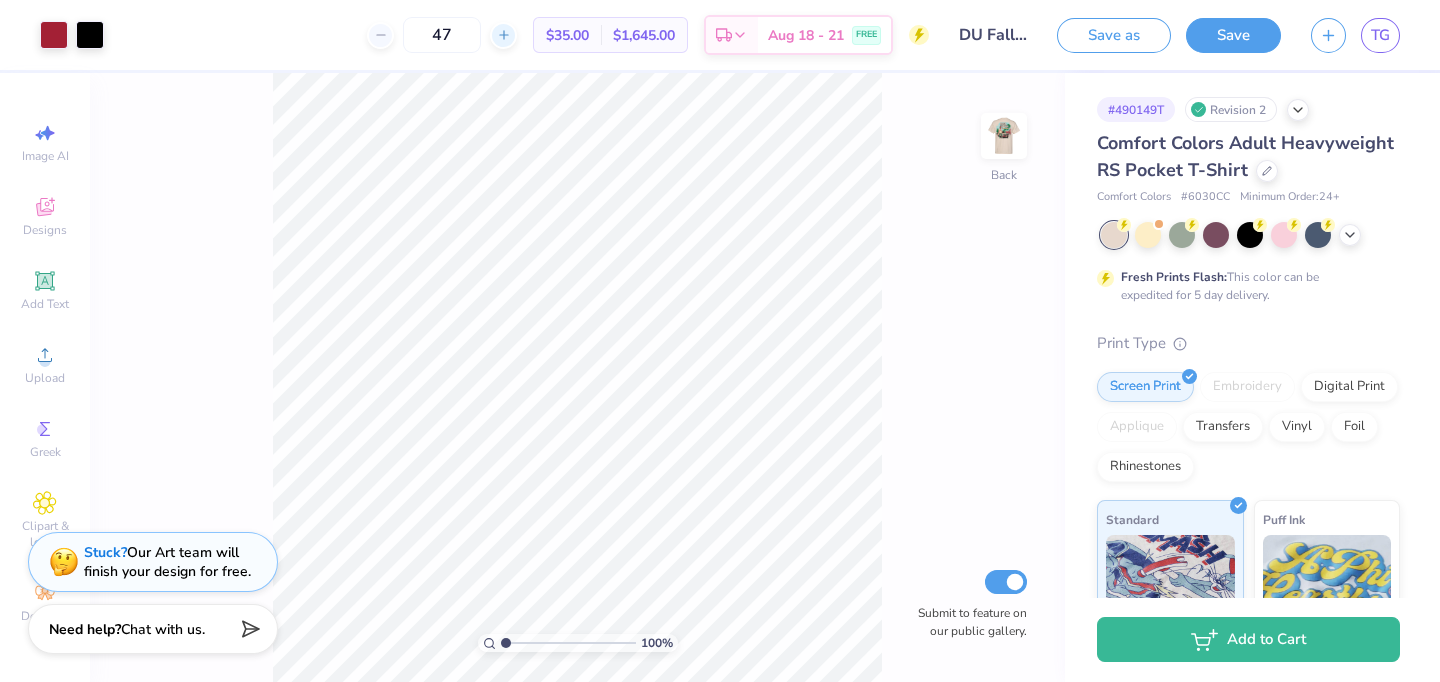 click 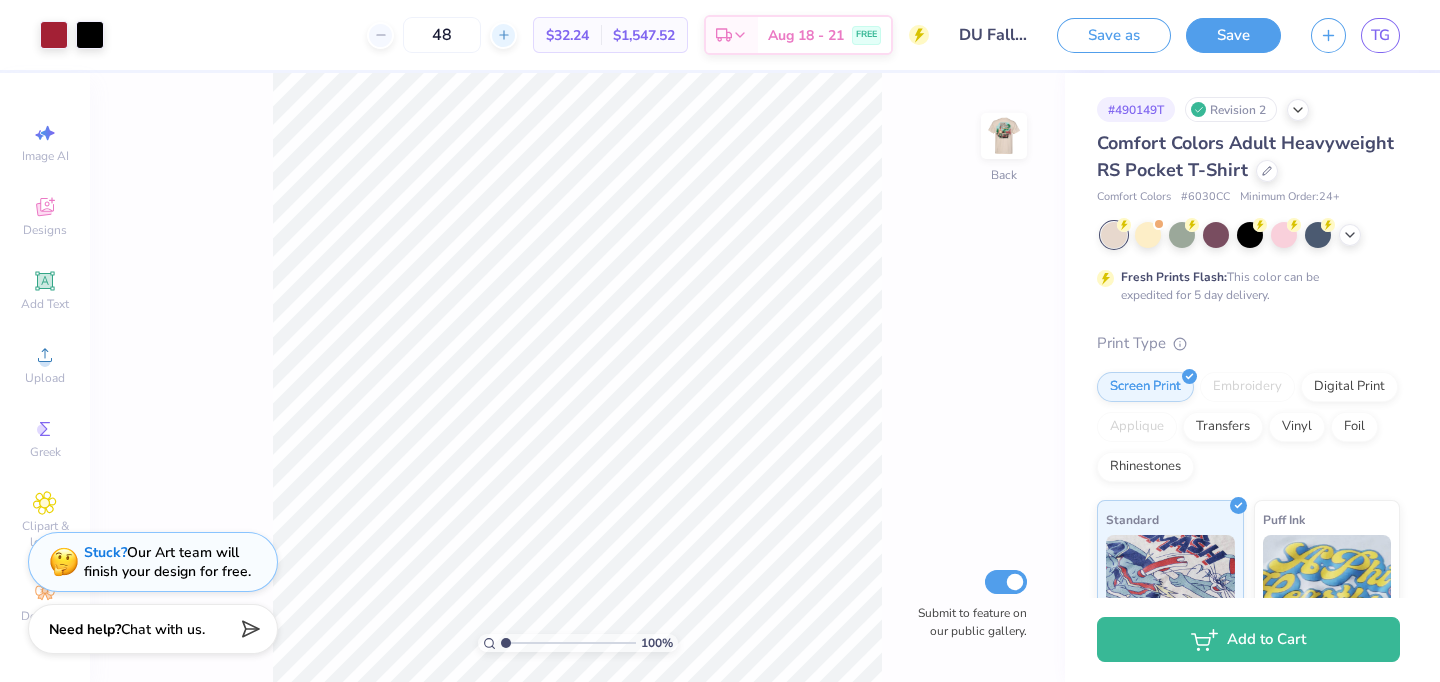 click 